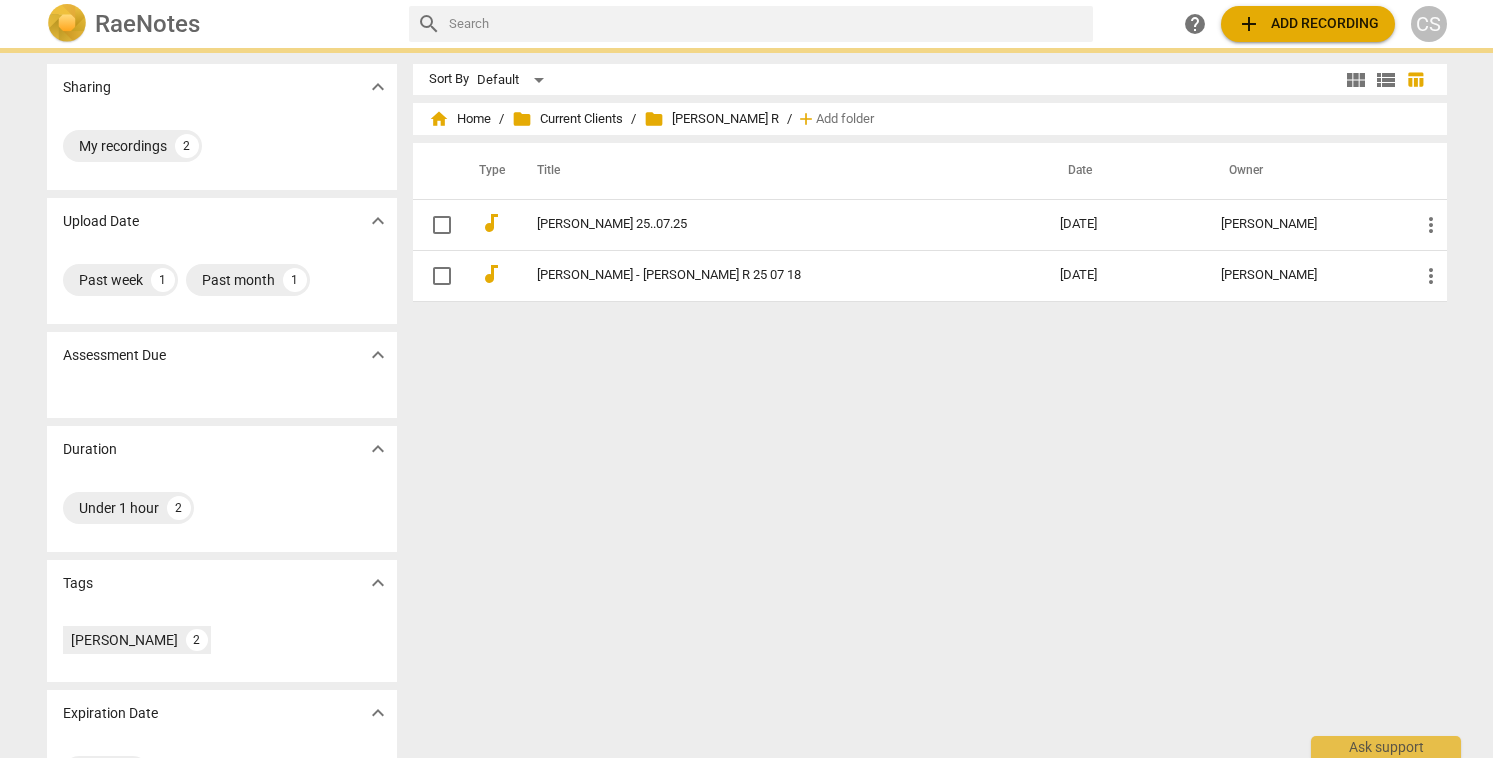 scroll, scrollTop: 0, scrollLeft: 0, axis: both 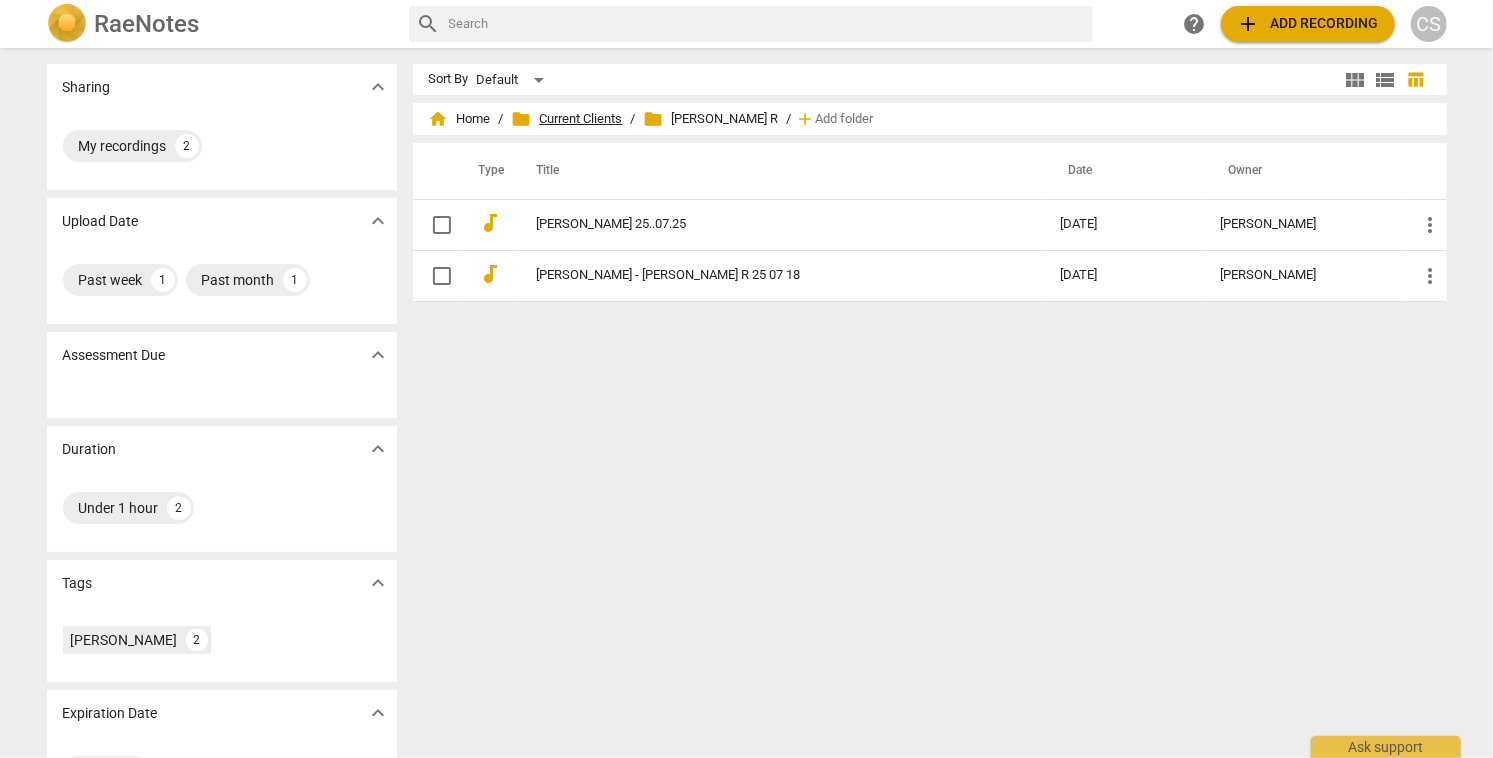 click on "folder Current Clients" at bounding box center (567, 119) 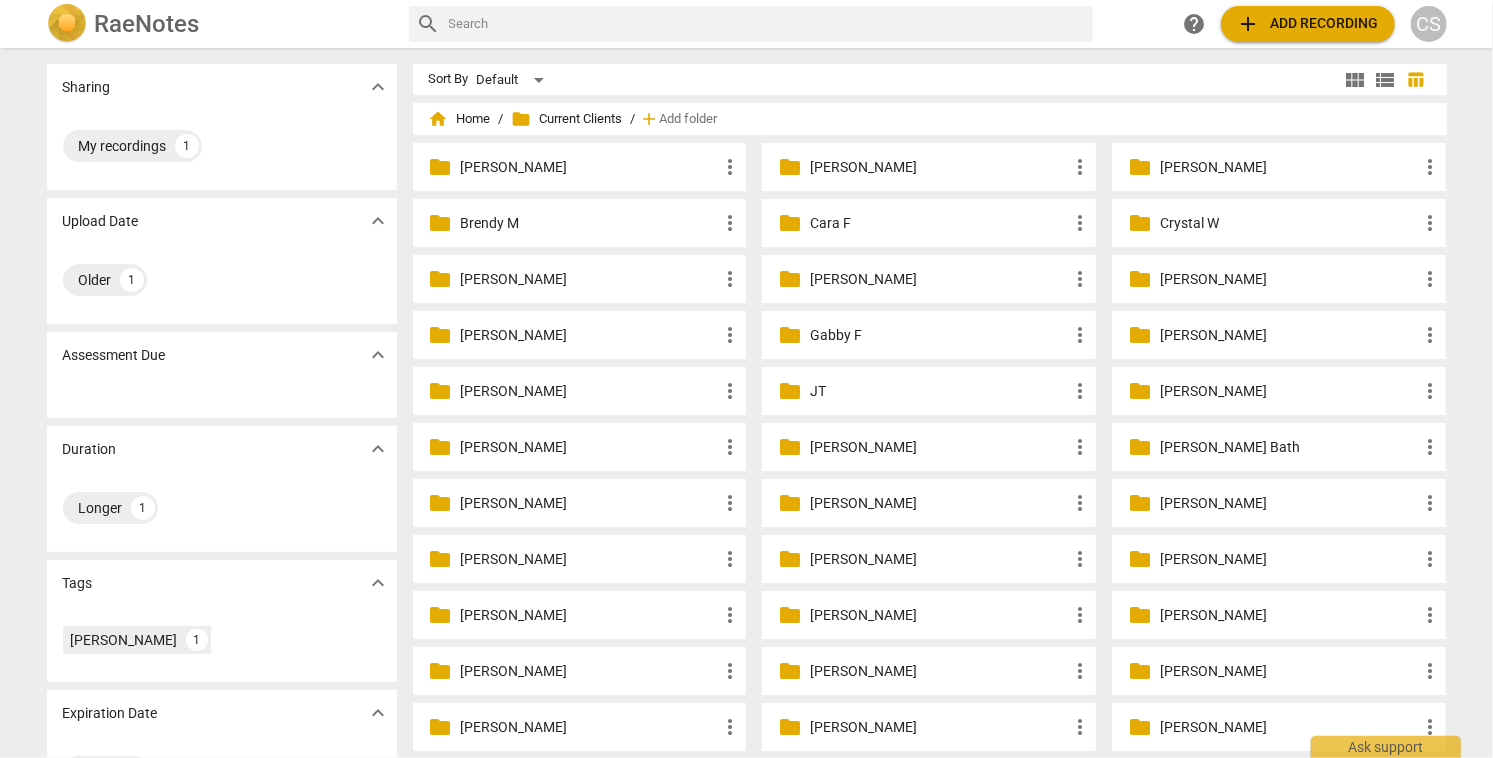 click on "[PERSON_NAME]" at bounding box center (590, 167) 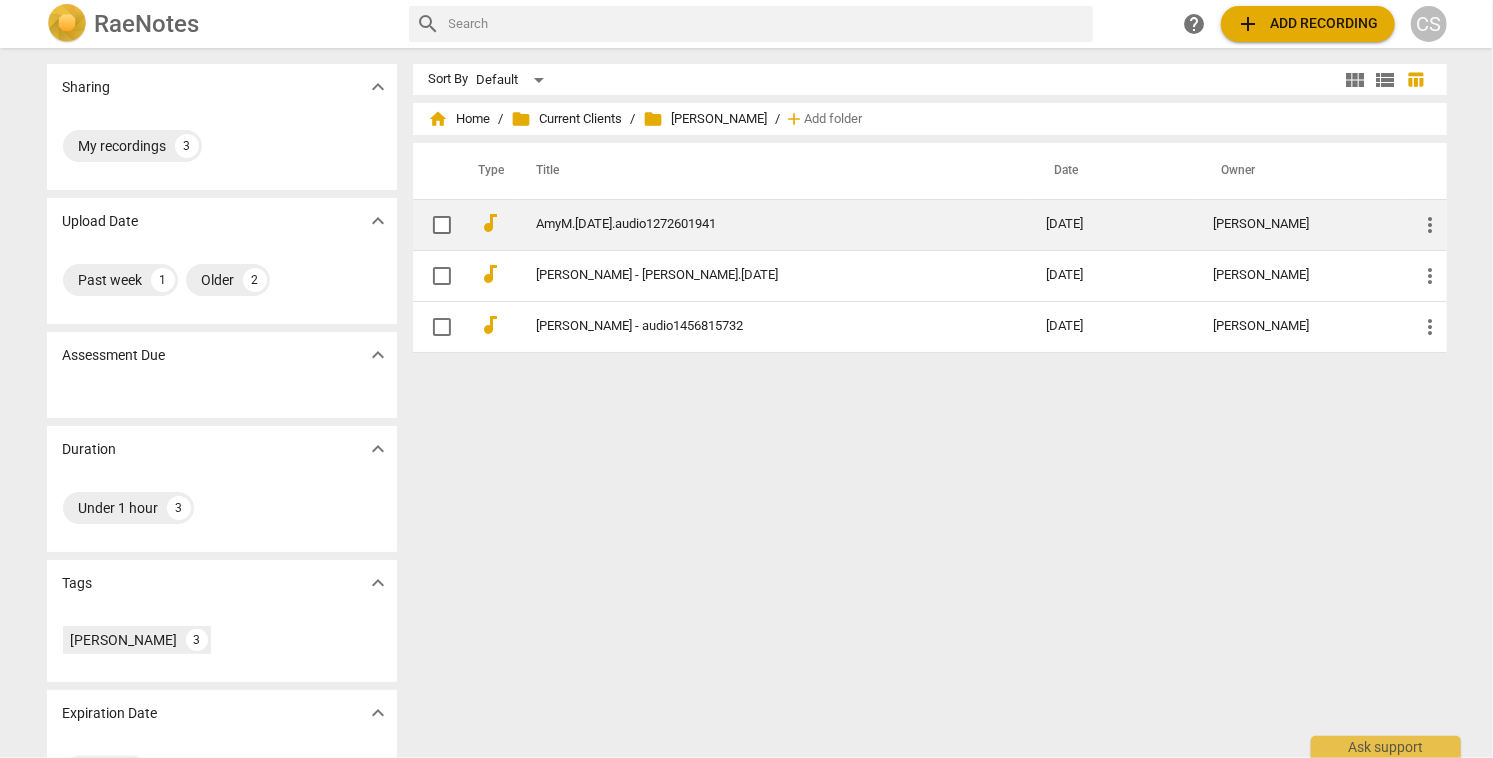 click on "AmyM.[DATE].audio1272601941" at bounding box center (755, 224) 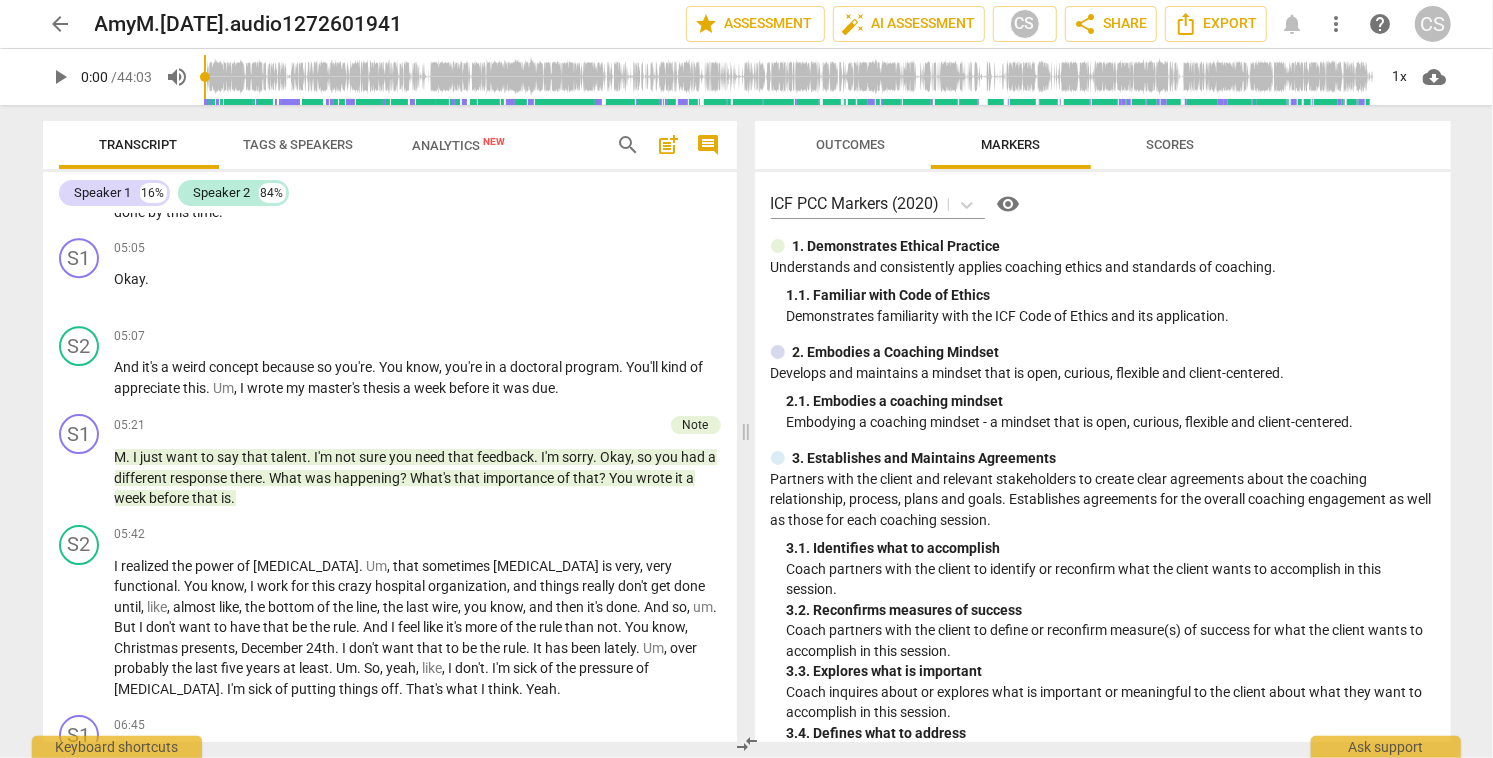 scroll, scrollTop: 3782, scrollLeft: 0, axis: vertical 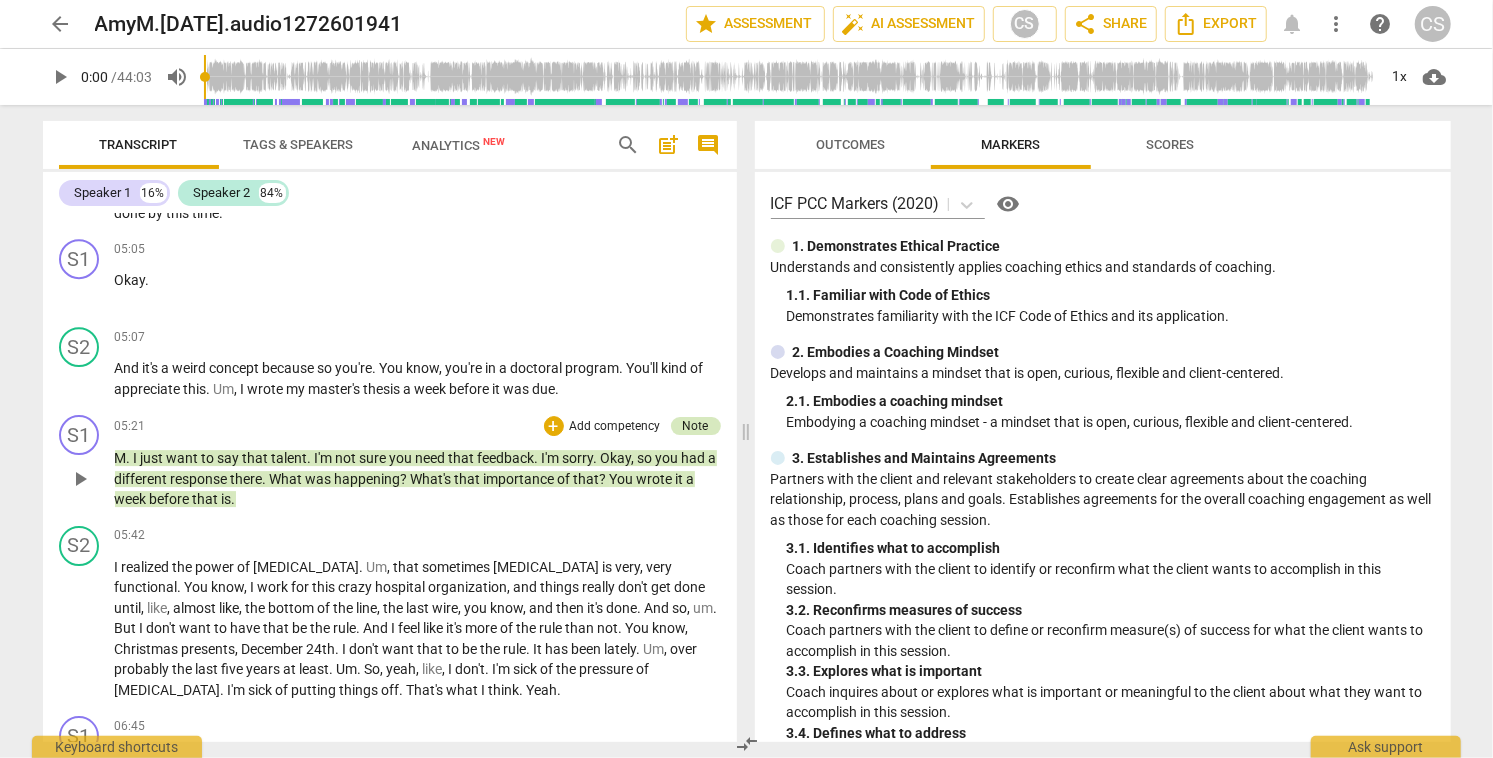 click on "Note" at bounding box center (696, 426) 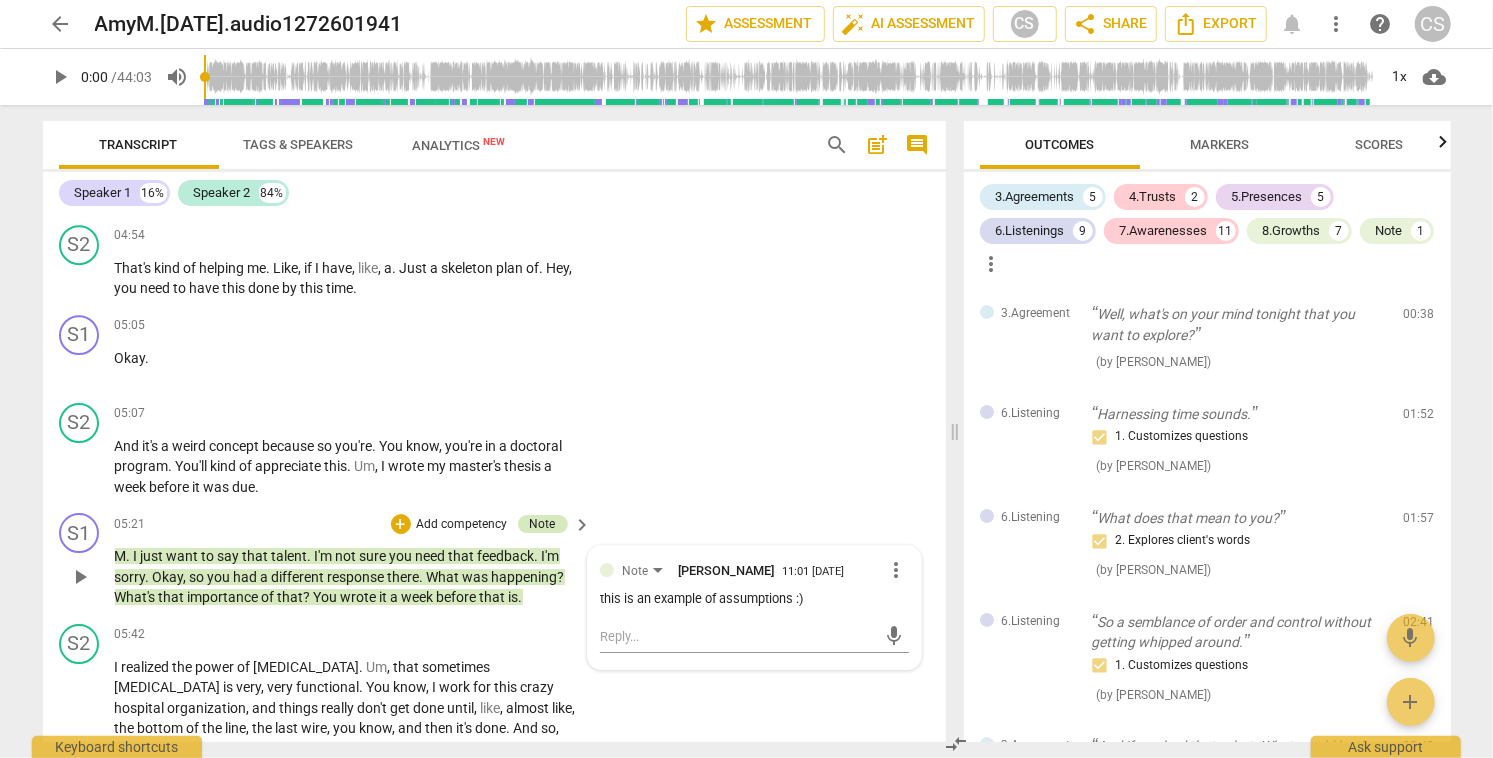 scroll, scrollTop: 3854, scrollLeft: 0, axis: vertical 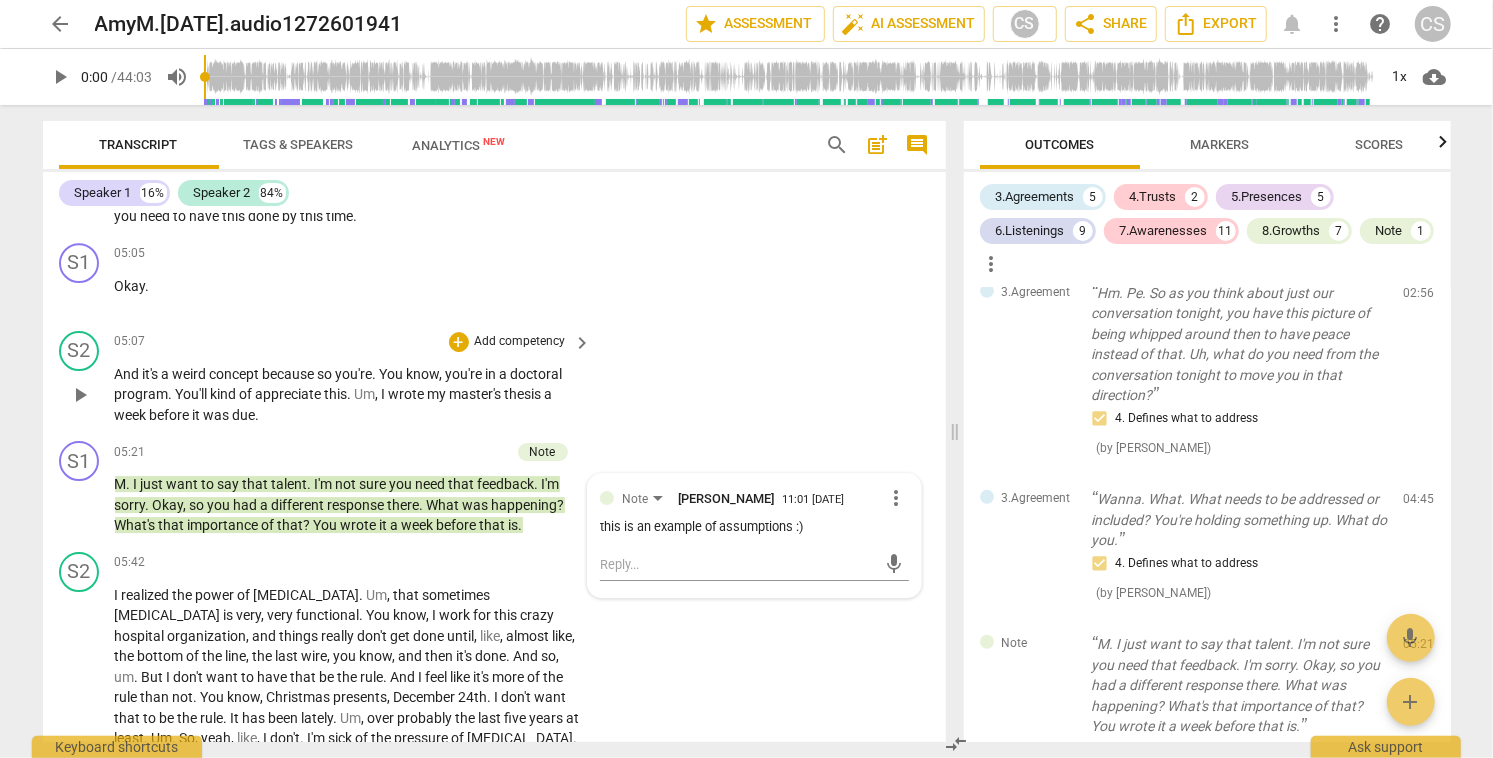 click on "play_arrow" at bounding box center [80, 395] 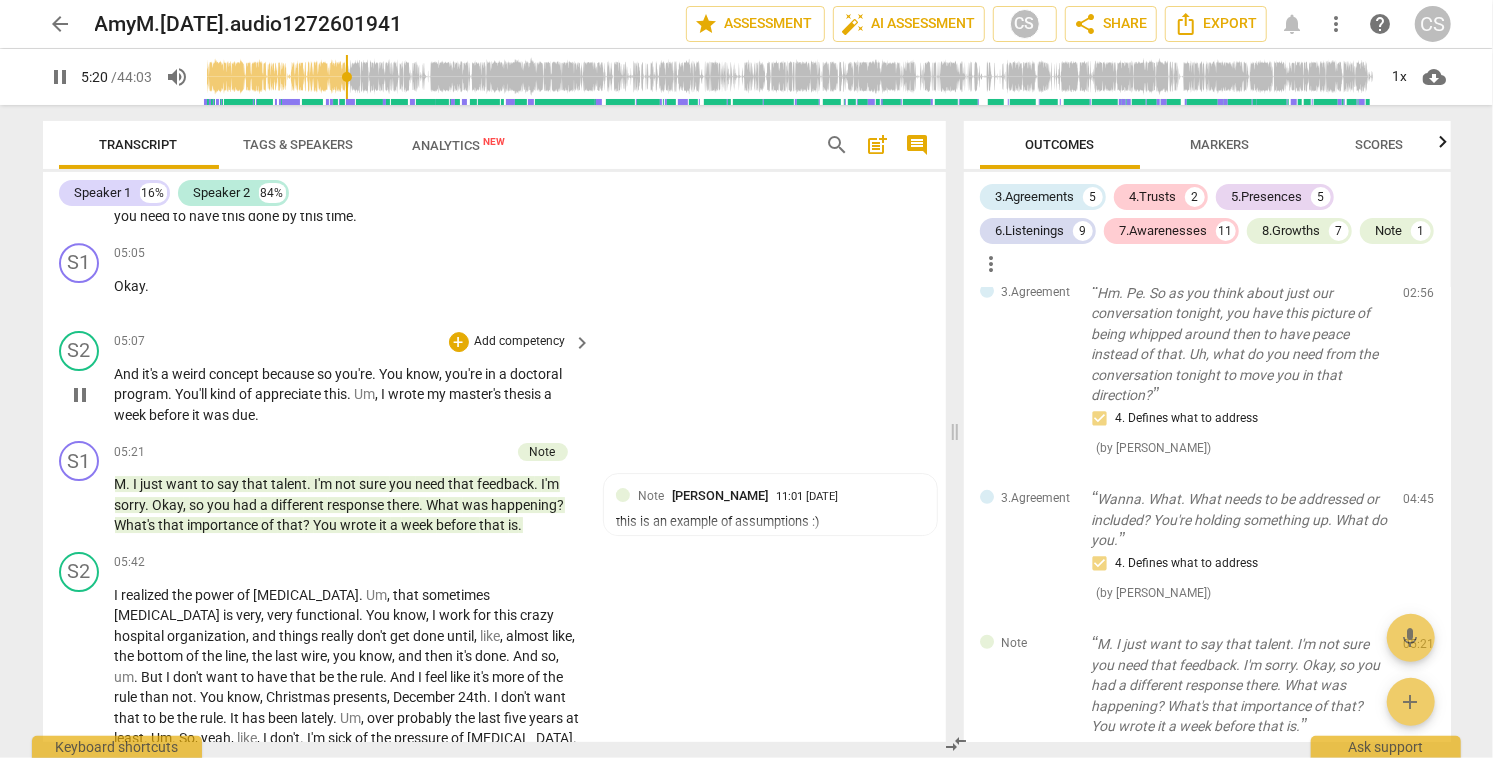 click on "pause" at bounding box center (80, 395) 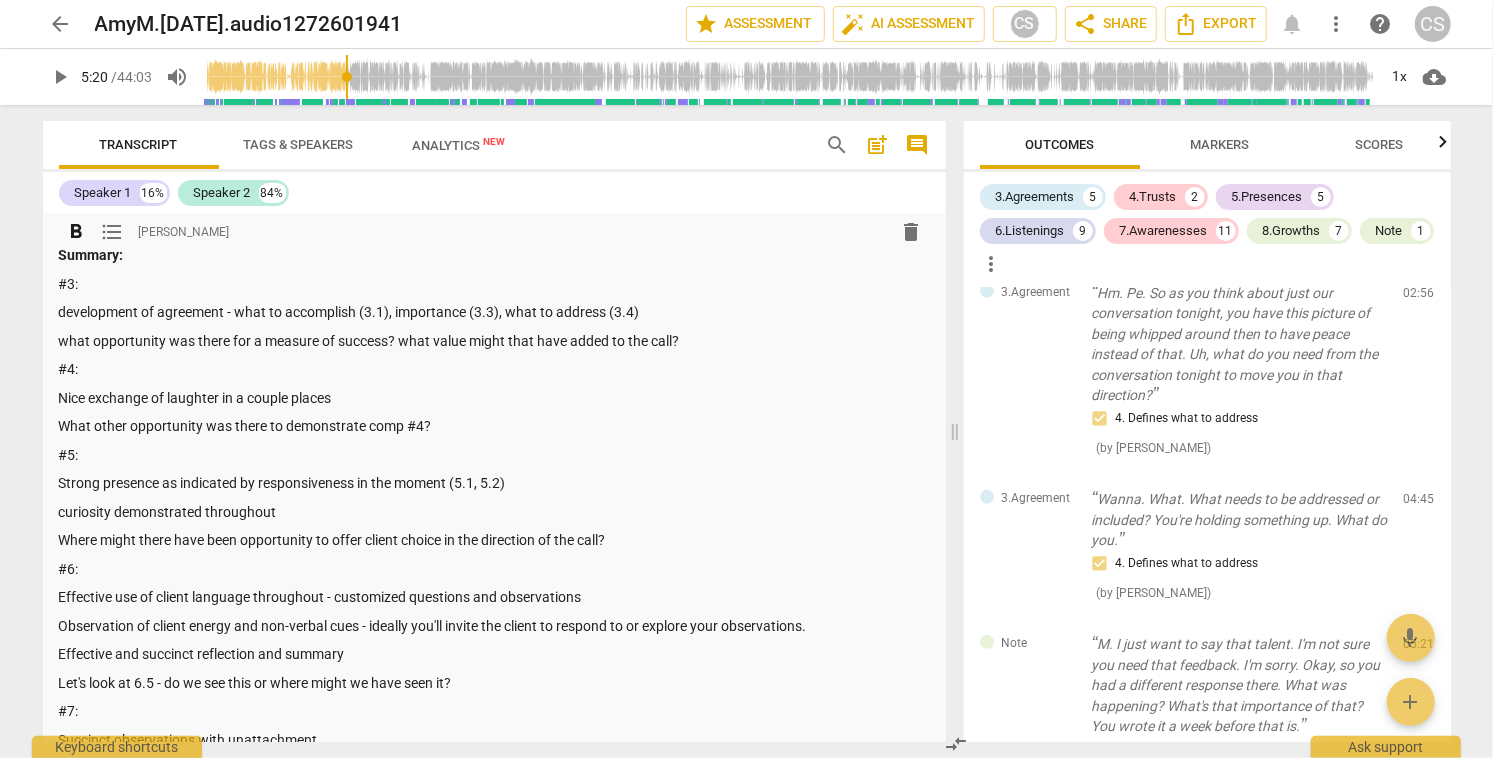 scroll, scrollTop: 18, scrollLeft: 0, axis: vertical 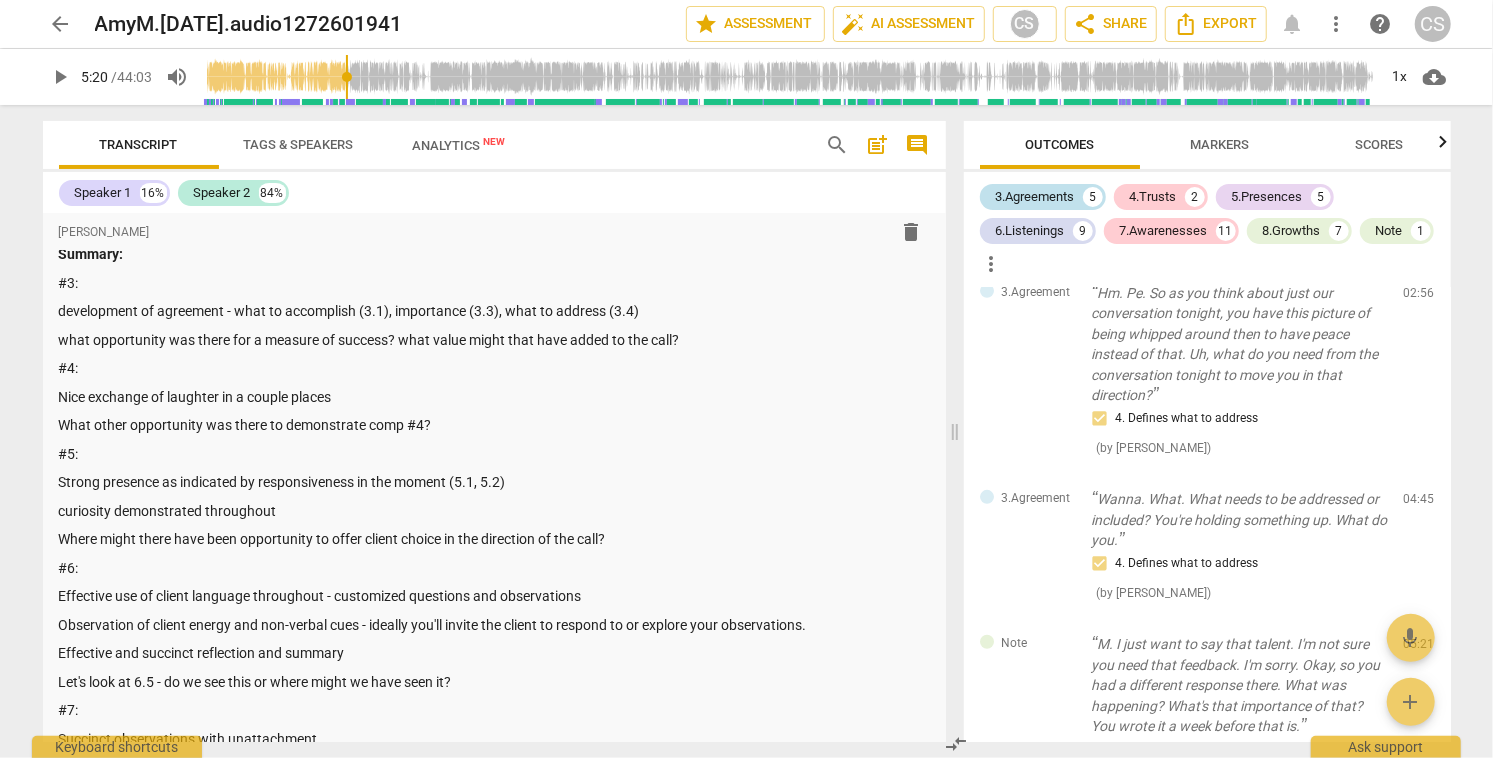 click on "3.Agreements" at bounding box center [1035, 197] 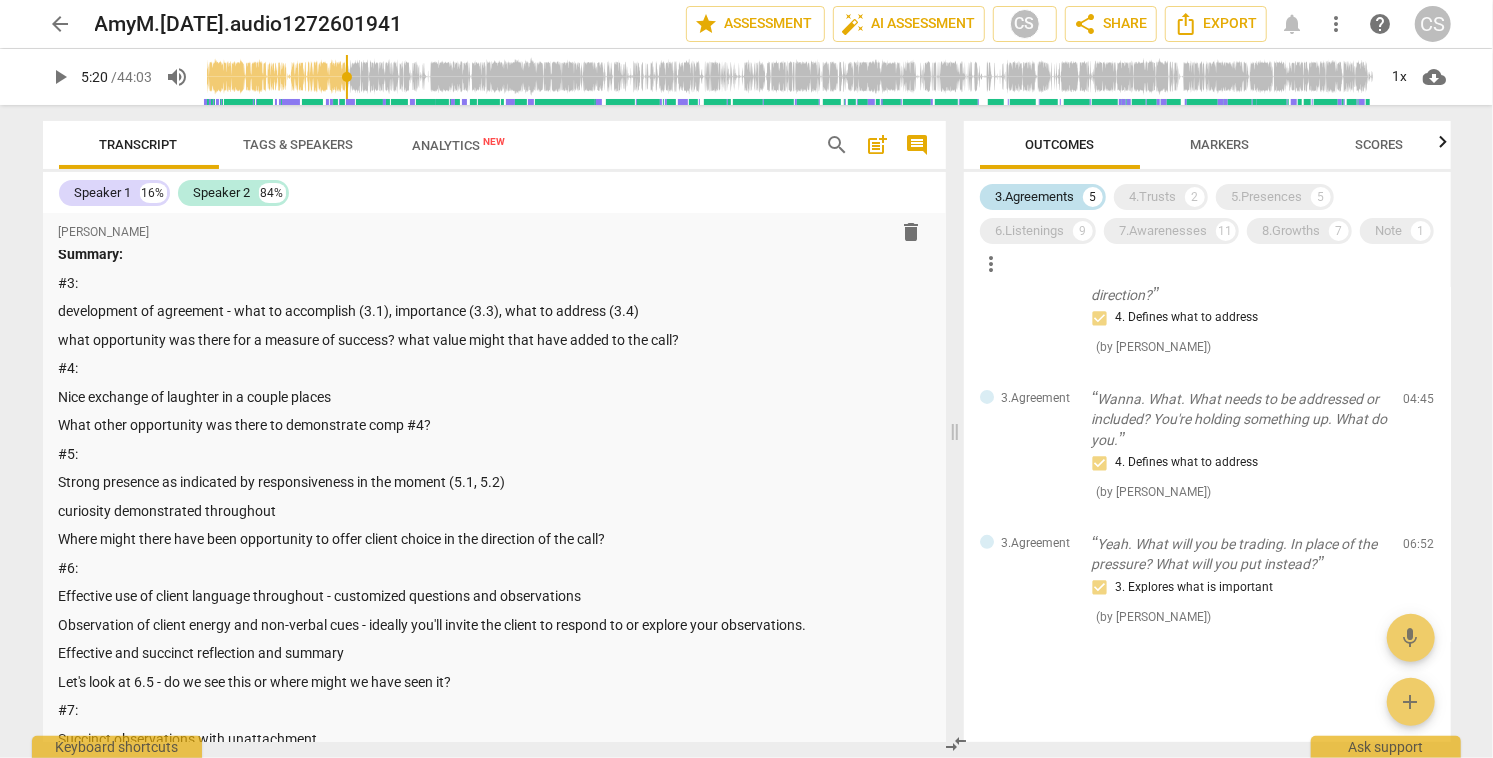 scroll, scrollTop: 246, scrollLeft: 0, axis: vertical 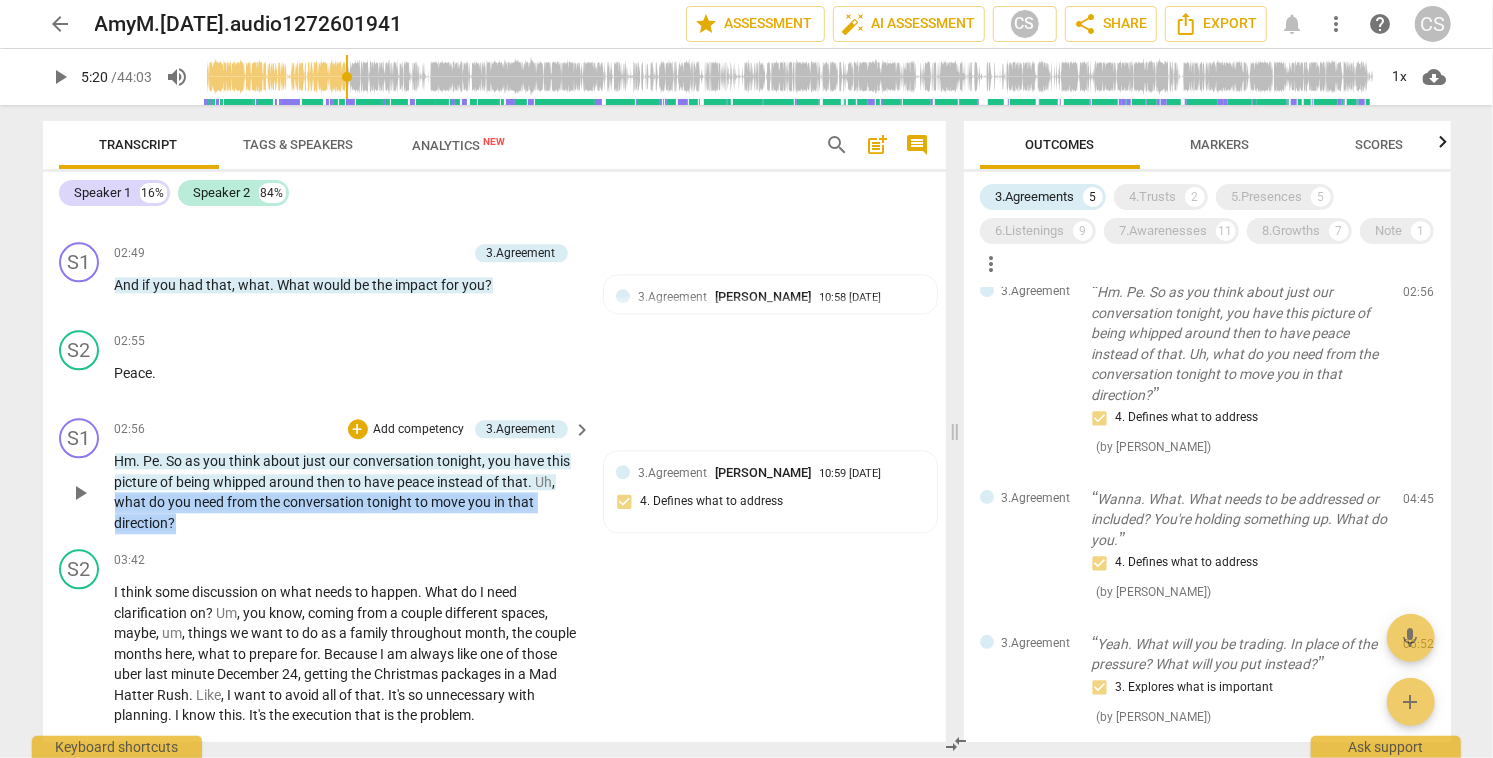drag, startPoint x: 116, startPoint y: 500, endPoint x: 212, endPoint y: 517, distance: 97.49359 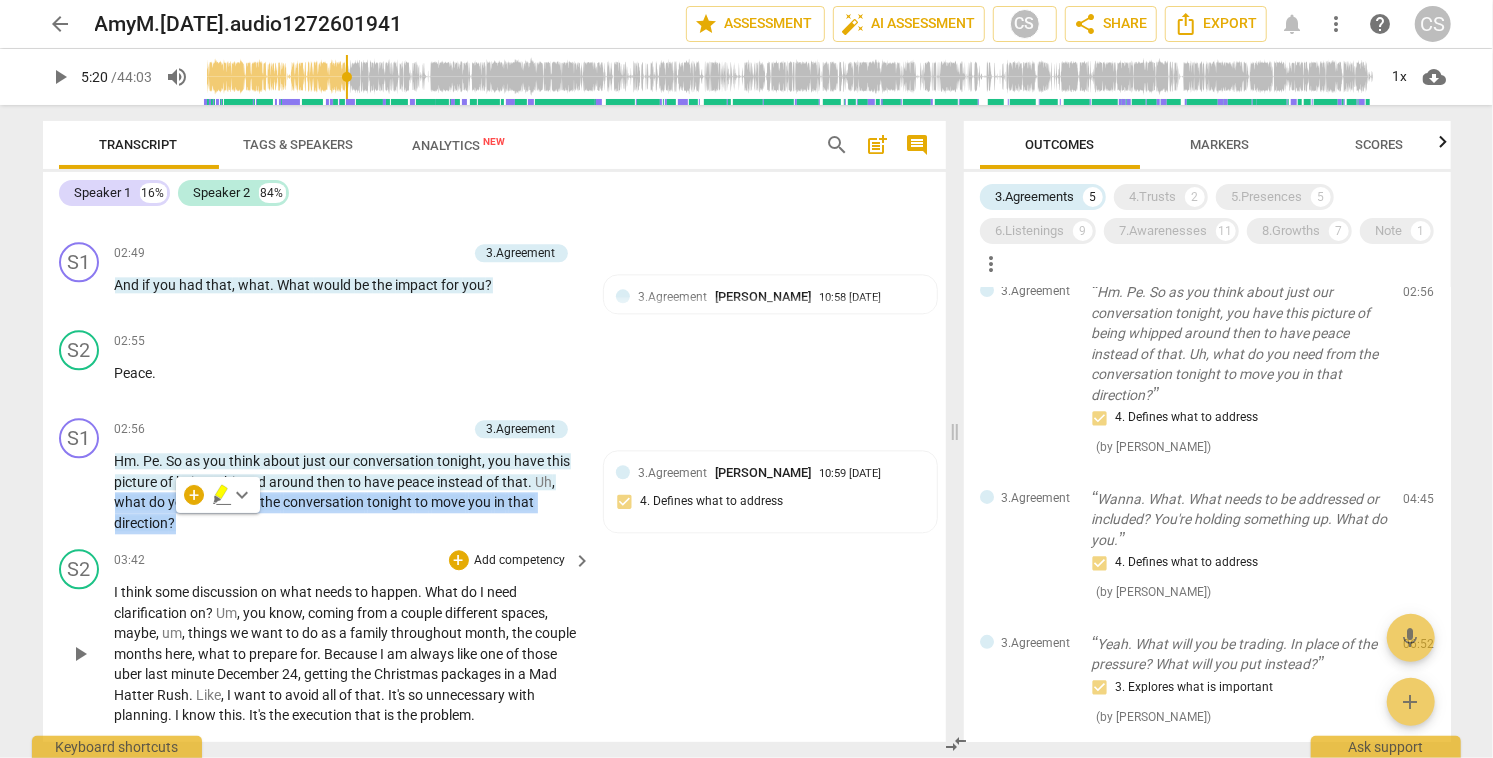 click on "03:42 + Add competency keyboard_arrow_right" at bounding box center (354, 560) 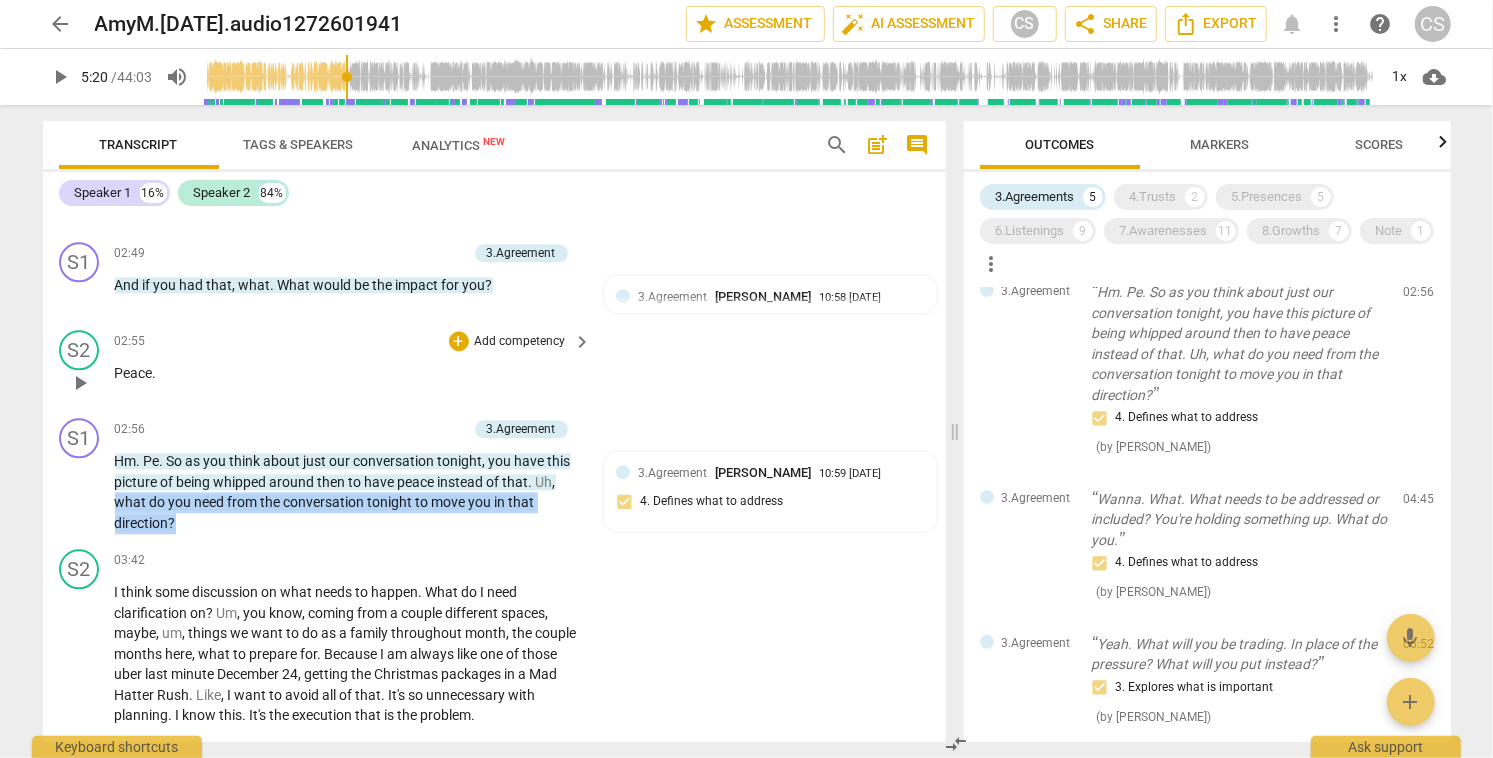click on "S2 play_arrow pause 02:55 + Add competency keyboard_arrow_right Peace ." at bounding box center [494, 366] 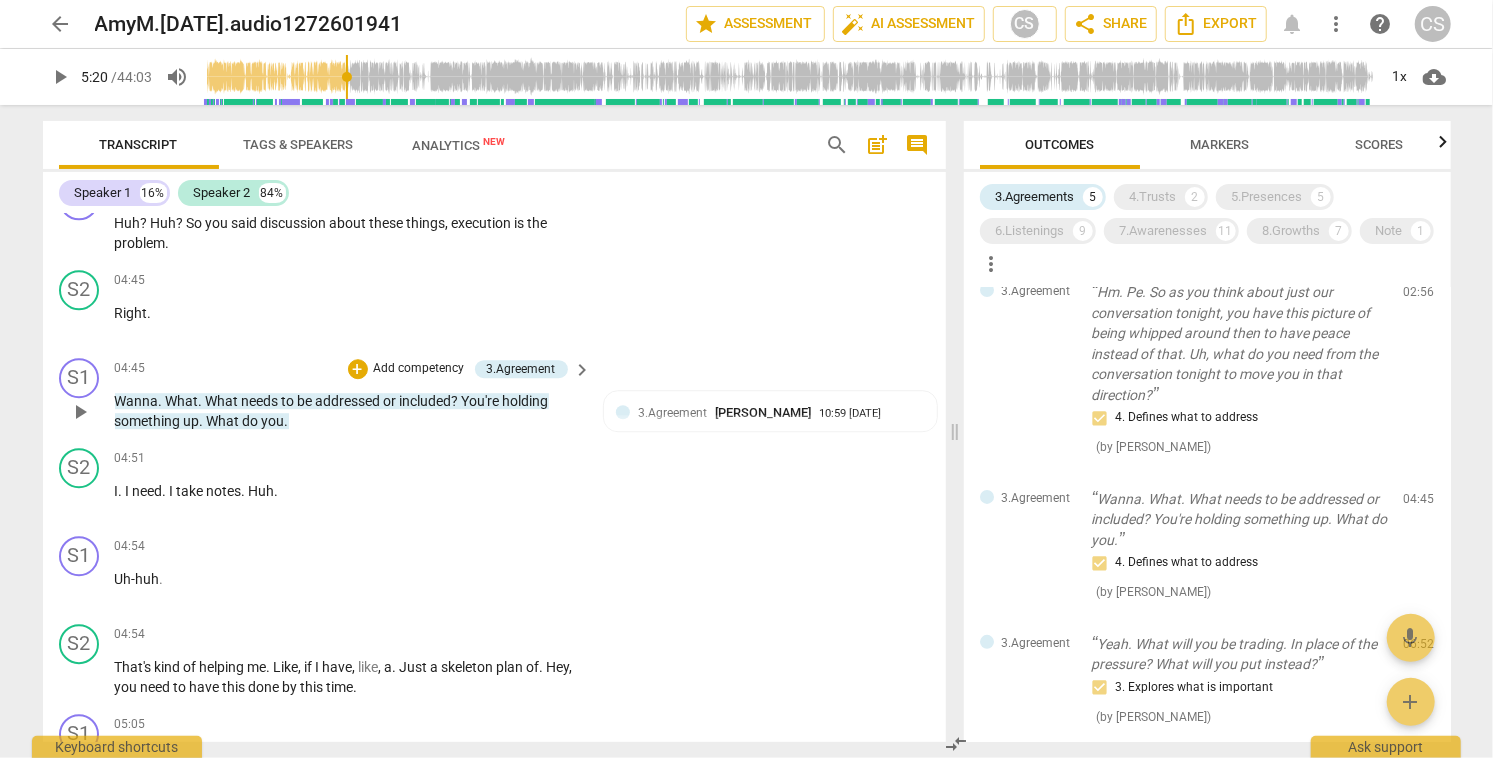 scroll, scrollTop: 3388, scrollLeft: 0, axis: vertical 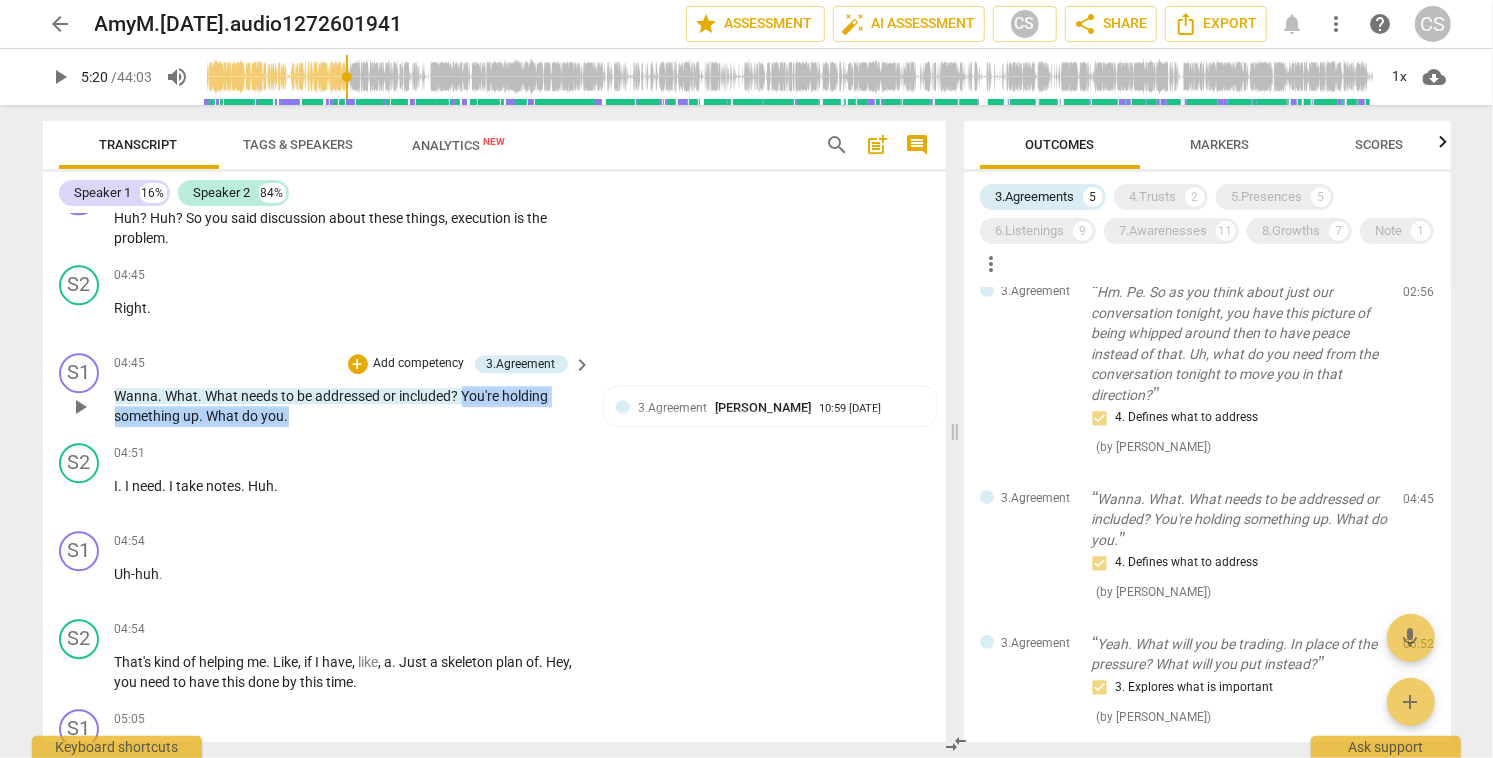 drag, startPoint x: 465, startPoint y: 395, endPoint x: 478, endPoint y: 411, distance: 20.615528 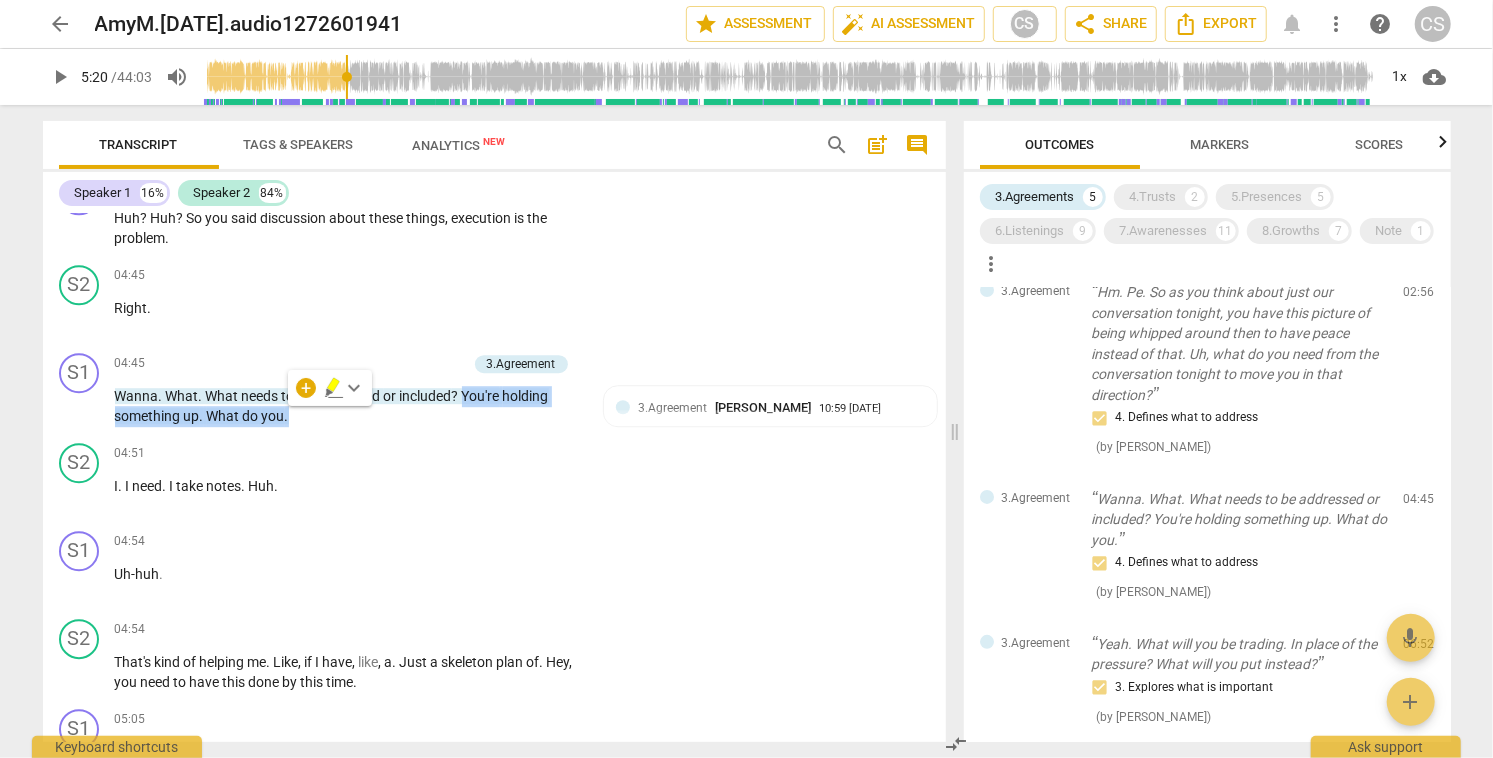 click 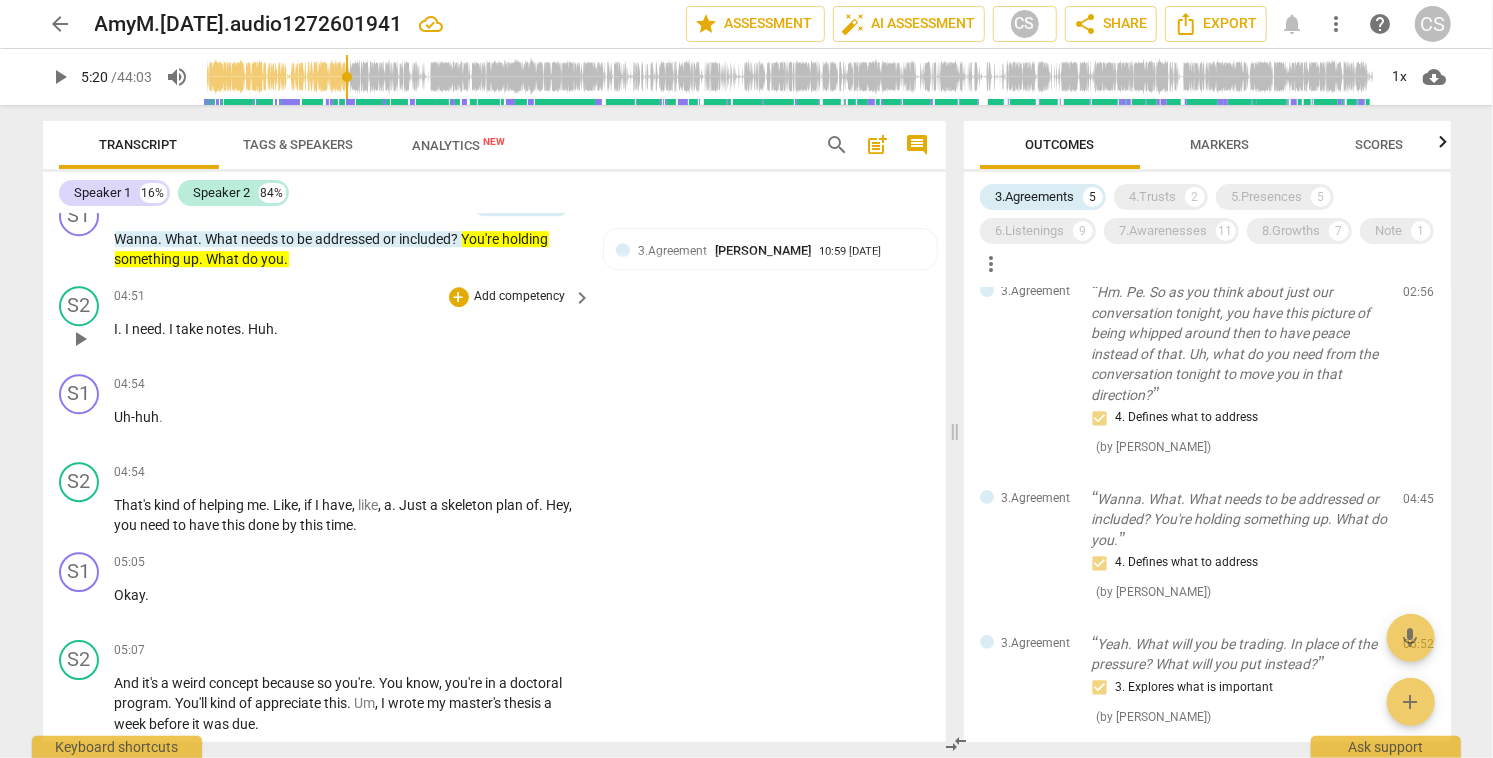scroll, scrollTop: 3546, scrollLeft: 0, axis: vertical 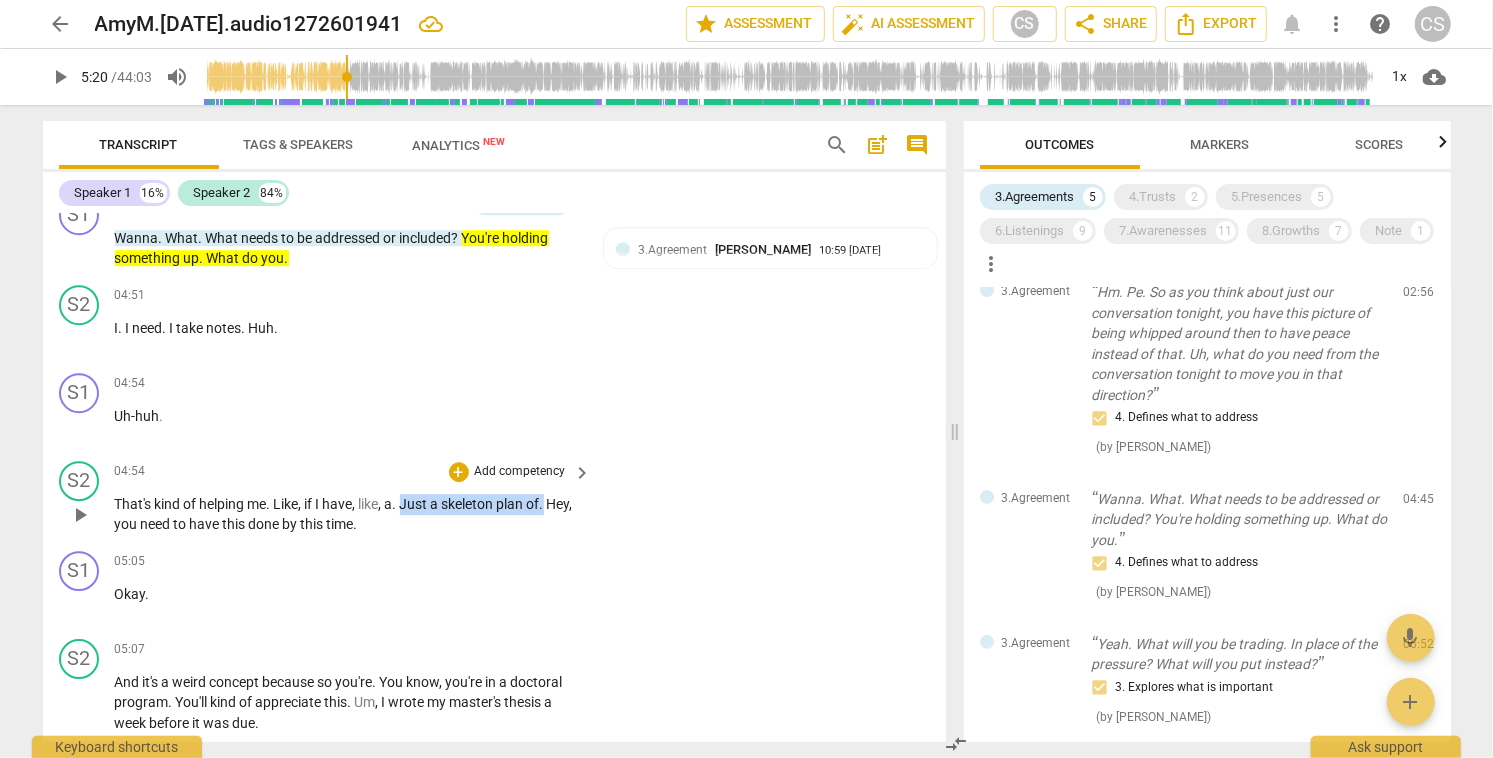 drag, startPoint x: 407, startPoint y: 502, endPoint x: 561, endPoint y: 509, distance: 154.15901 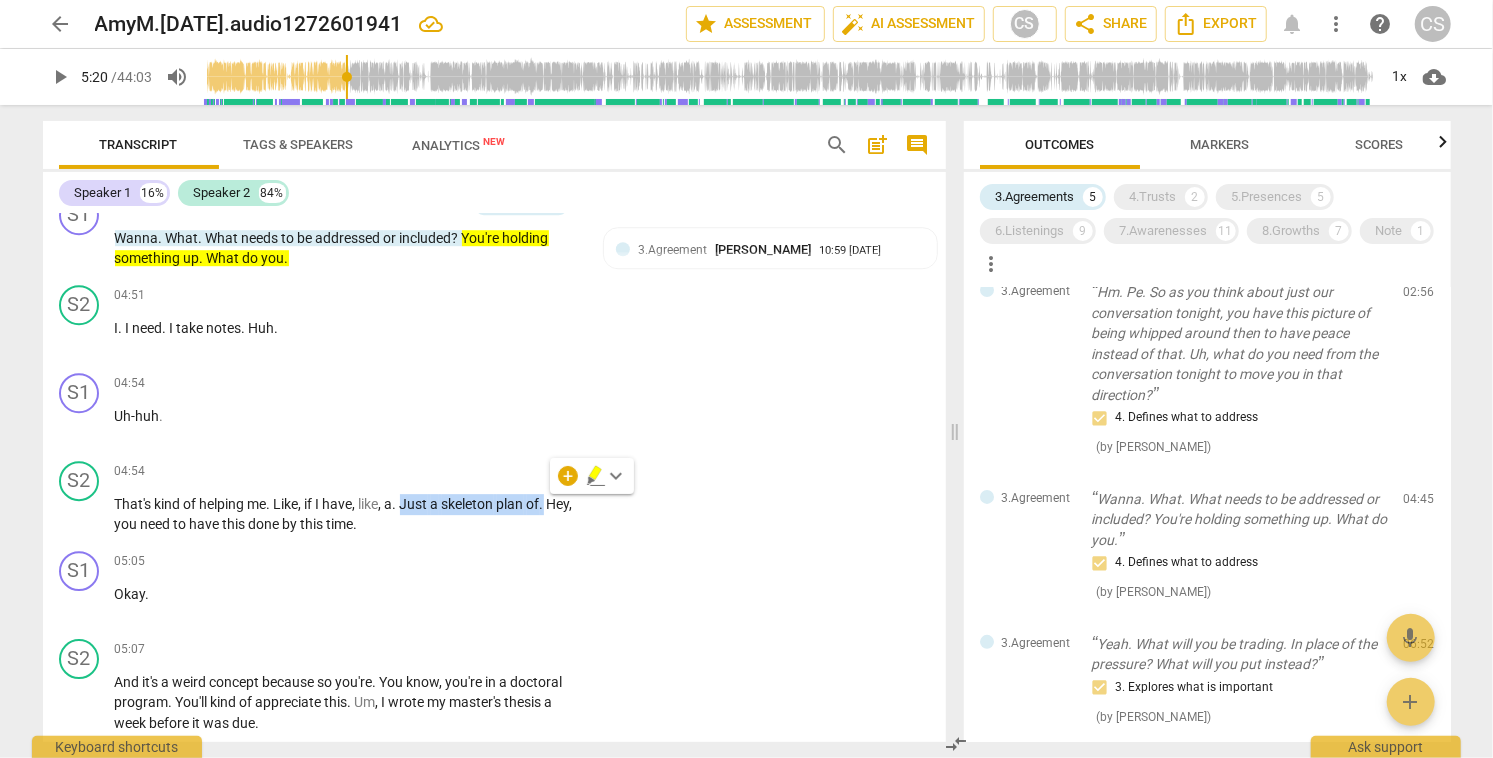 click 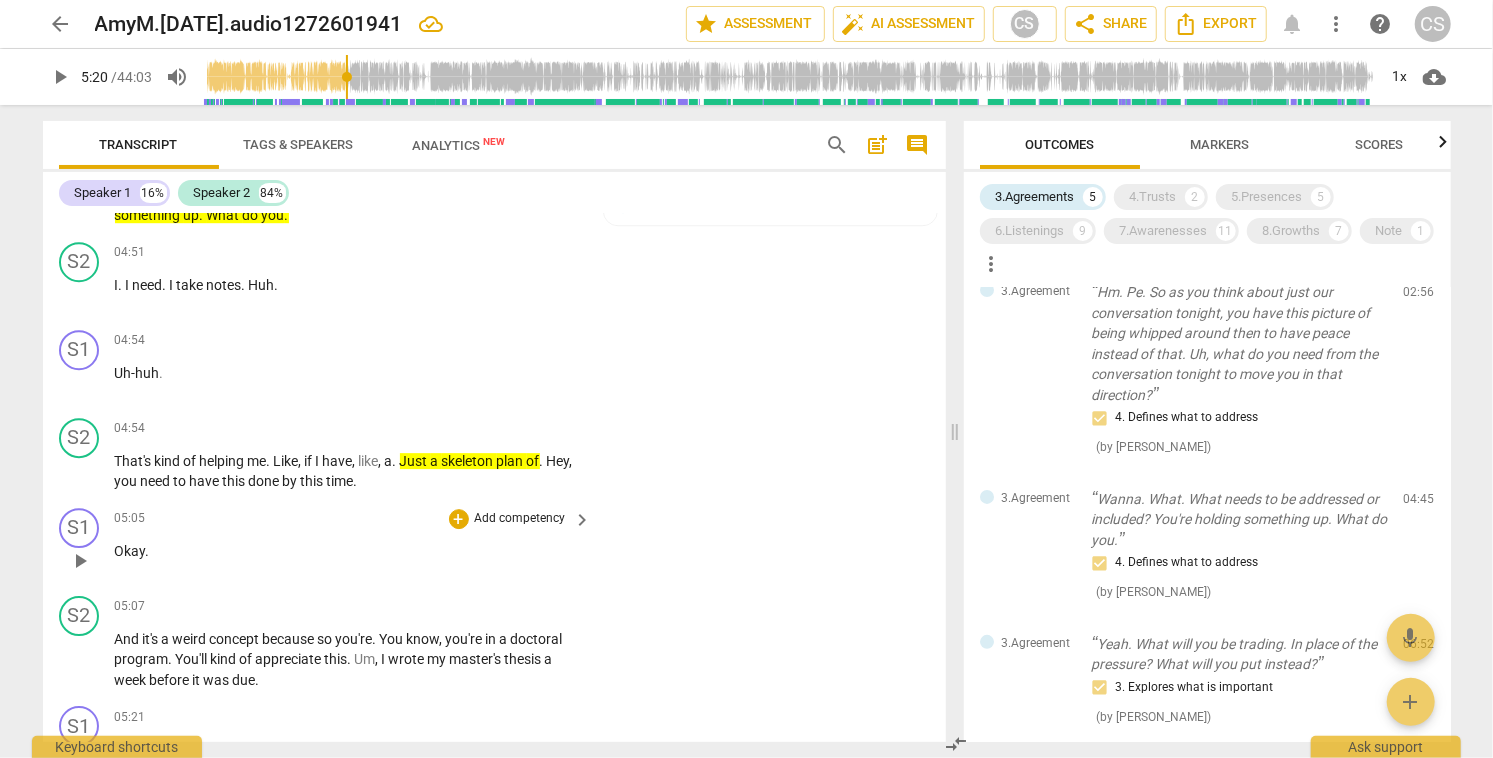 scroll, scrollTop: 3582, scrollLeft: 0, axis: vertical 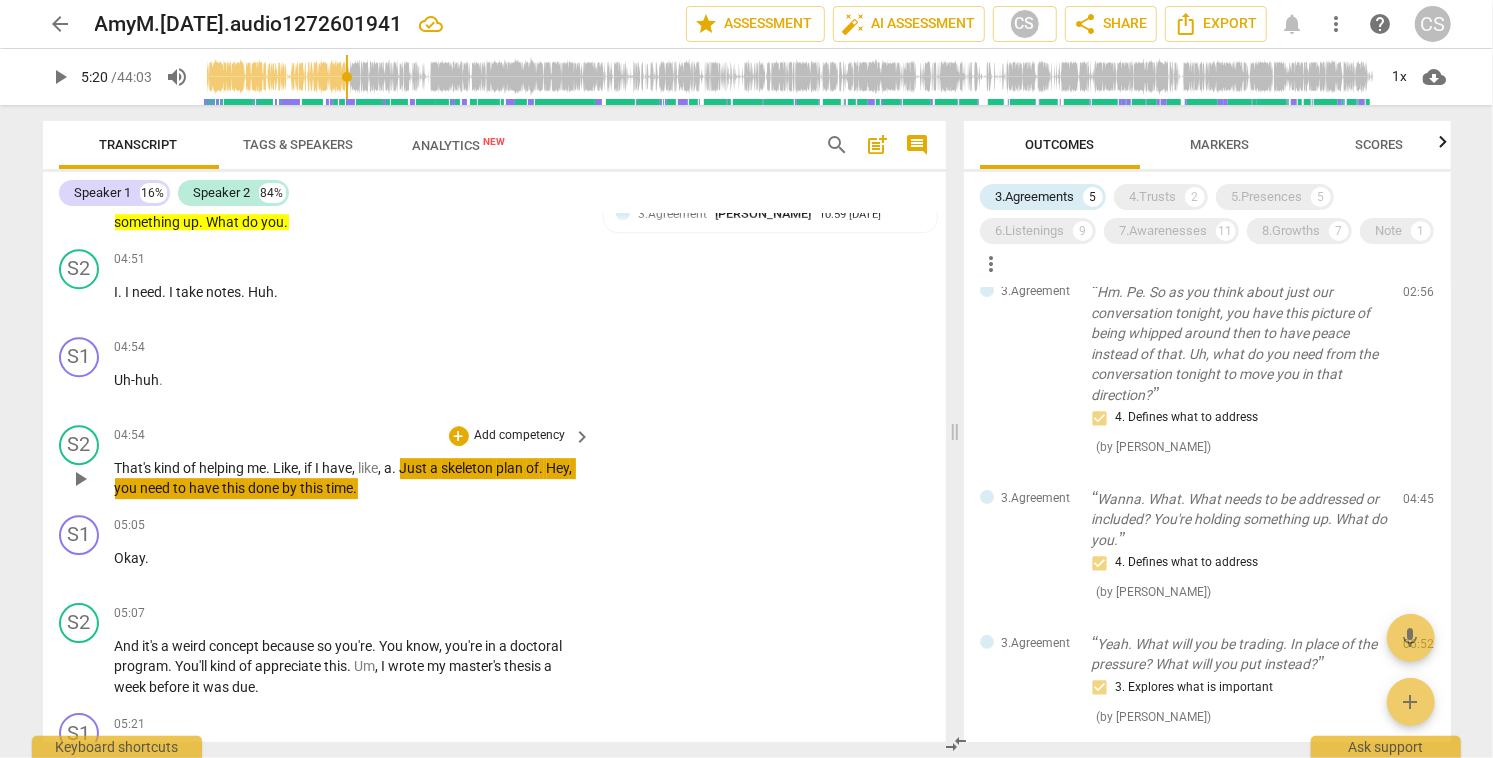 drag, startPoint x: 404, startPoint y: 464, endPoint x: 412, endPoint y: 483, distance: 20.615528 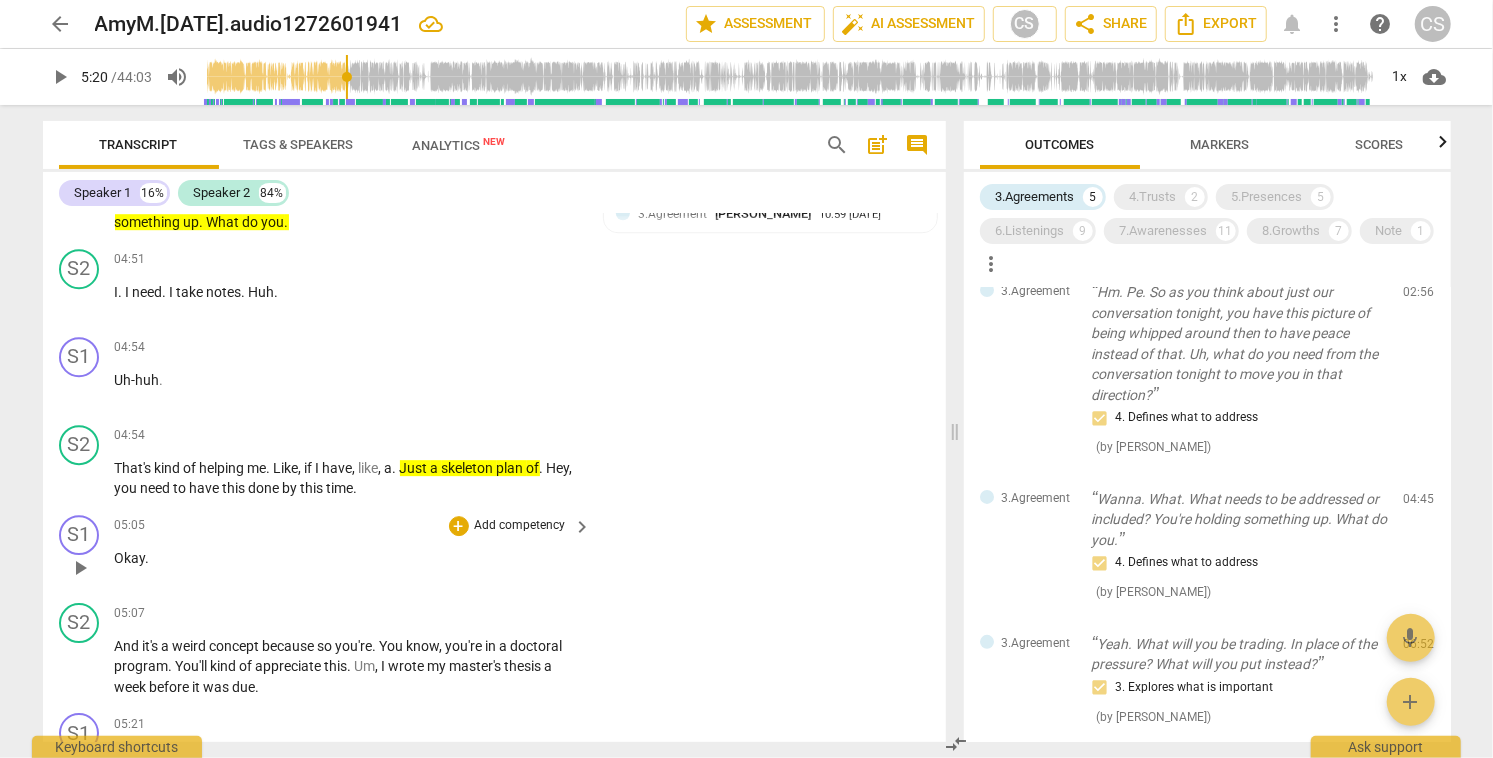 click on "Okay ." at bounding box center (348, 558) 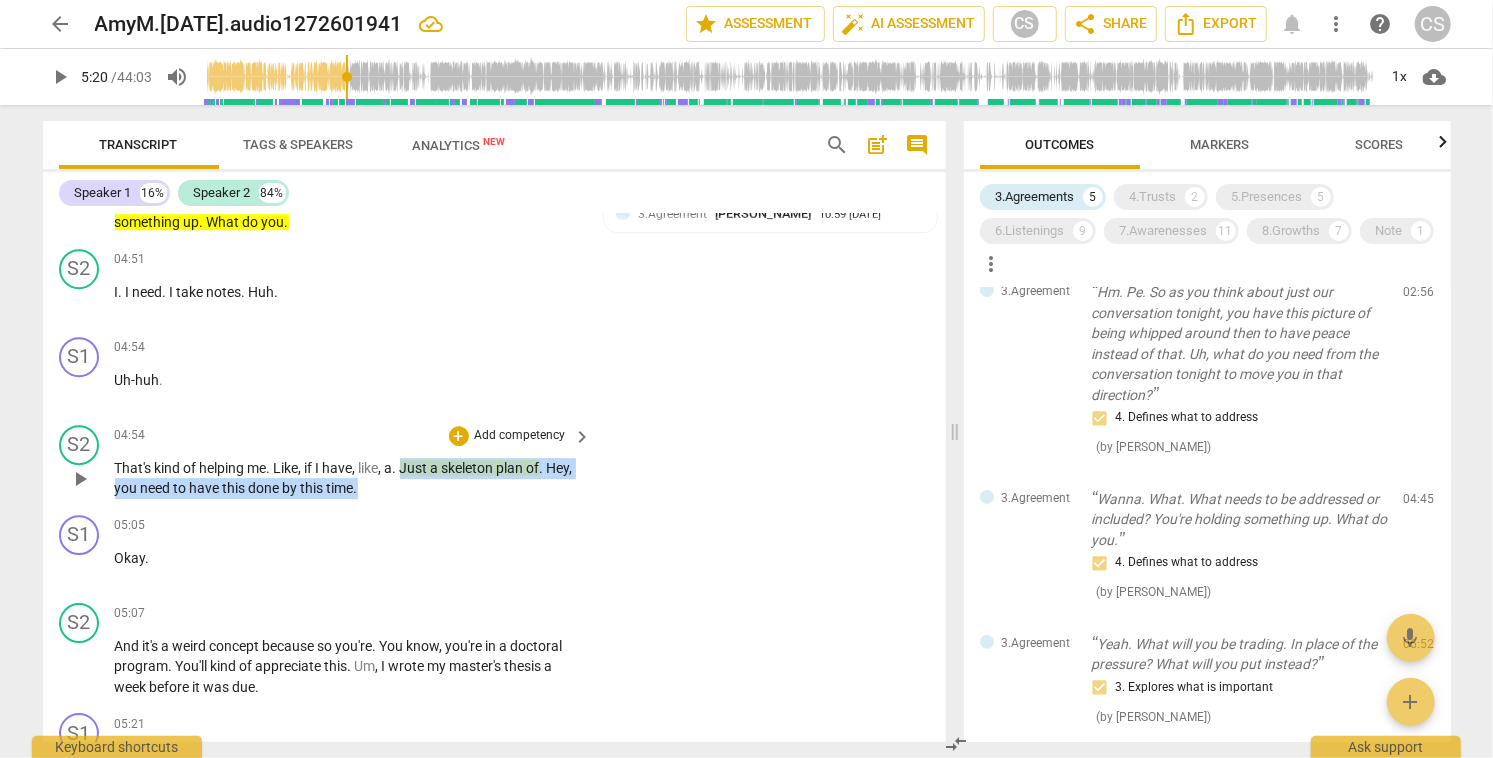 drag, startPoint x: 406, startPoint y: 463, endPoint x: 507, endPoint y: 486, distance: 103.58572 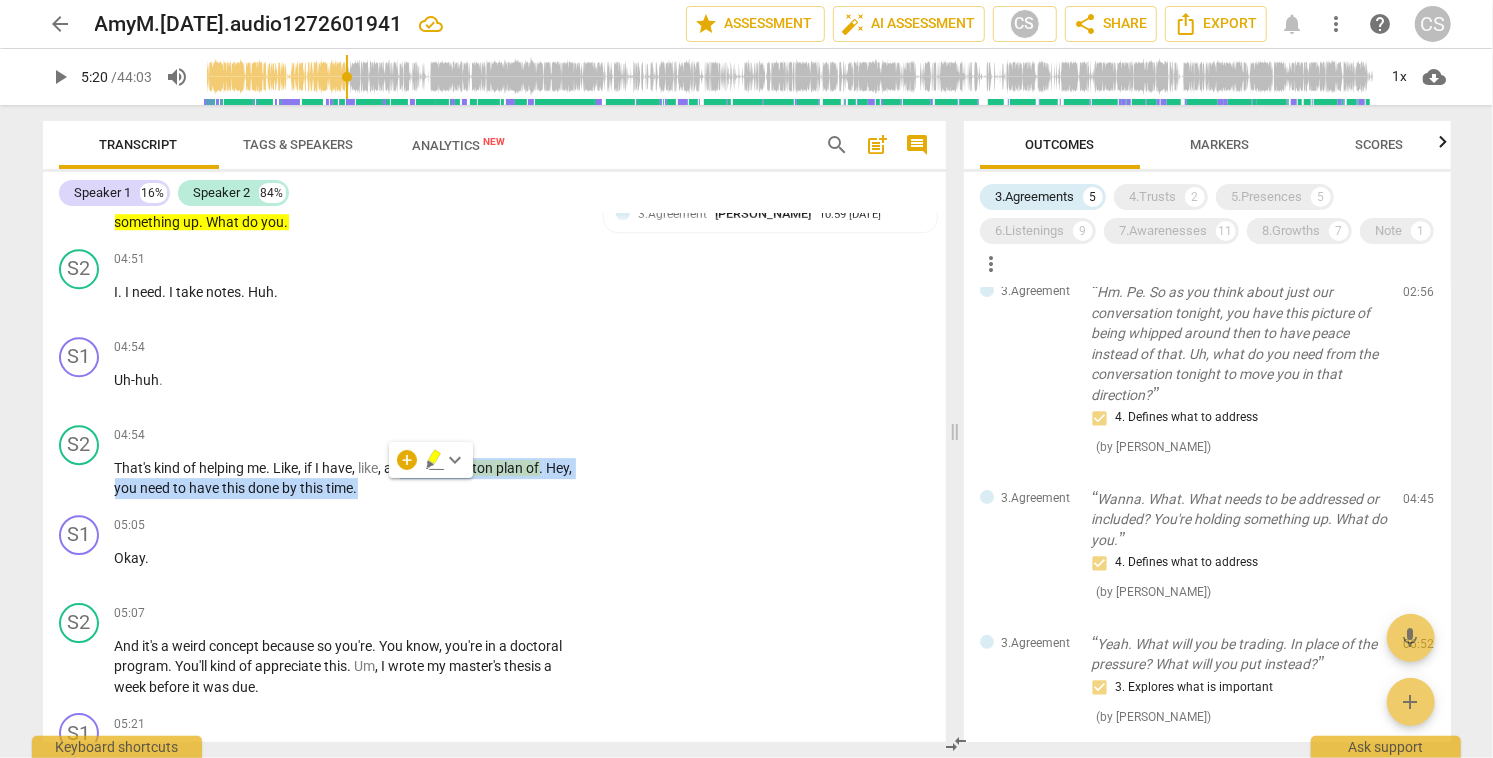 click 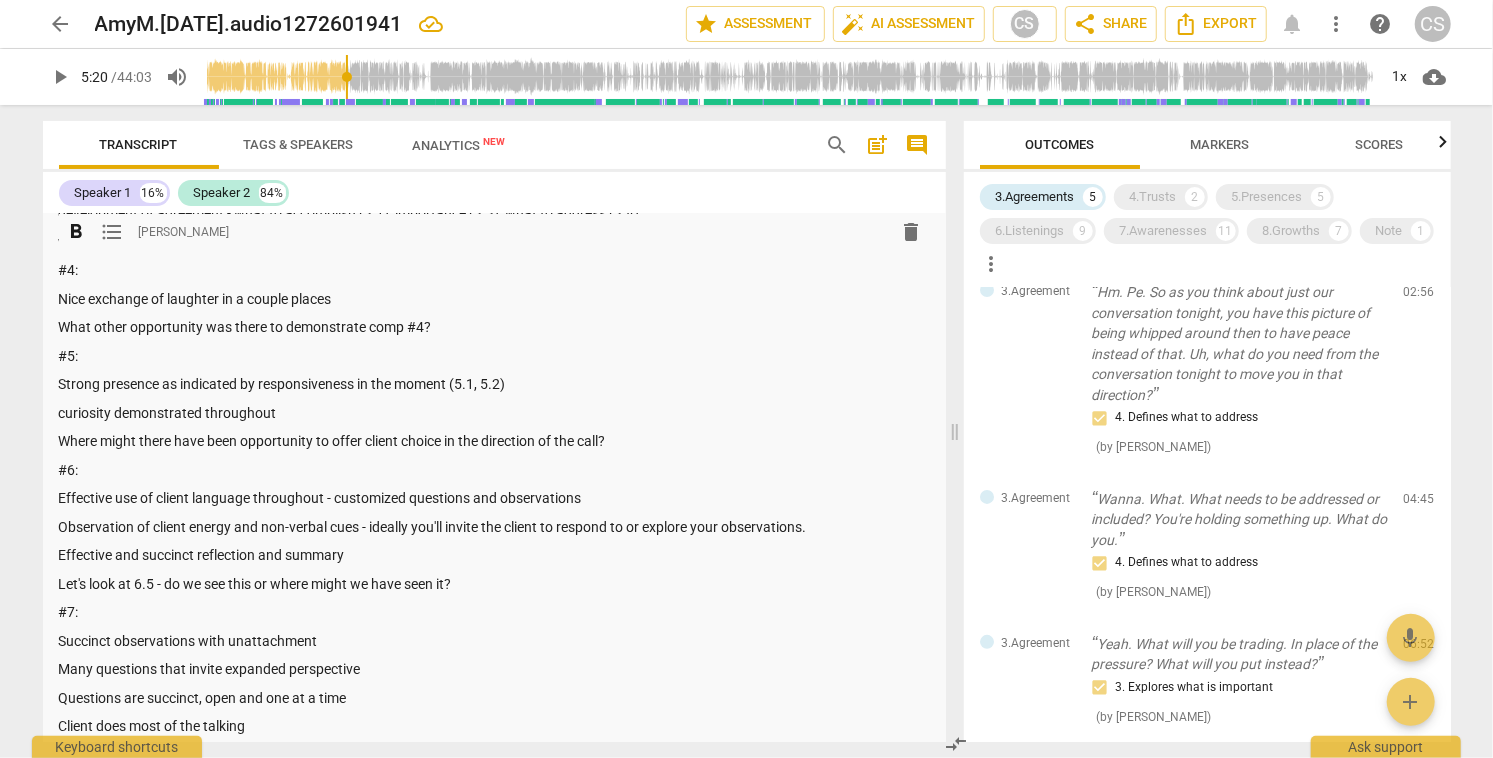 scroll, scrollTop: 117, scrollLeft: 0, axis: vertical 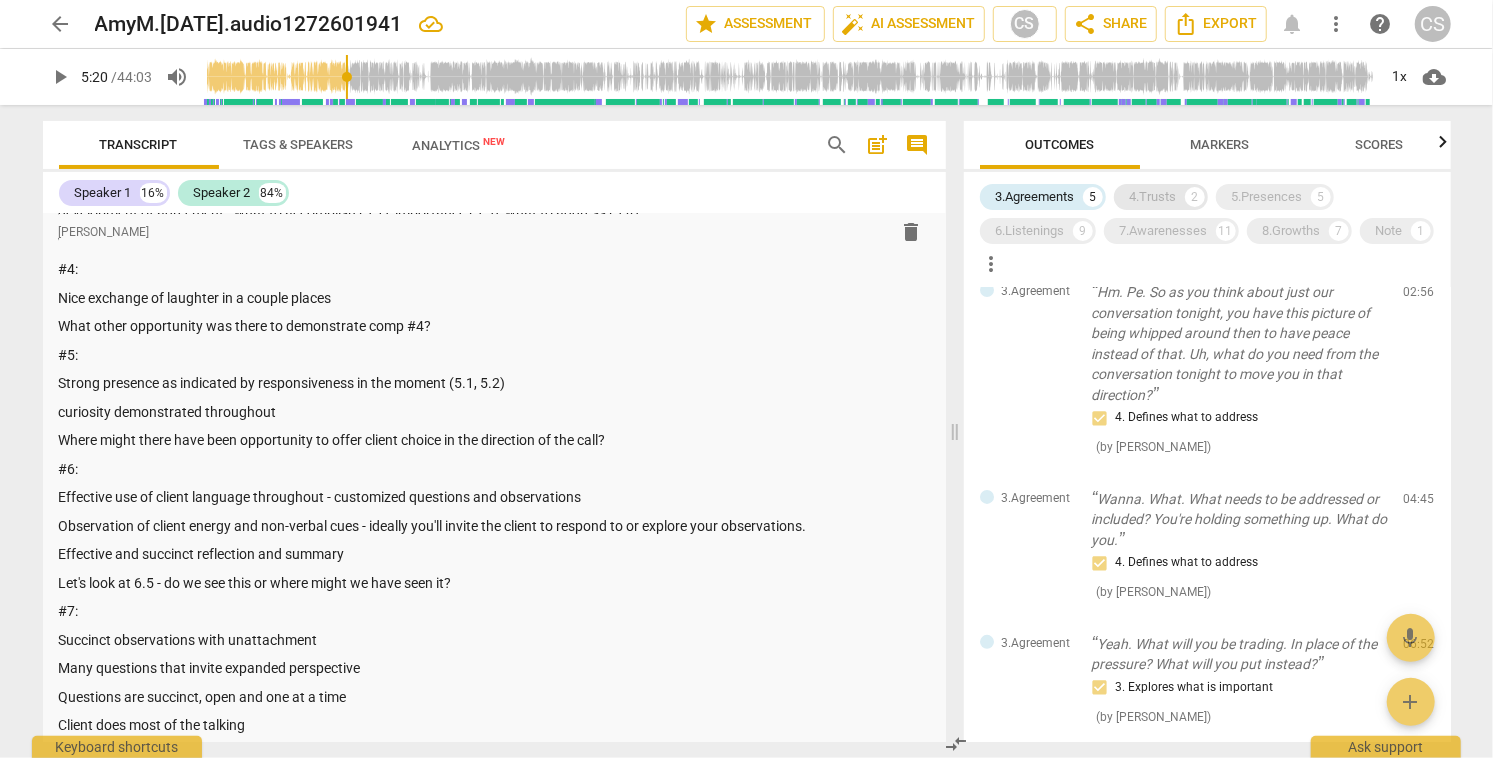 click on "4.Trusts" at bounding box center [1153, 197] 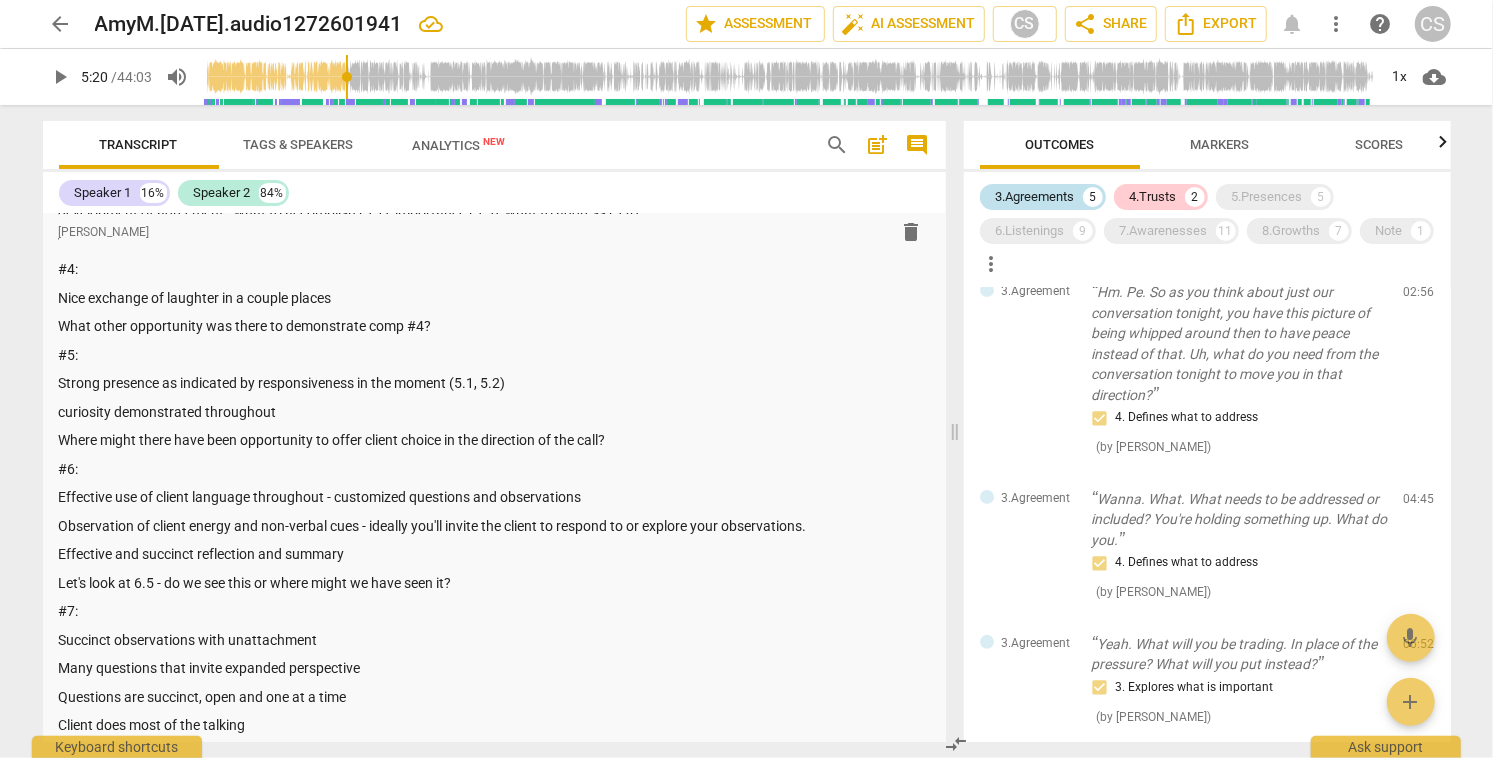 click on "3.Agreements" at bounding box center [1035, 197] 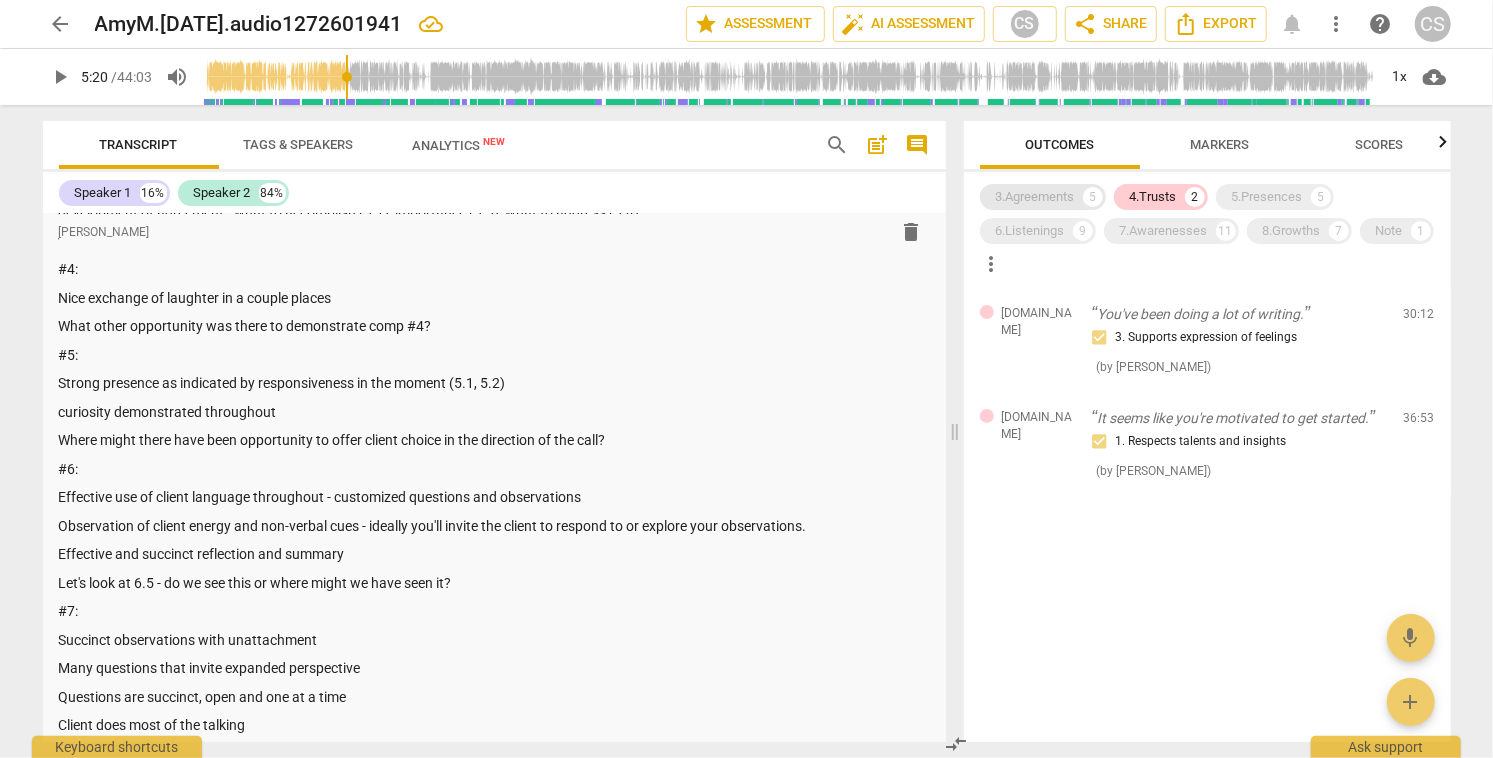 scroll, scrollTop: 0, scrollLeft: 0, axis: both 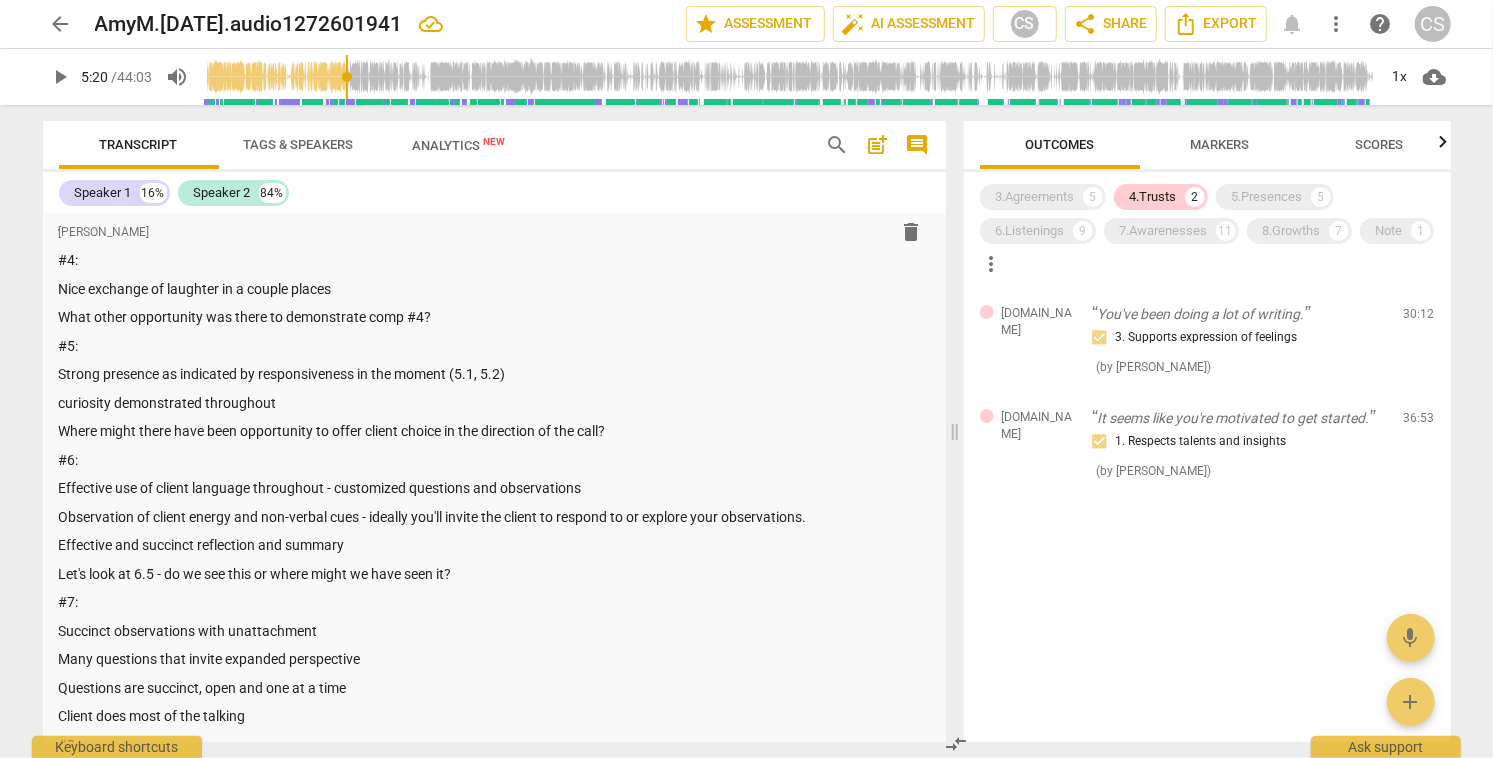 click on "Markers" at bounding box center [1219, 144] 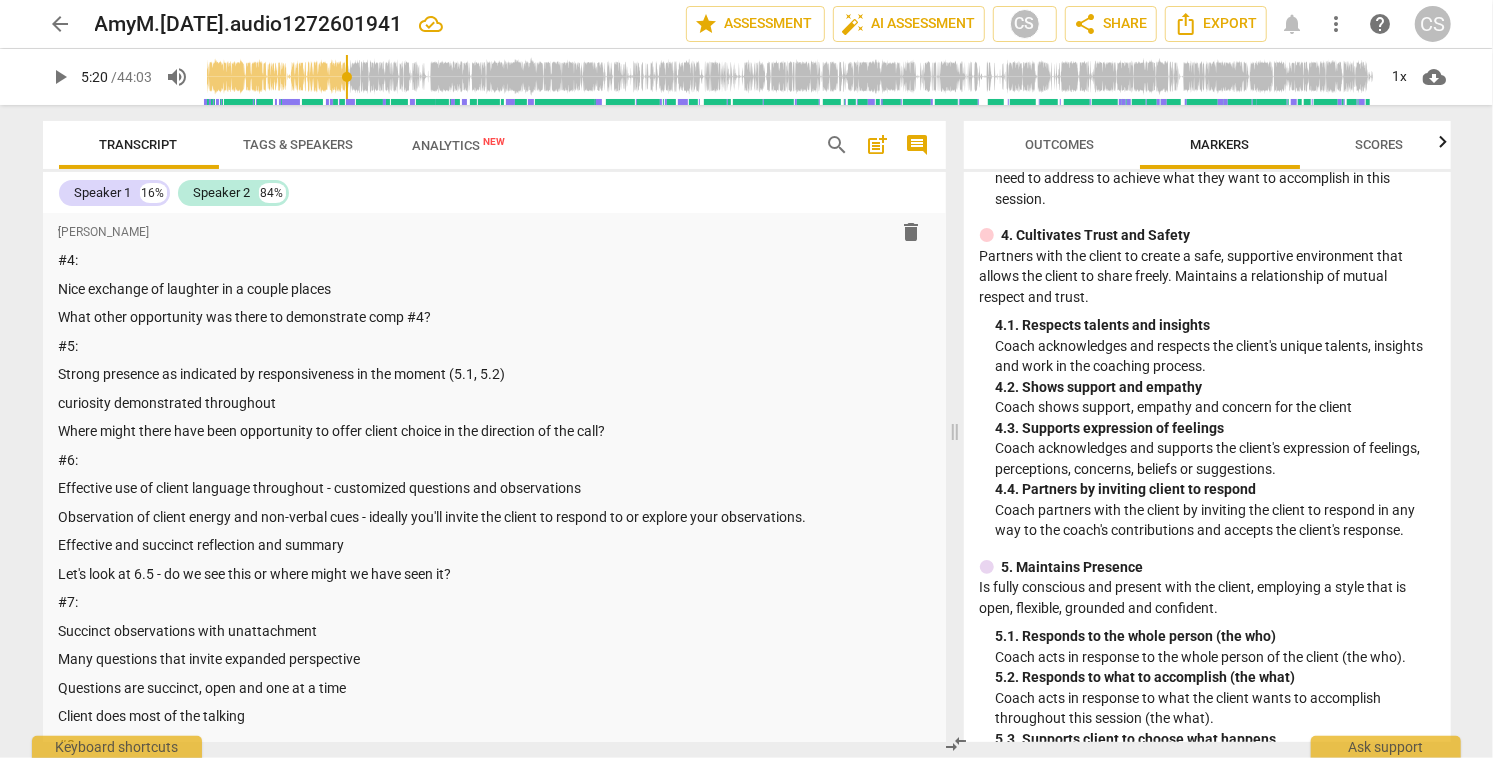 scroll, scrollTop: 703, scrollLeft: 0, axis: vertical 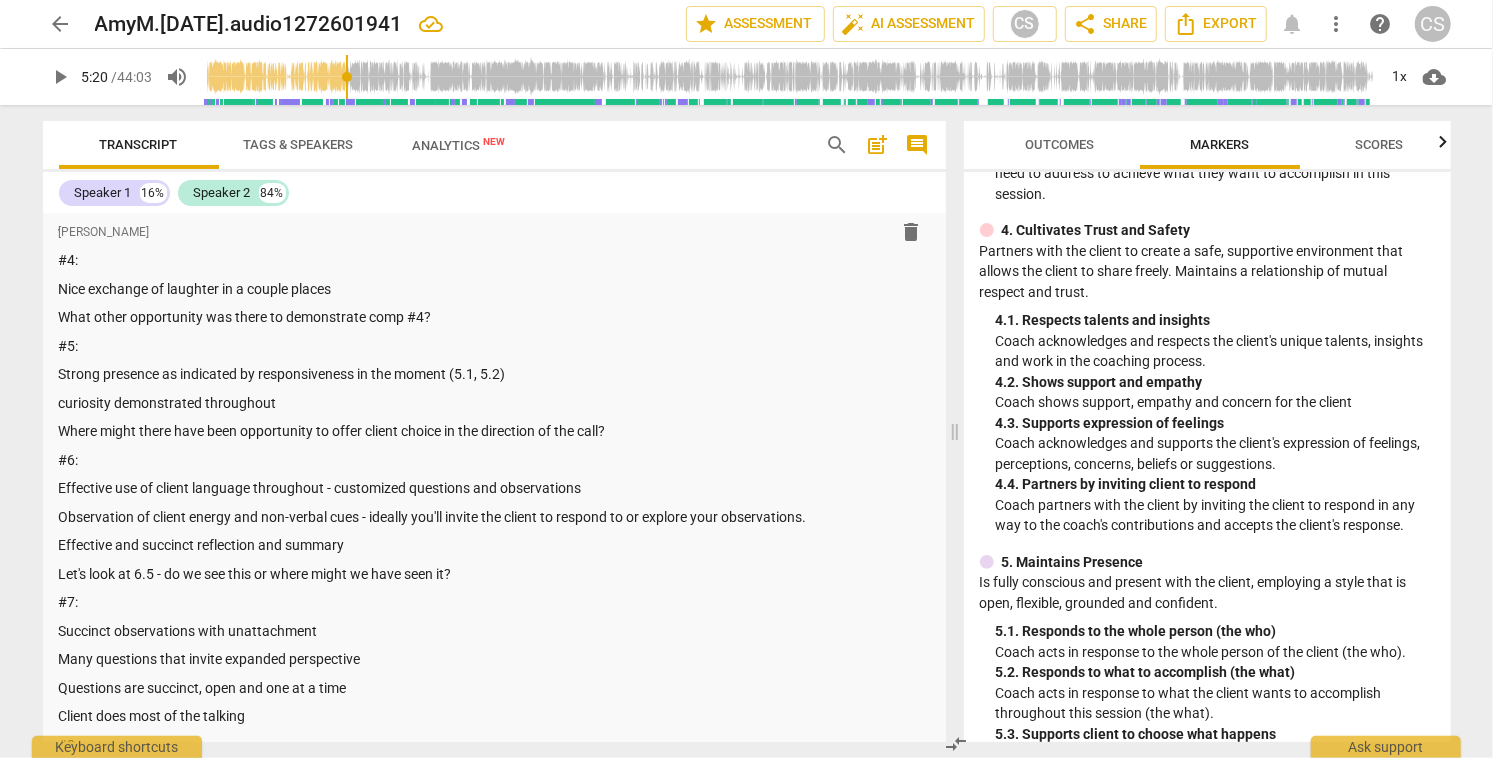 click on "Outcomes" at bounding box center [1059, 144] 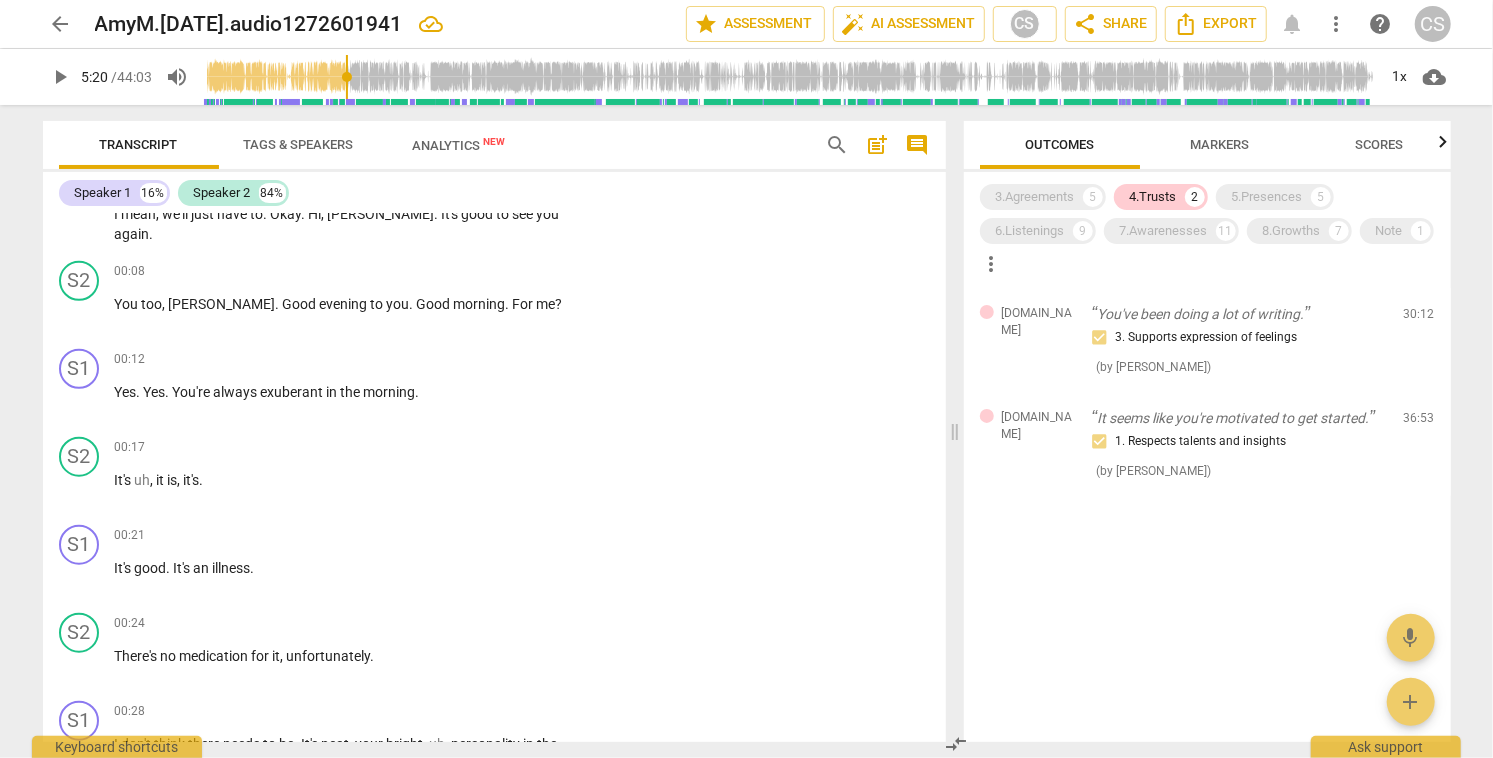 scroll, scrollTop: 988, scrollLeft: 0, axis: vertical 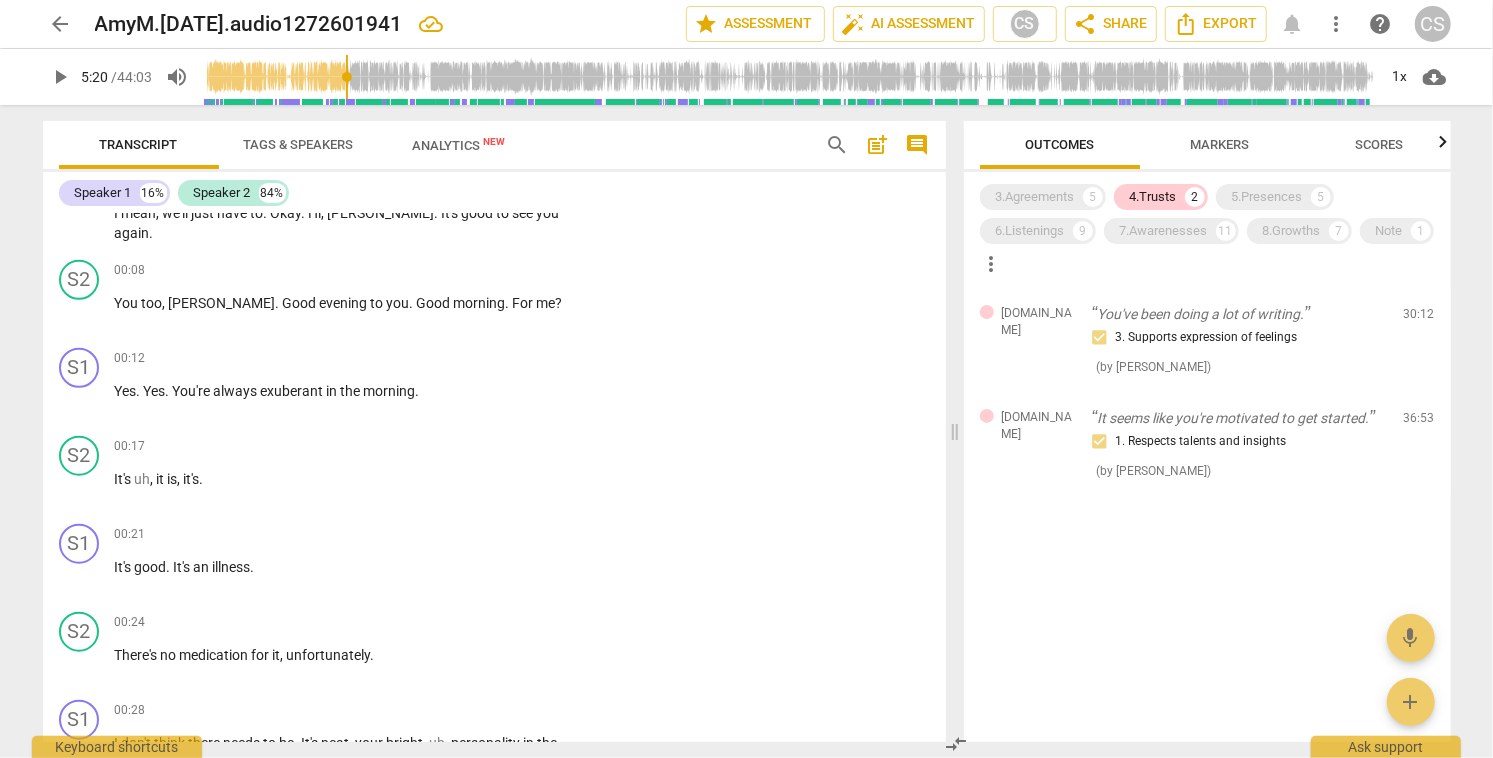 click on "Markers" at bounding box center [1219, 144] 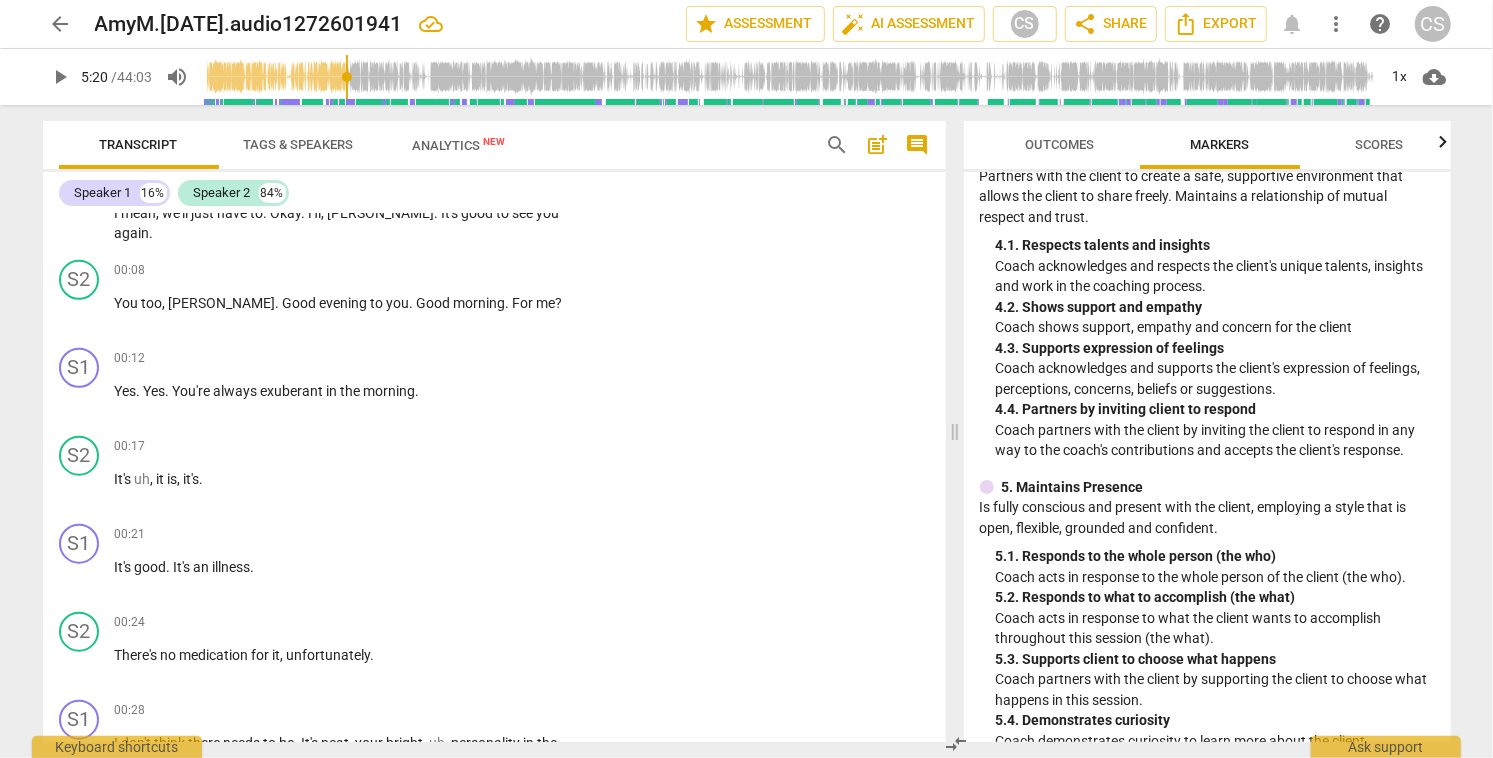 scroll, scrollTop: 789, scrollLeft: 0, axis: vertical 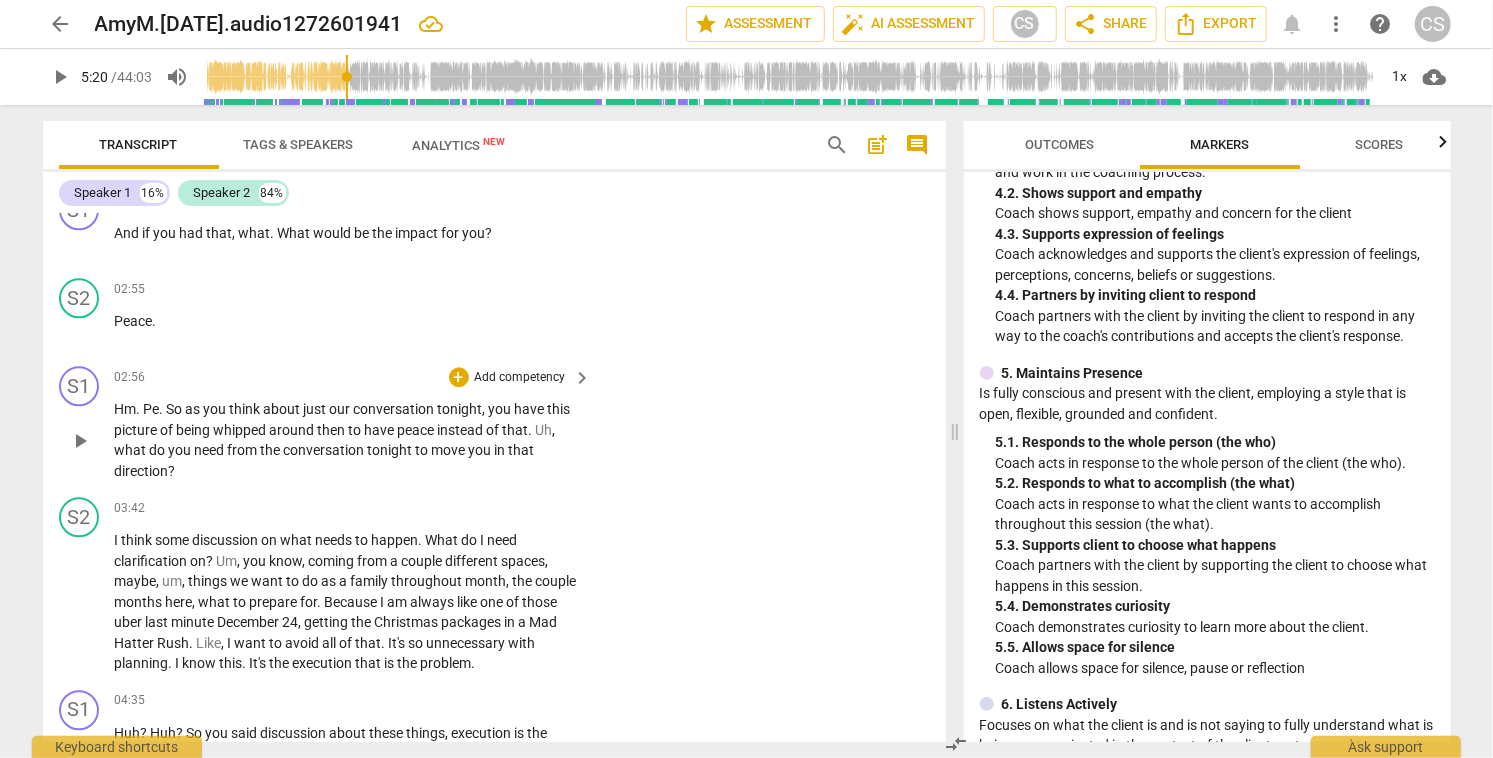 drag, startPoint x: 113, startPoint y: 447, endPoint x: 151, endPoint y: 452, distance: 38.327538 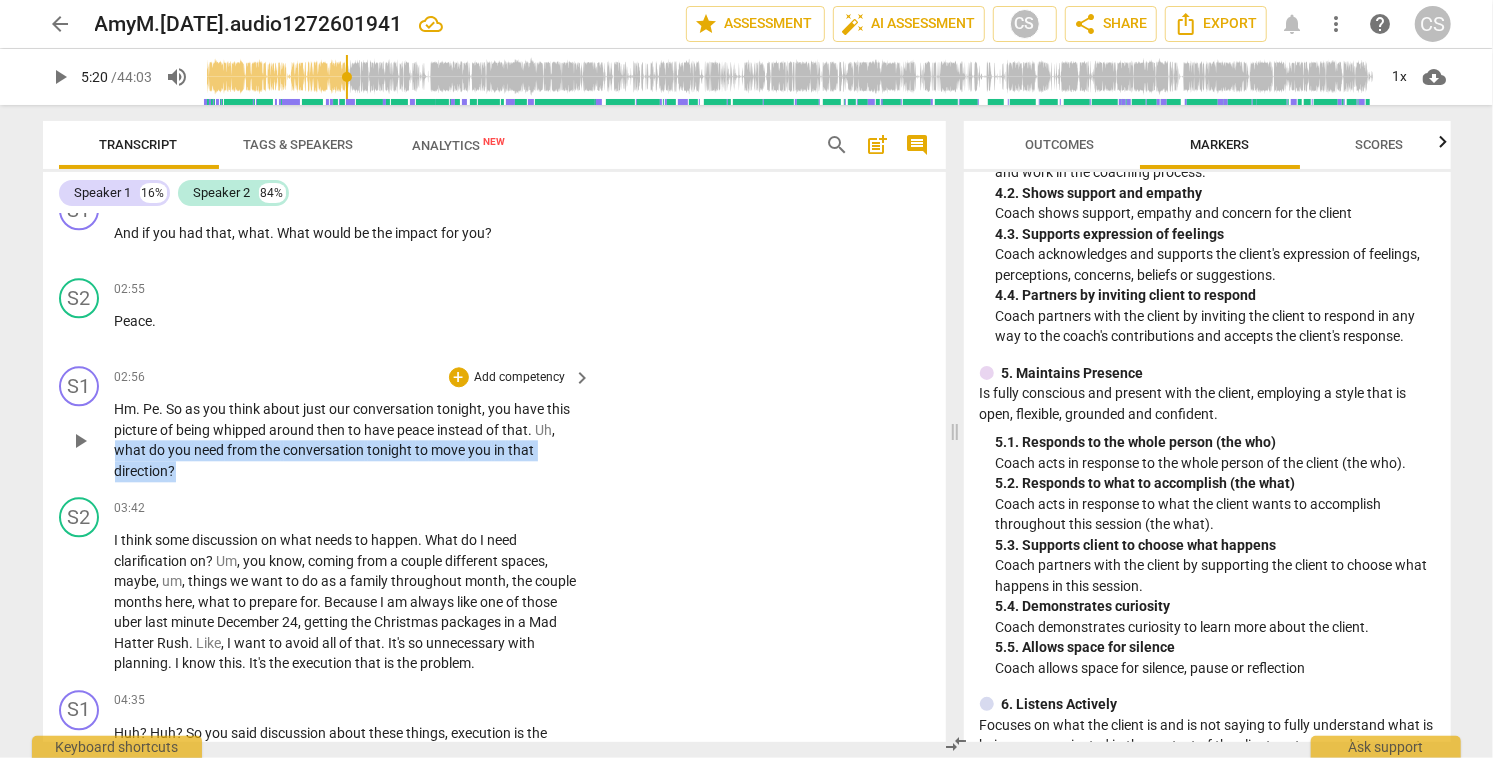 drag, startPoint x: 115, startPoint y: 446, endPoint x: 178, endPoint y: 464, distance: 65.52099 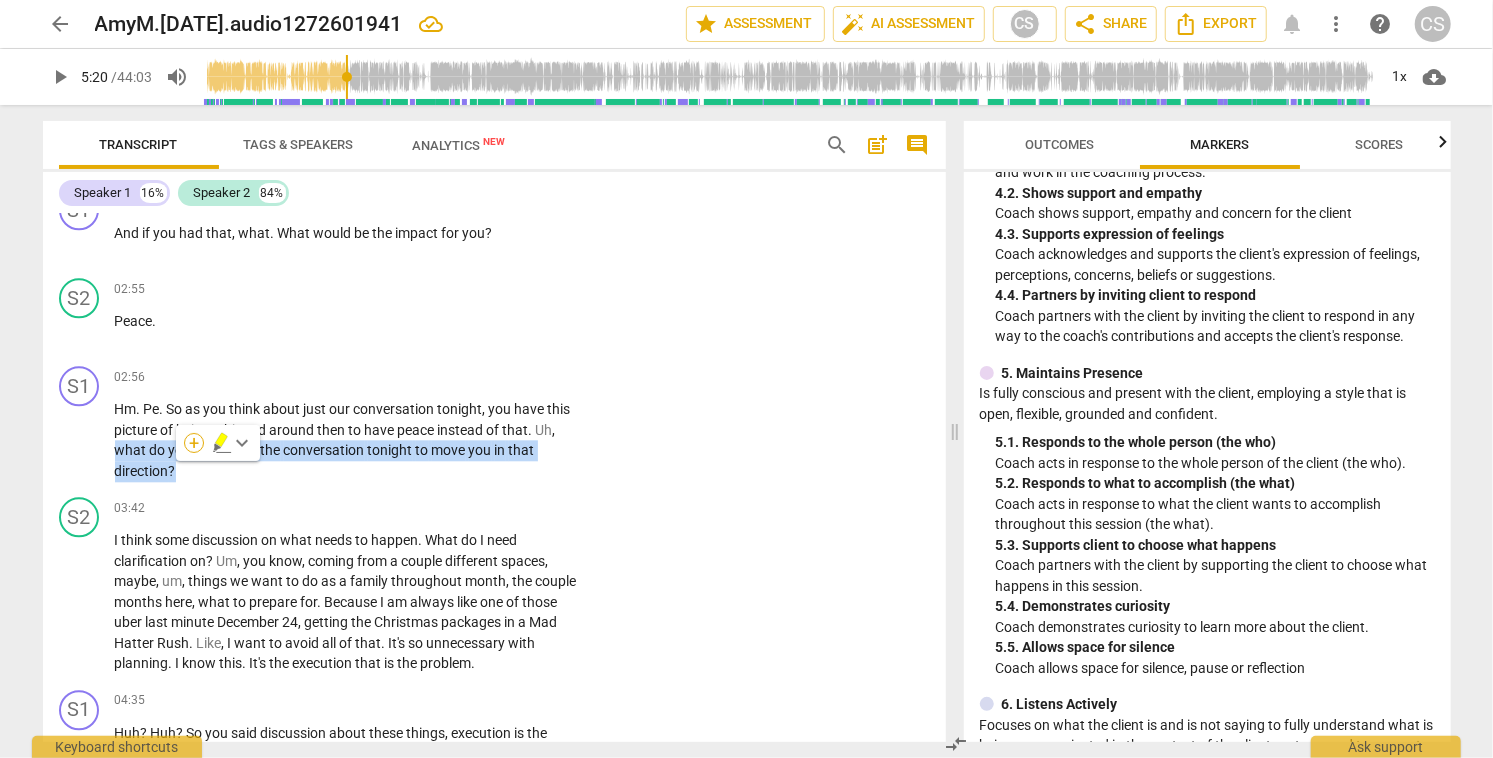 click on "+" at bounding box center [194, 443] 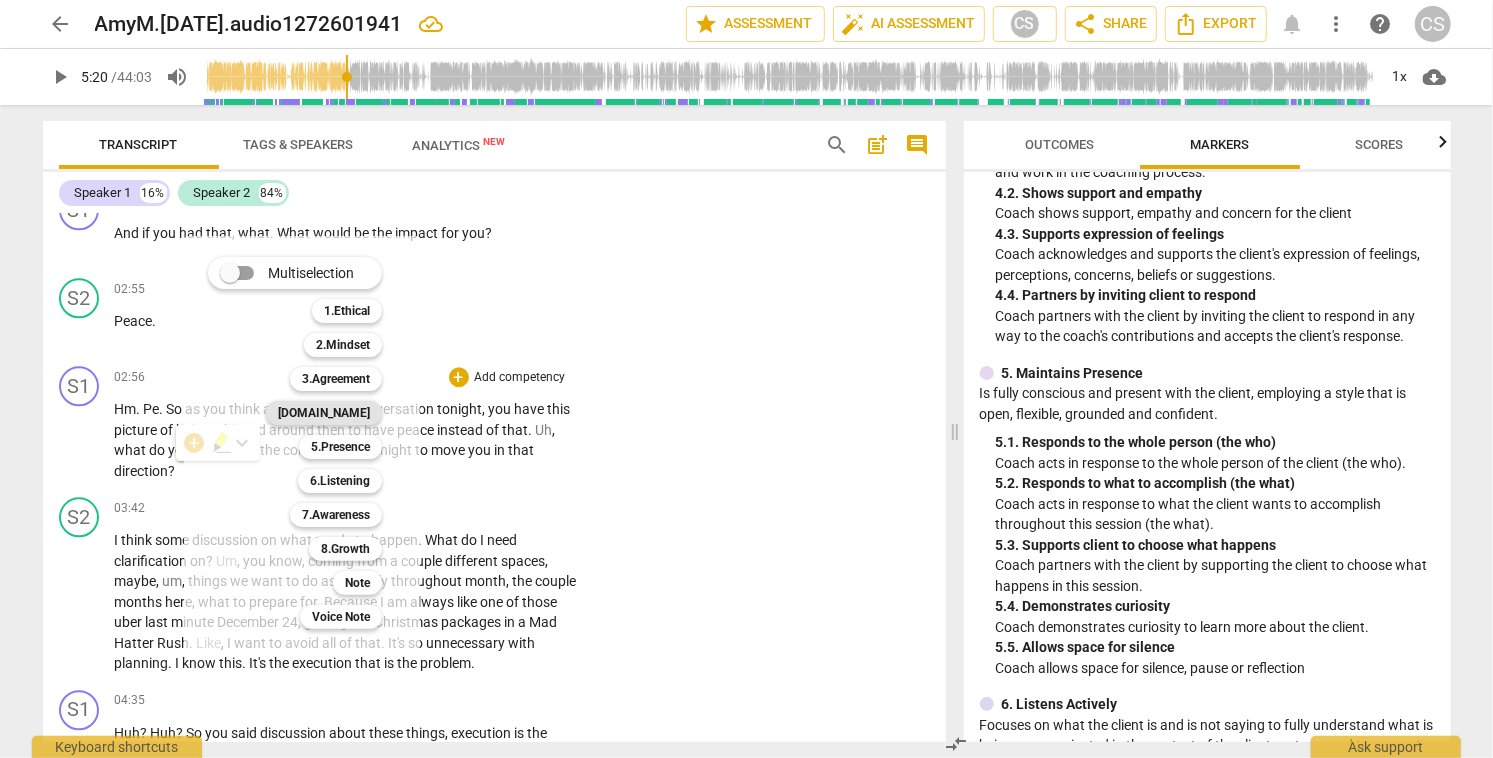 click on "[DOMAIN_NAME]" at bounding box center [324, 413] 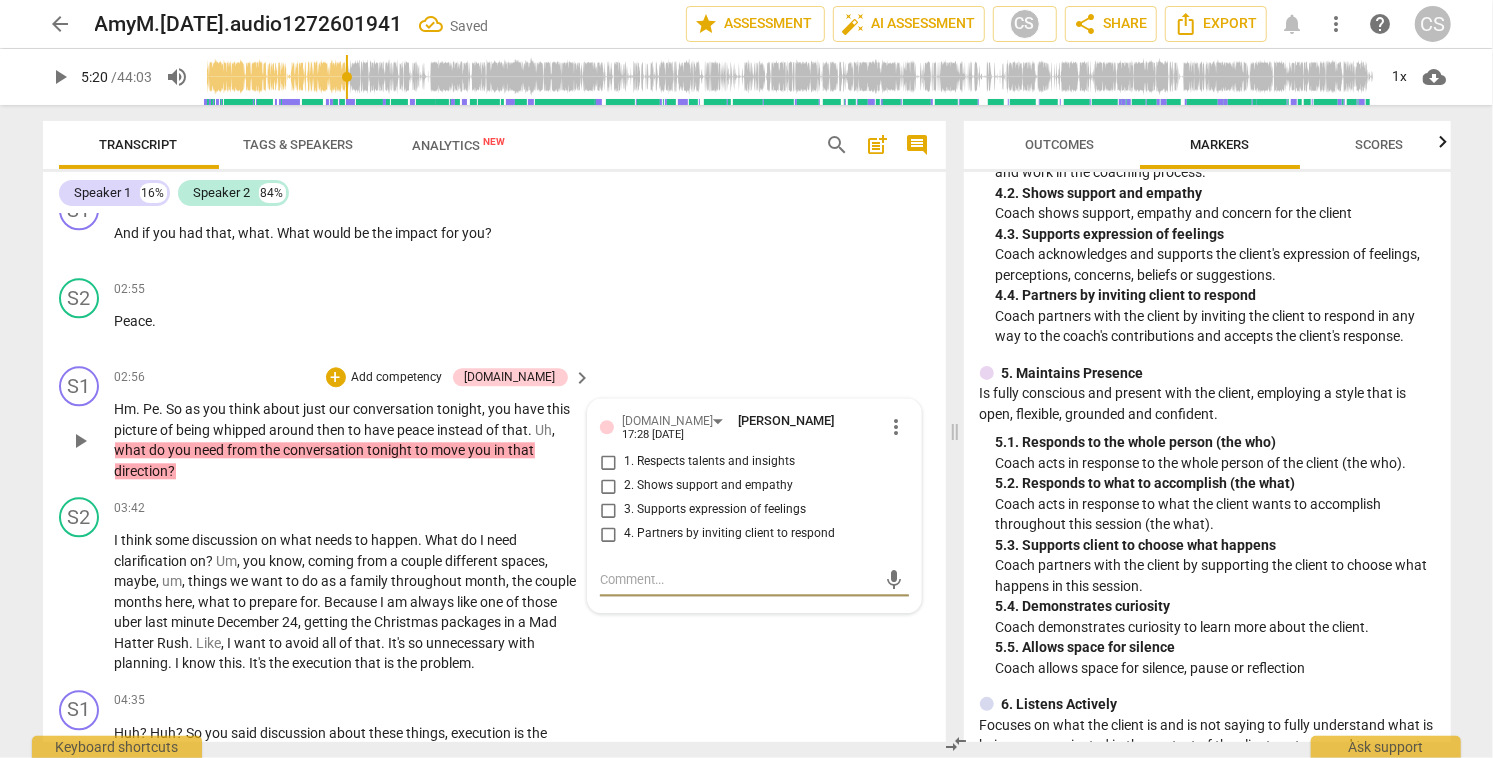 click on "2. Shows support and empathy" at bounding box center (608, 486) 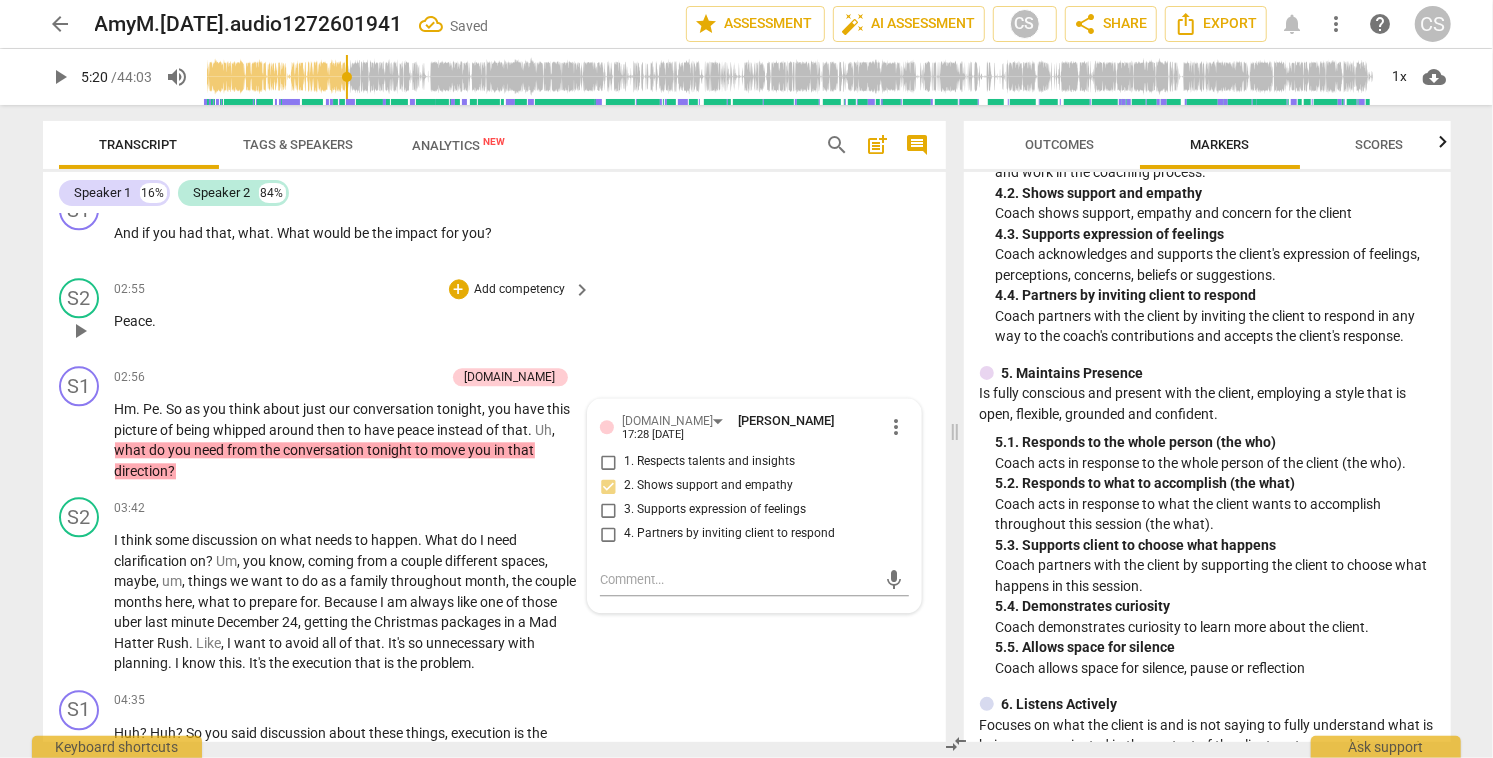 click on "S2 play_arrow pause 02:55 + Add competency keyboard_arrow_right Peace ." at bounding box center (494, 314) 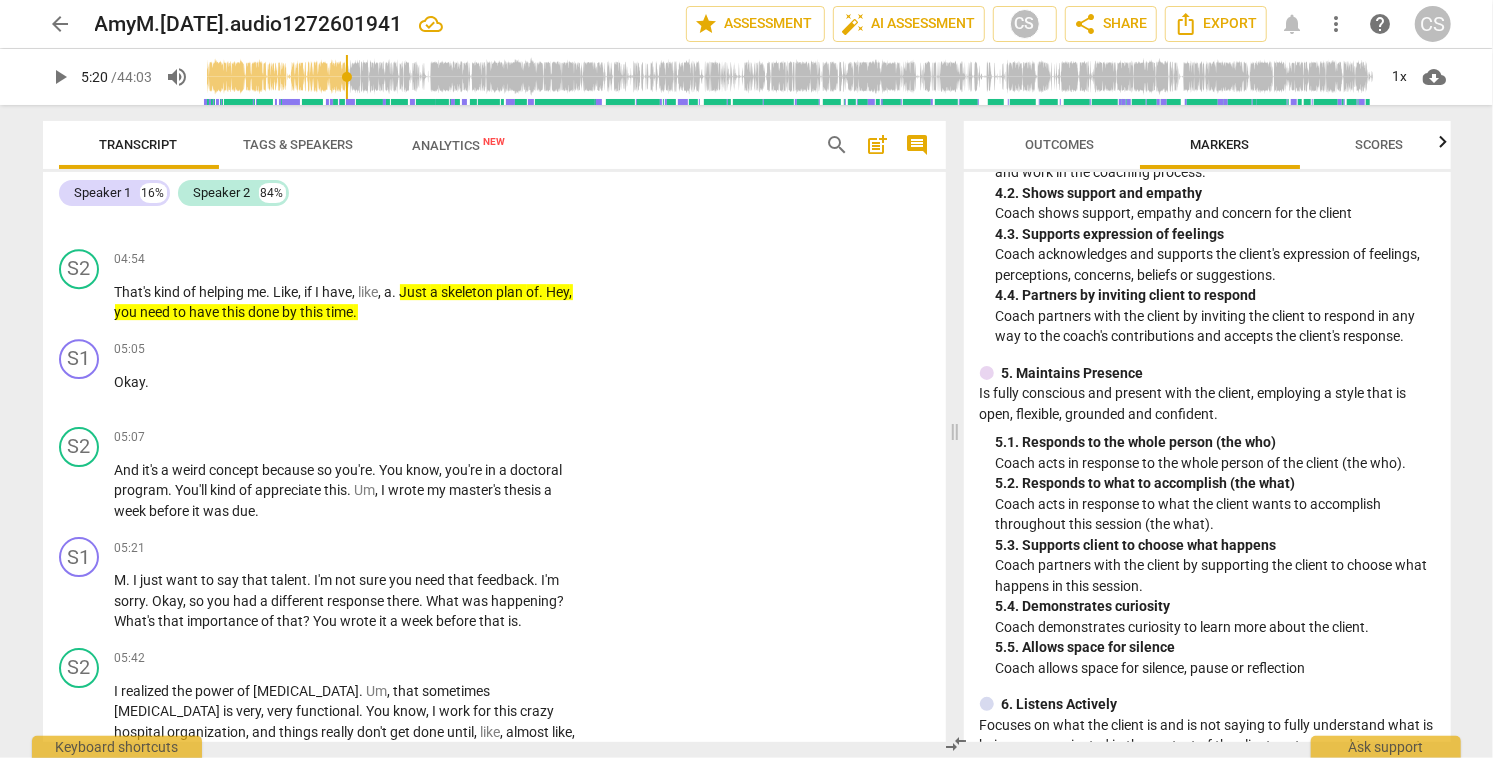 scroll, scrollTop: 3755, scrollLeft: 0, axis: vertical 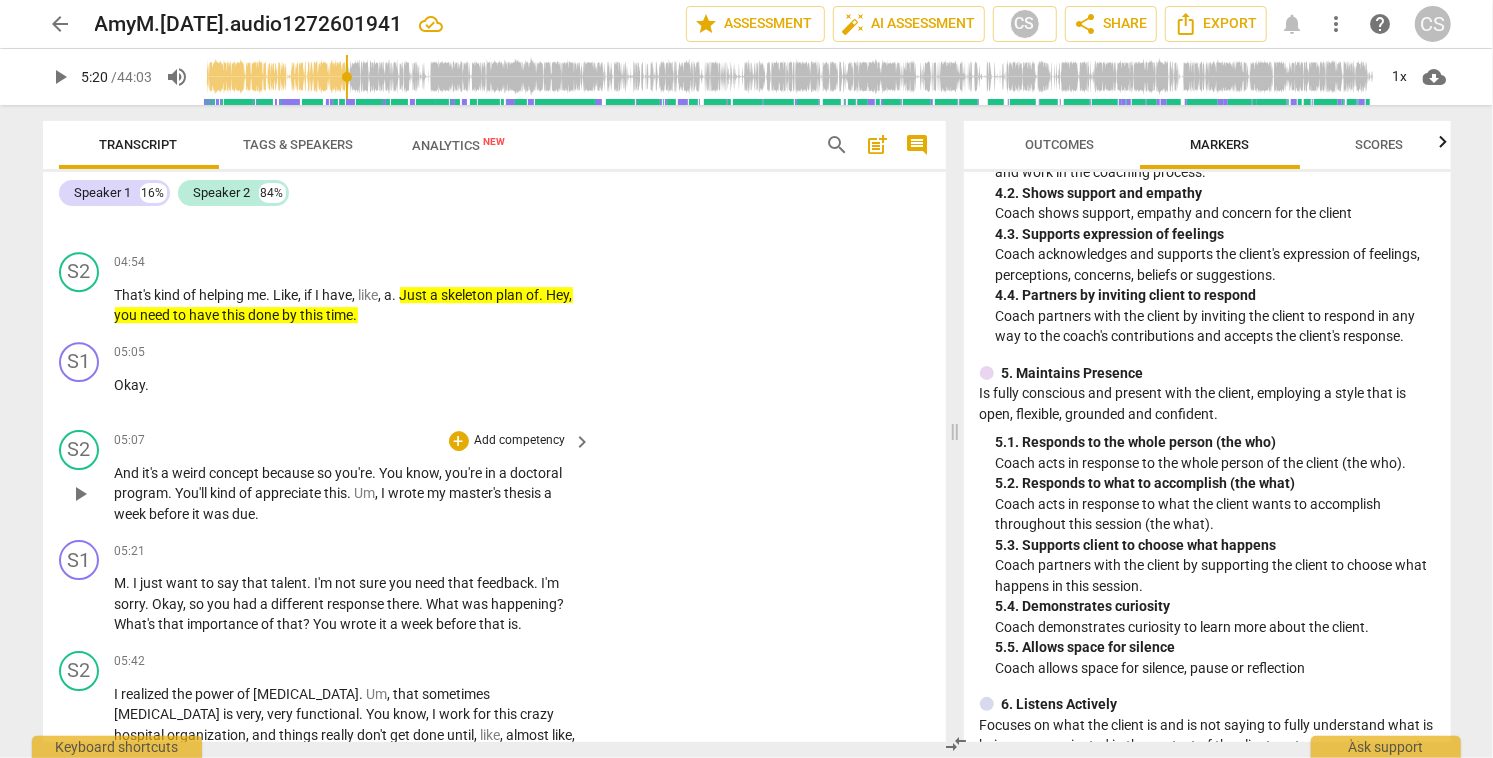 click on "You'll" at bounding box center [193, 493] 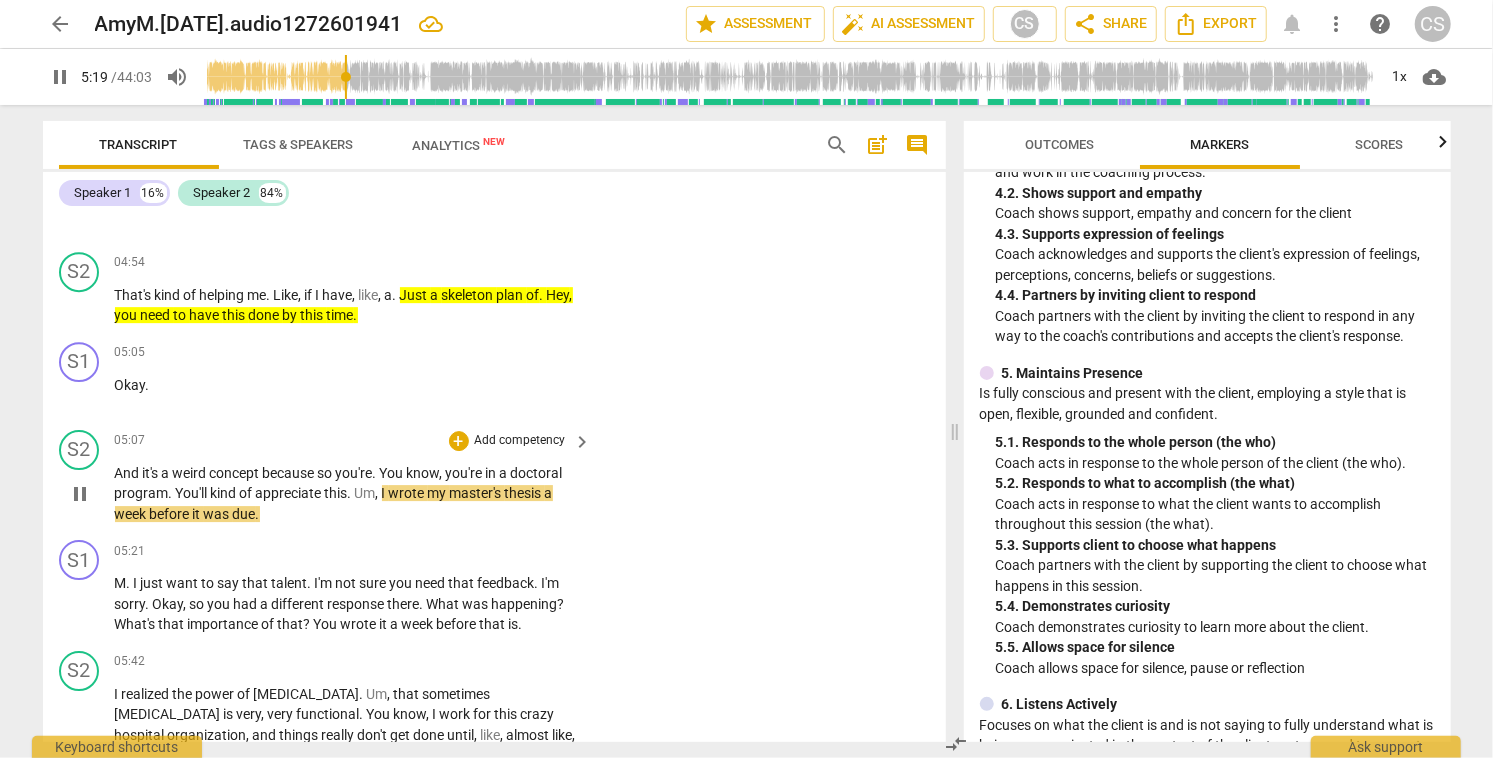click on "pause" at bounding box center (80, 494) 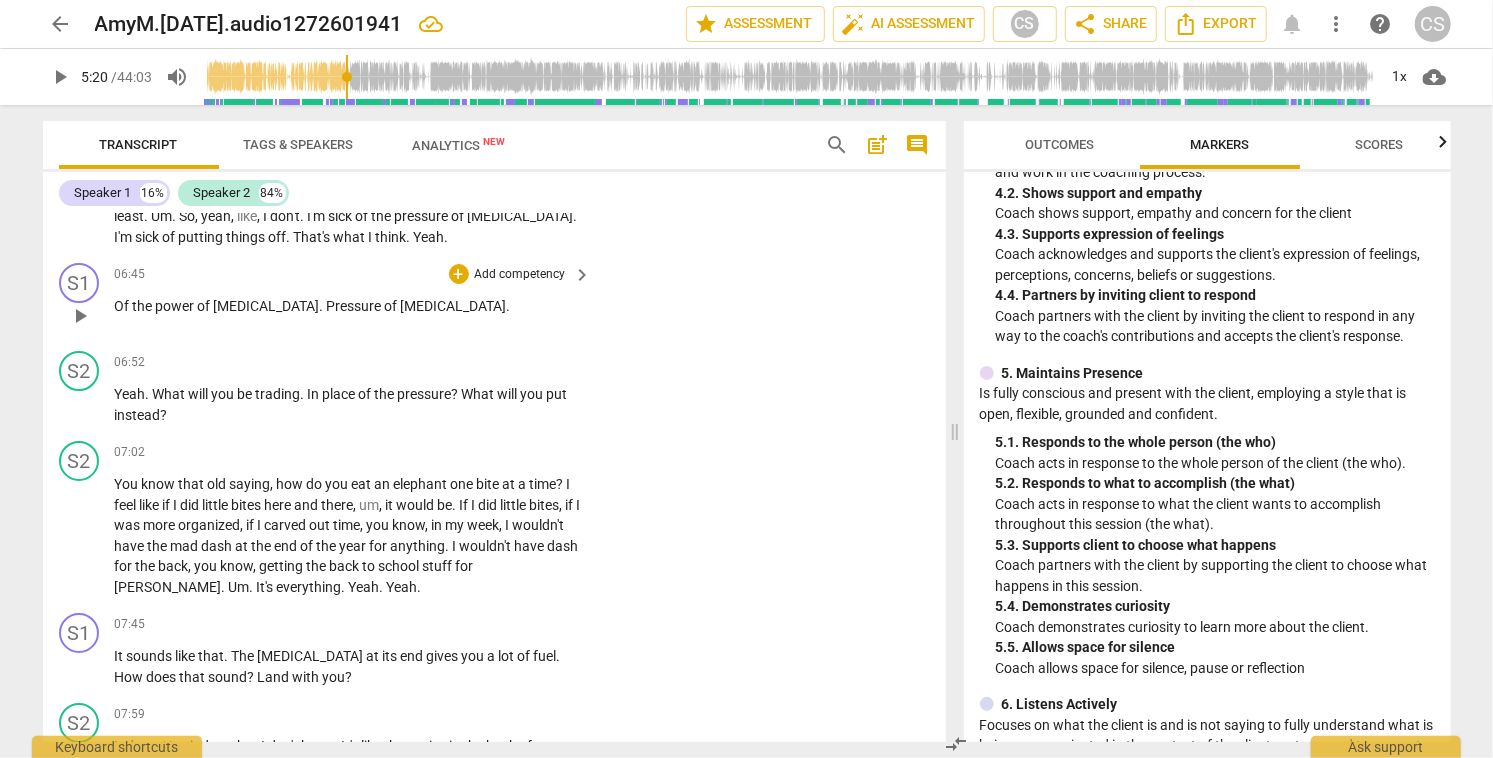 scroll, scrollTop: 4380, scrollLeft: 0, axis: vertical 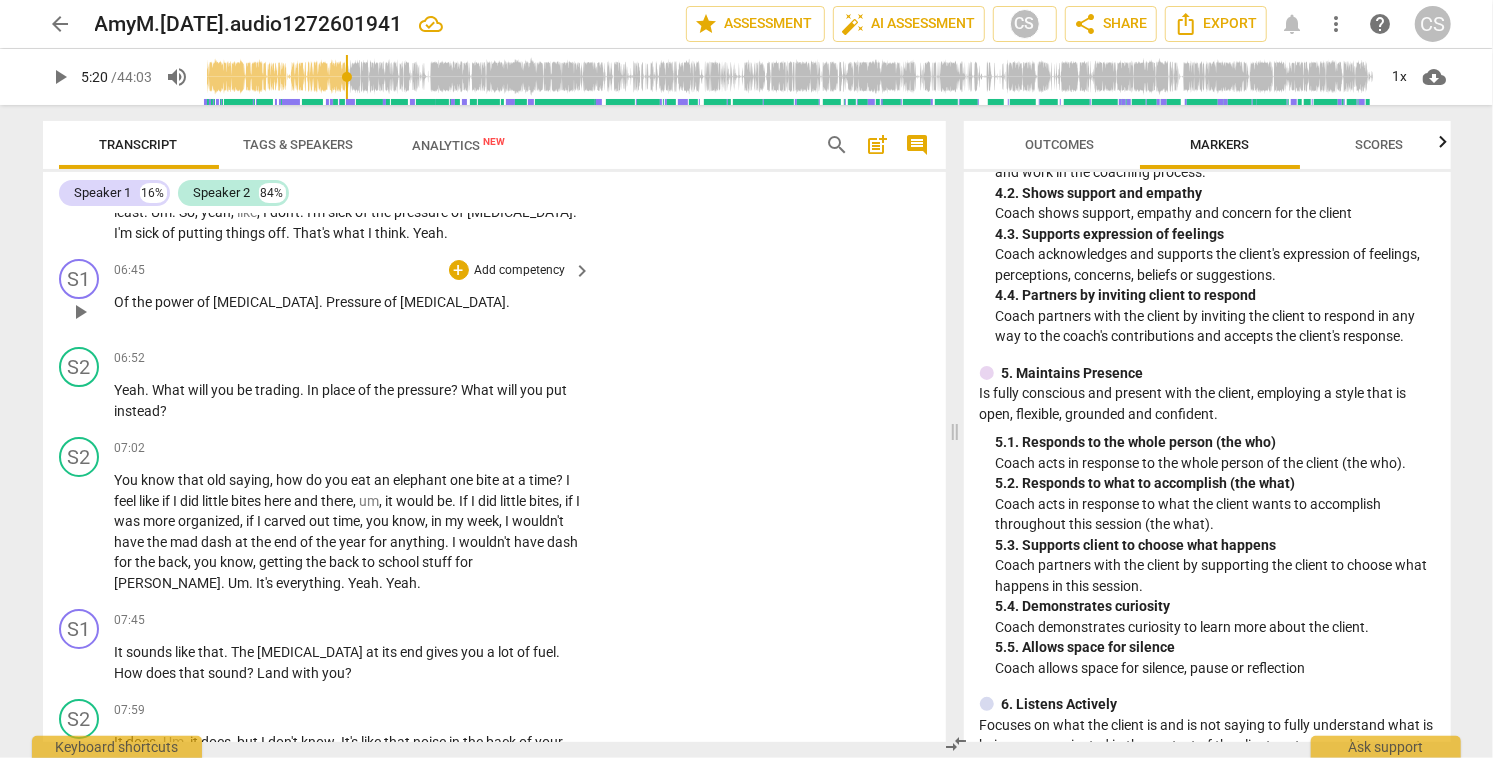 click on "Of" at bounding box center [124, 302] 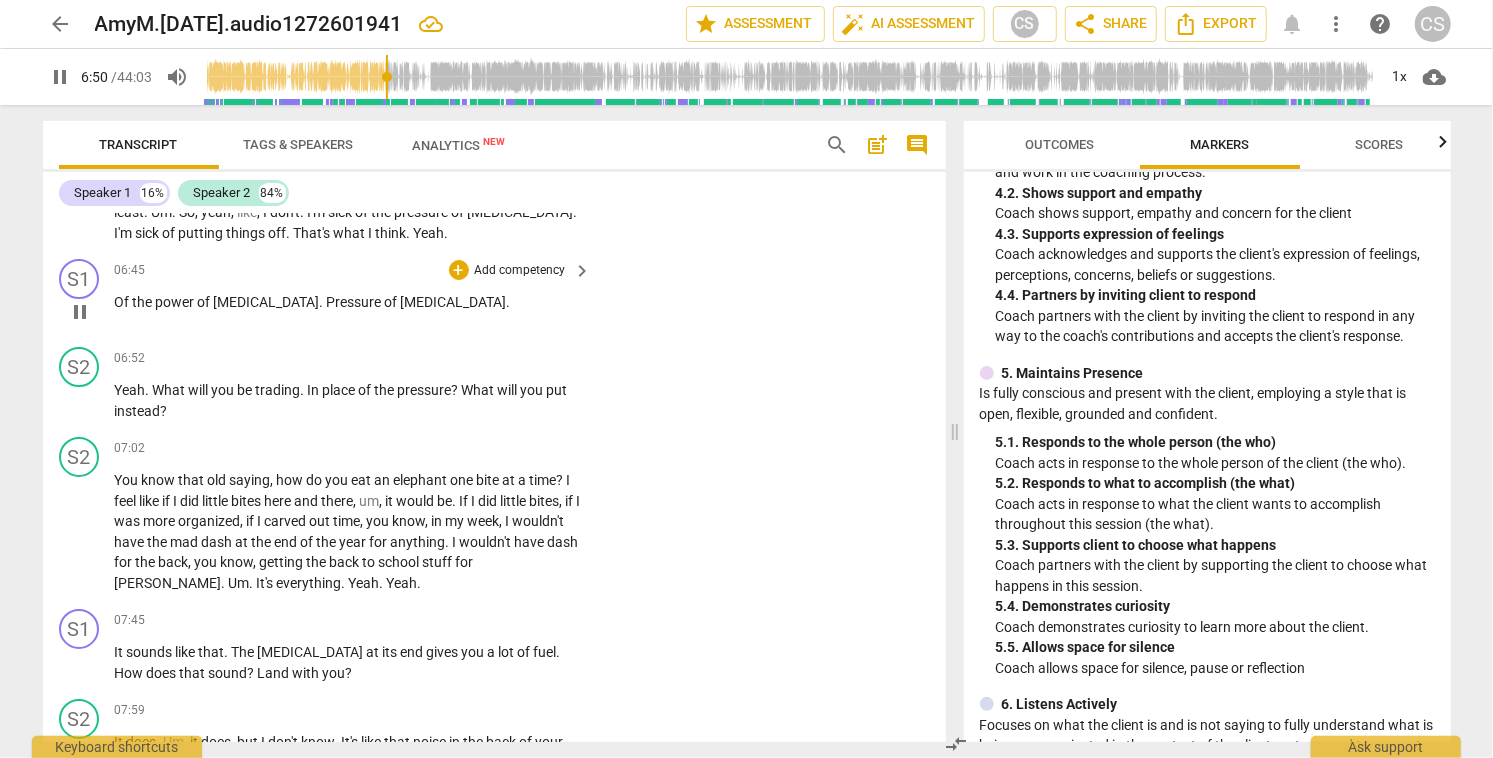 click on "pause" at bounding box center [80, 312] 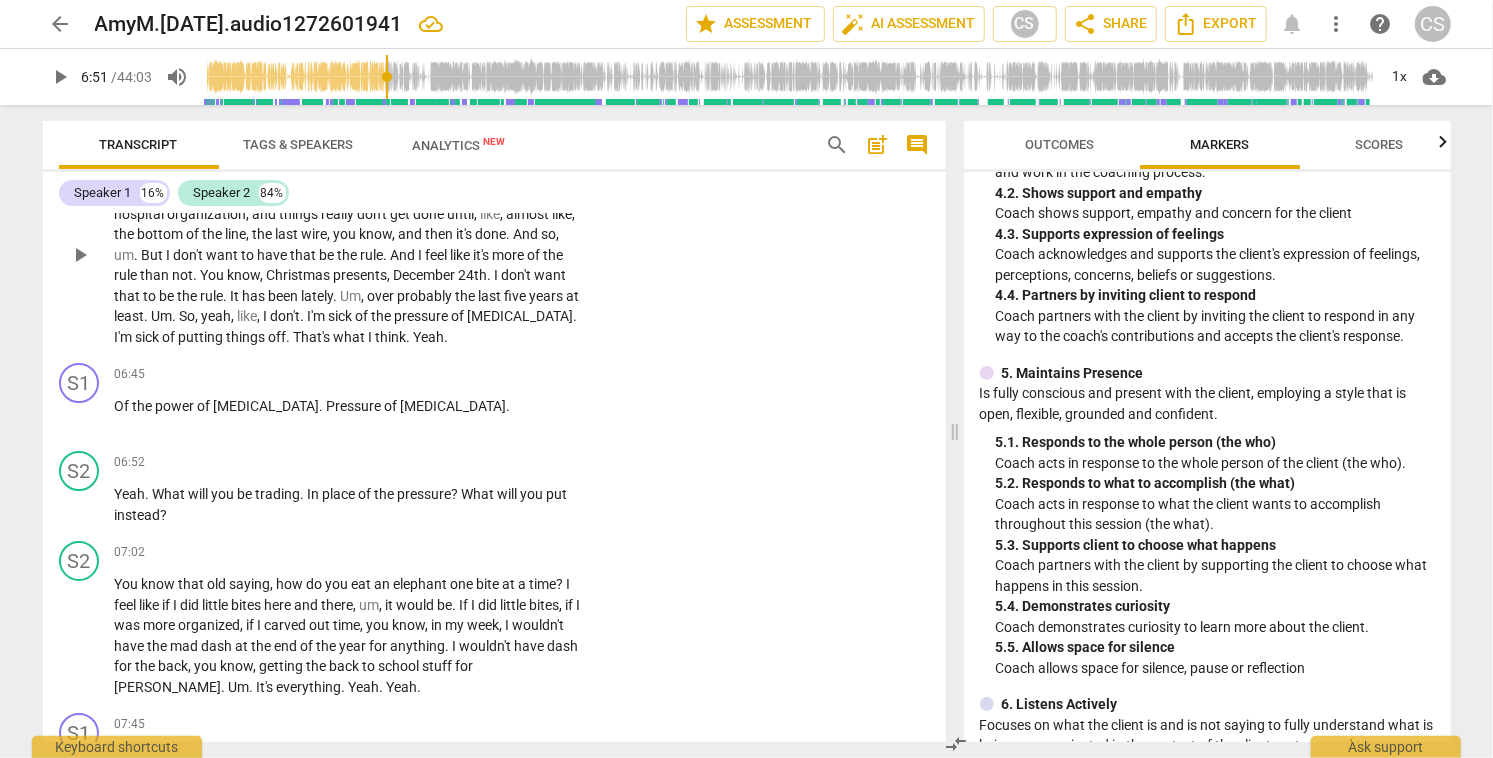scroll, scrollTop: 4280, scrollLeft: 0, axis: vertical 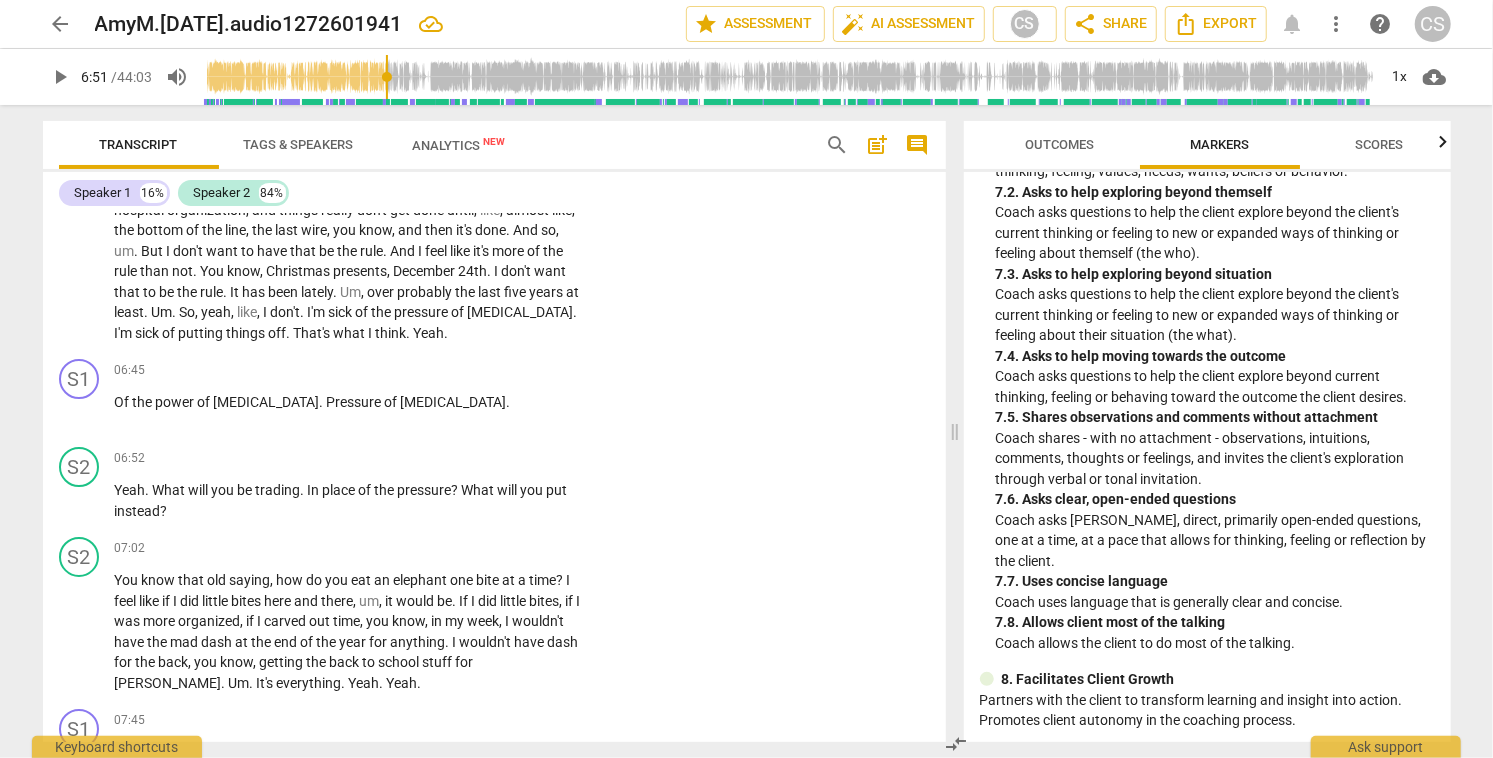 click on "7. Evokes Awareness Facilitates client insight and learning by using tools and techniques such as powerful questioning, silence, metaphor or analogy. 7. 1. Asks about a current way of thinking Coach asks questions about the client, such as their current way of thinking, feeling, values, needs, wants, beliefs or behavior. 7. 2. Asks to help exploring beyond themself Coach asks questions to help the client explore beyond the client's current thinking or feeling to new or expanded ways of thinking or feeling about themself (the who). 7. 3. Asks to help exploring beyond situation Coach asks questions to help the client explore beyond the client's current thinking or feeling to new or expanded ways of thinking or feeling about their situation (the what). 7. 4. Asks to help moving towards the outcome Coach asks questions to help the client explore beyond current thinking, feeling or behaving toward the outcome the client desires. 7. 5. Shares observations and comments without attachment 7. 7. 7." at bounding box center [1207, 352] 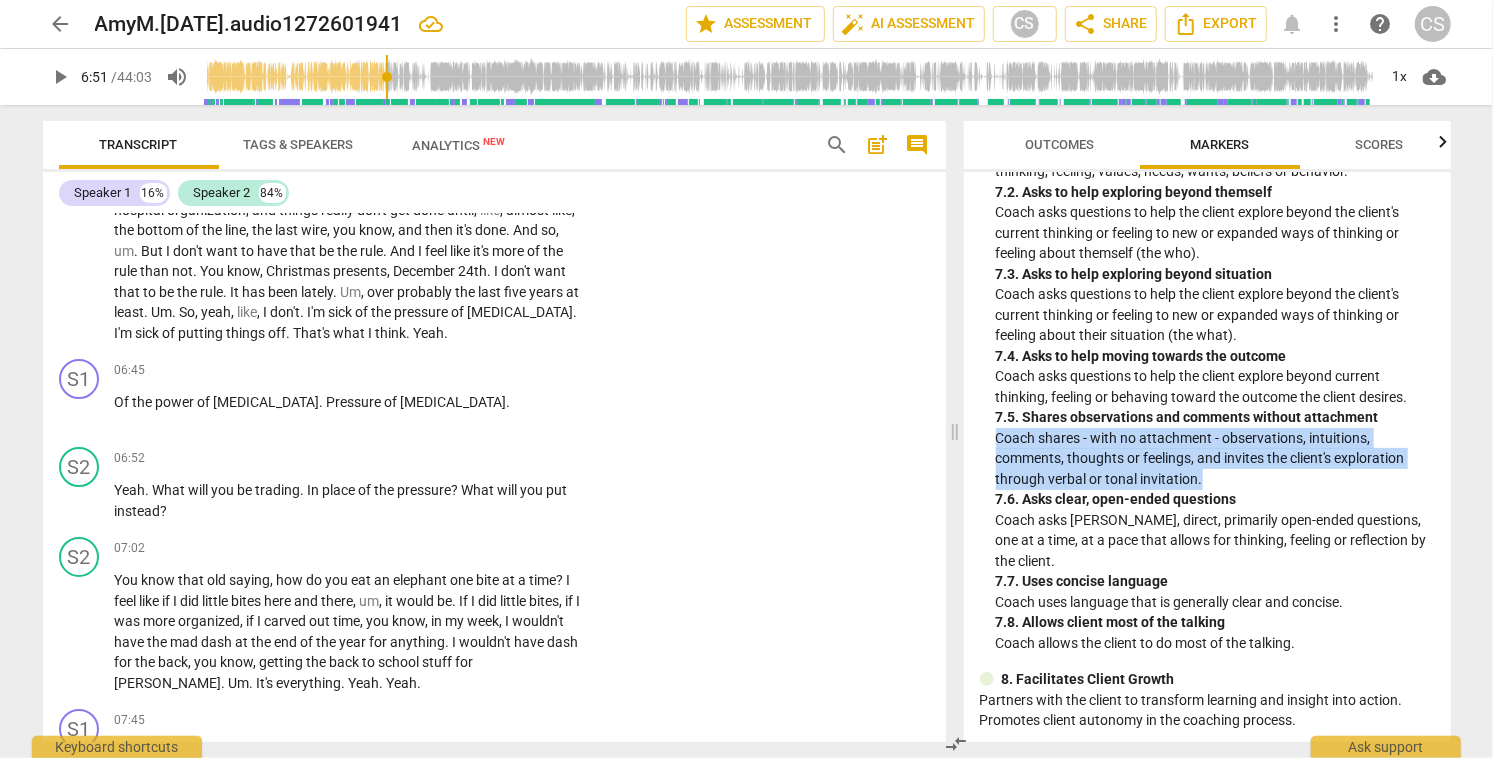 drag, startPoint x: 994, startPoint y: 436, endPoint x: 1244, endPoint y: 477, distance: 253.33969 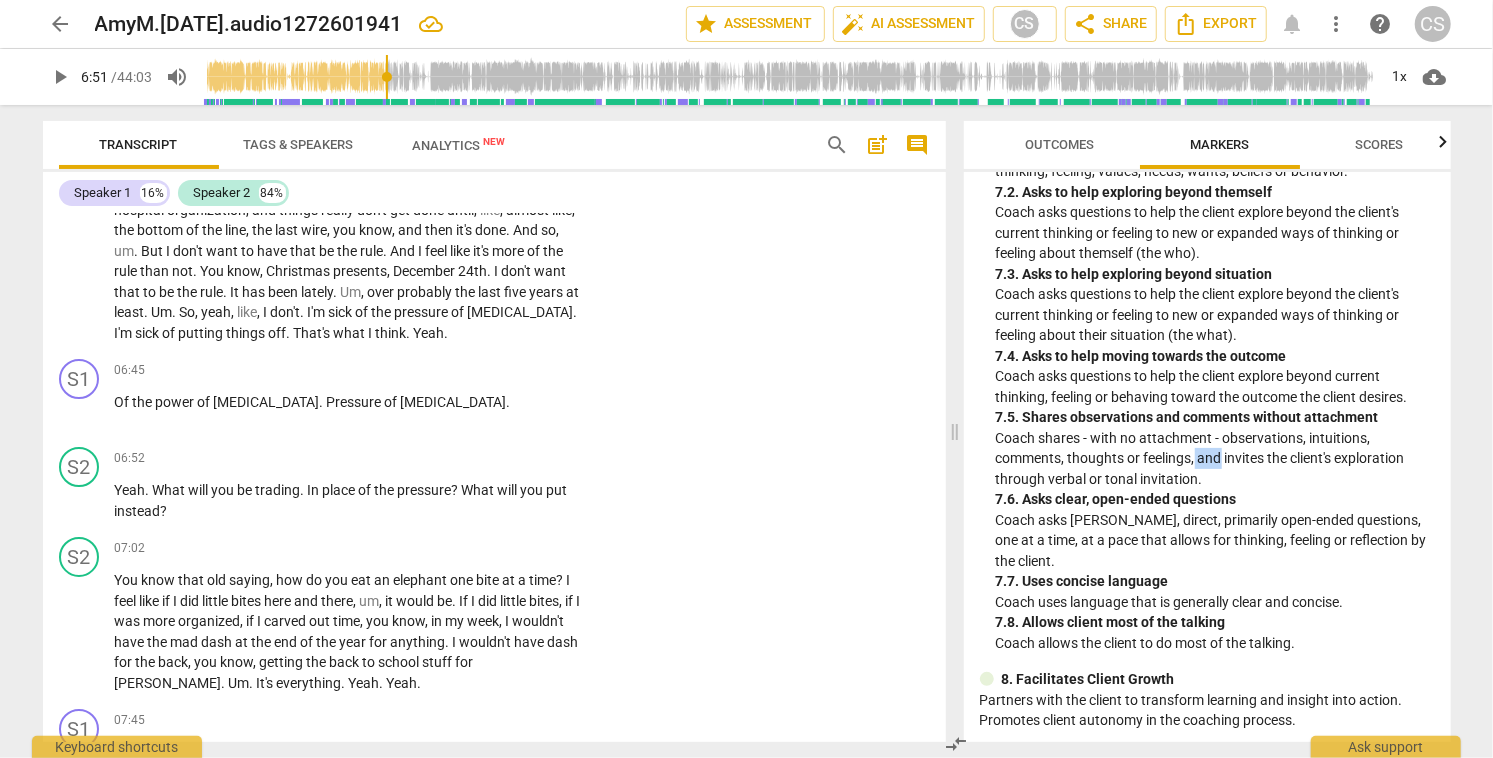 drag, startPoint x: 1197, startPoint y: 456, endPoint x: 1220, endPoint y: 458, distance: 23.086792 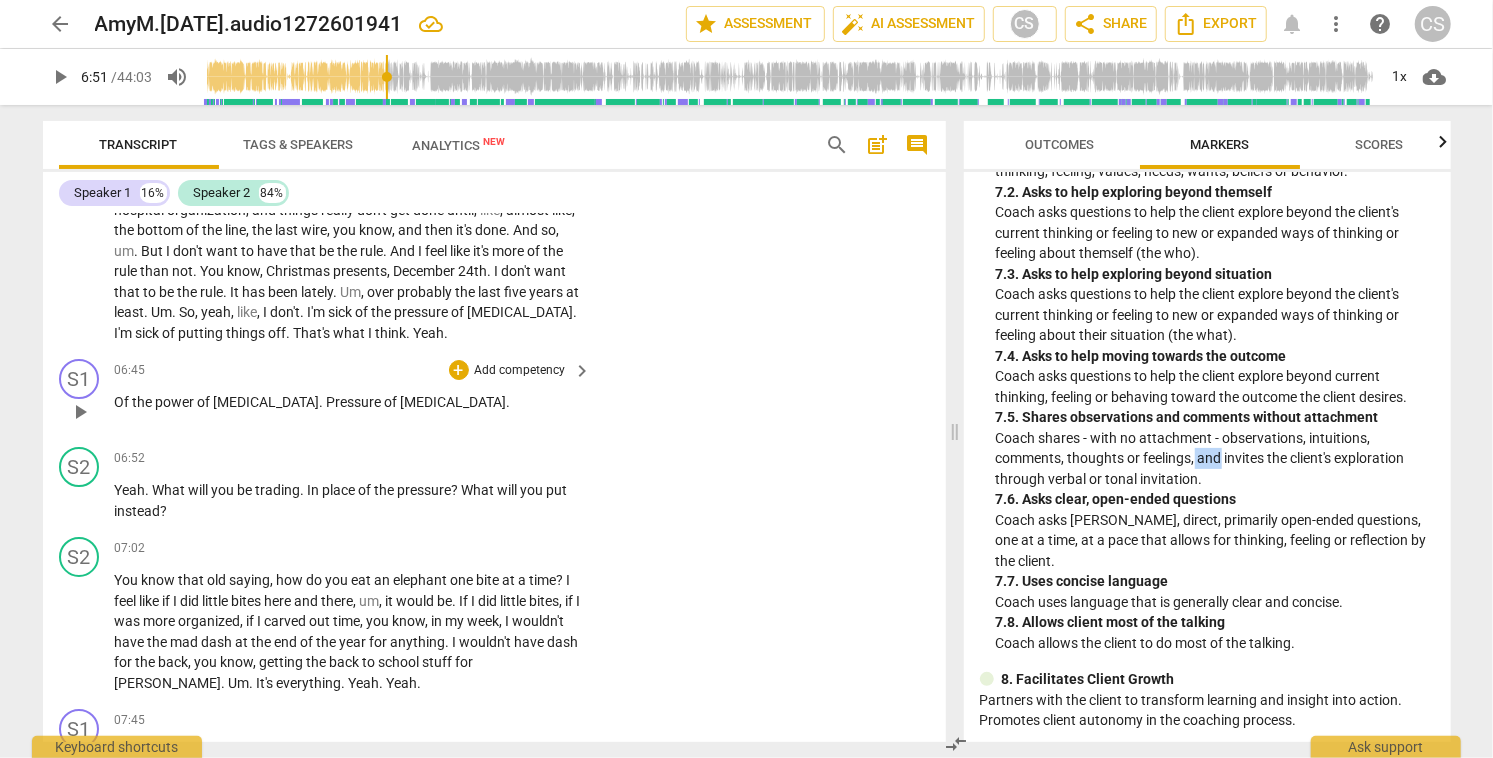click on "Of" at bounding box center [124, 402] 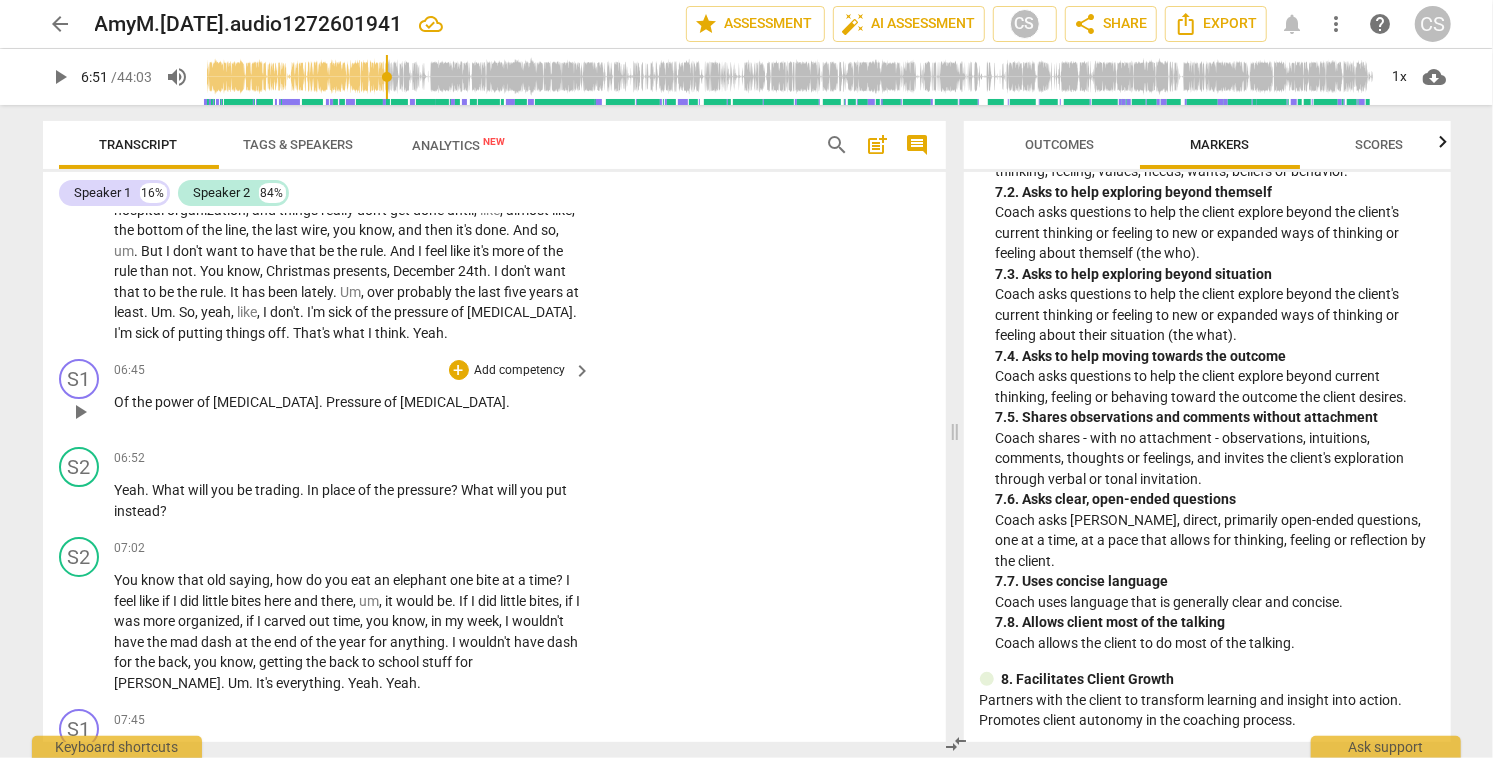 click on "Of" at bounding box center [124, 402] 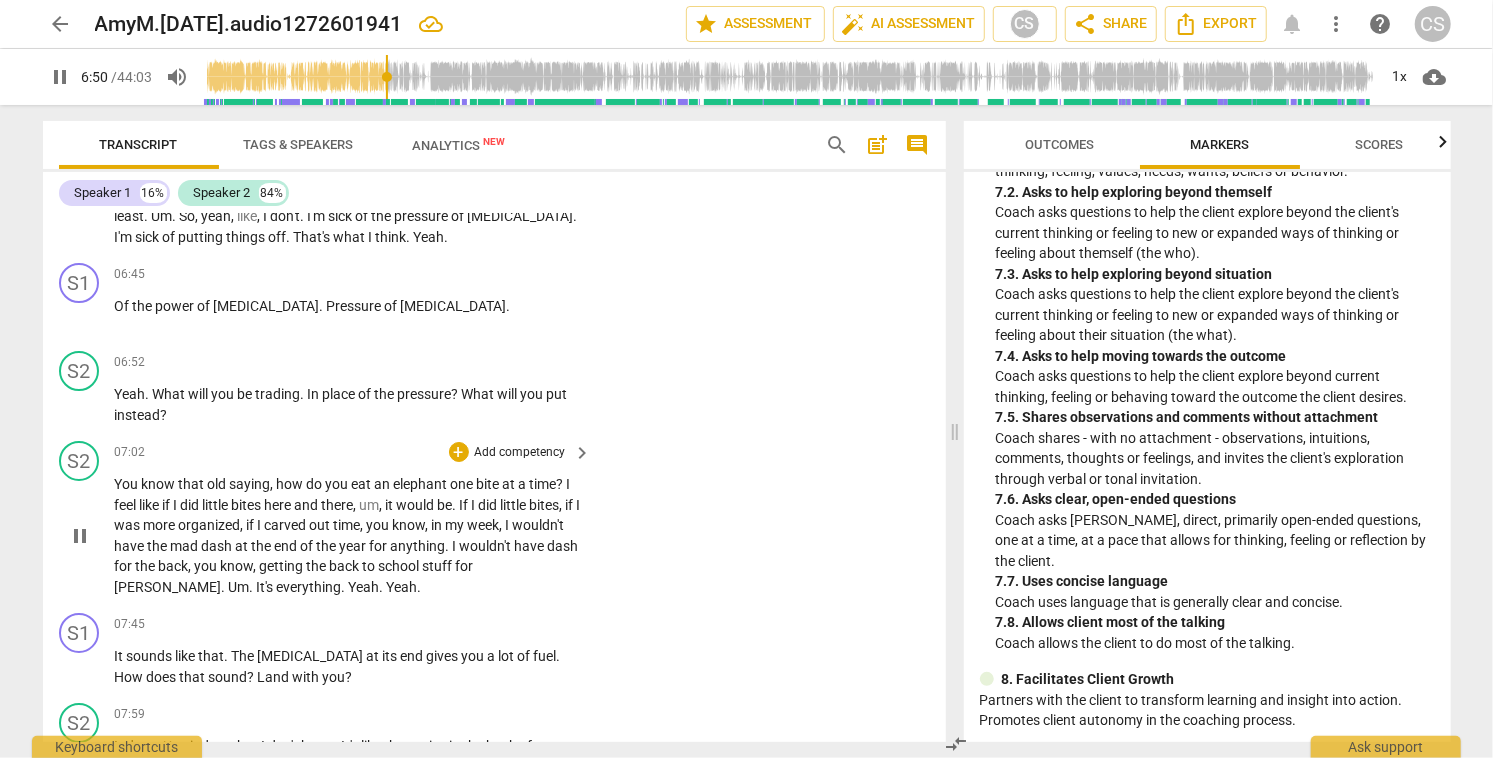 scroll, scrollTop: 4381, scrollLeft: 0, axis: vertical 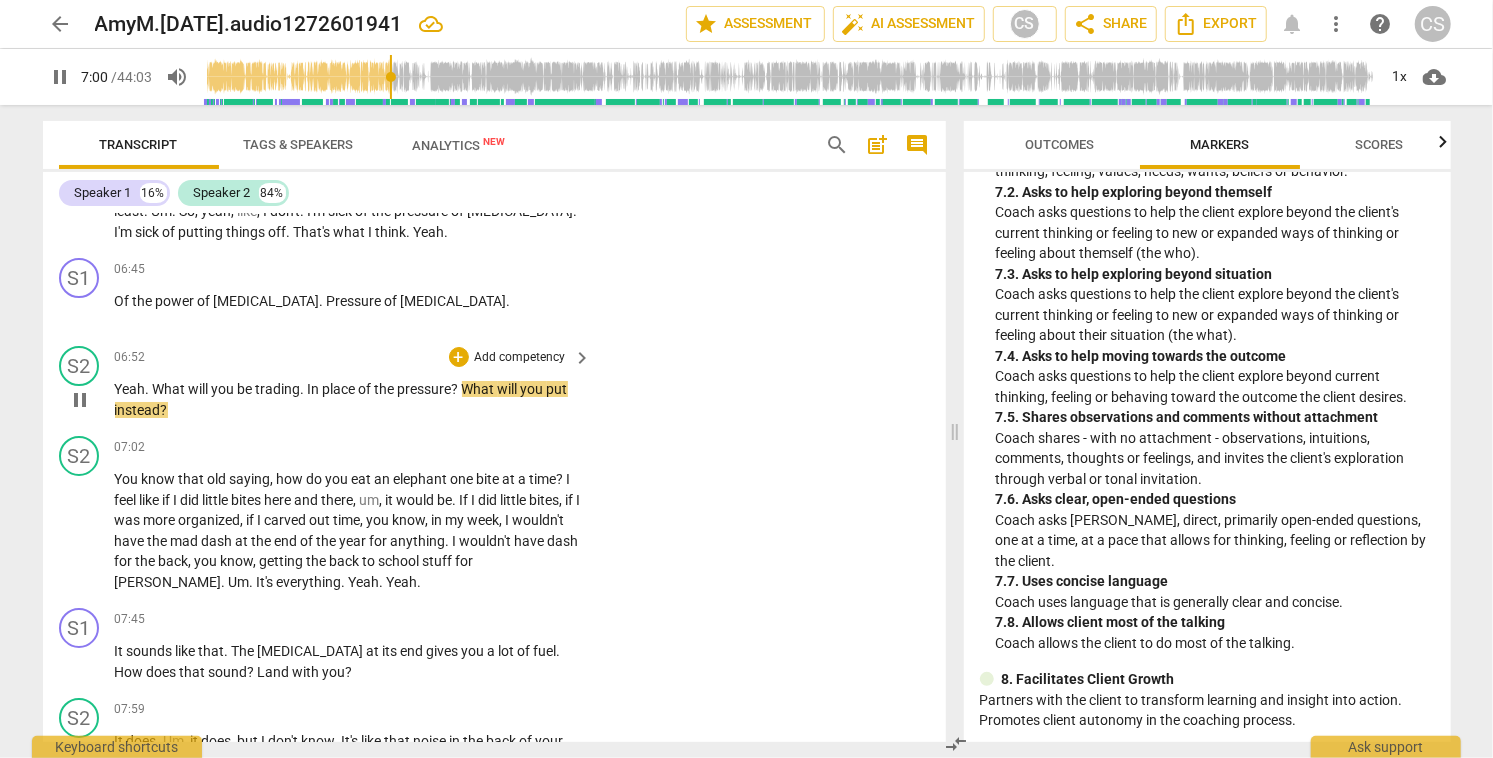 click on "pause" at bounding box center (80, 400) 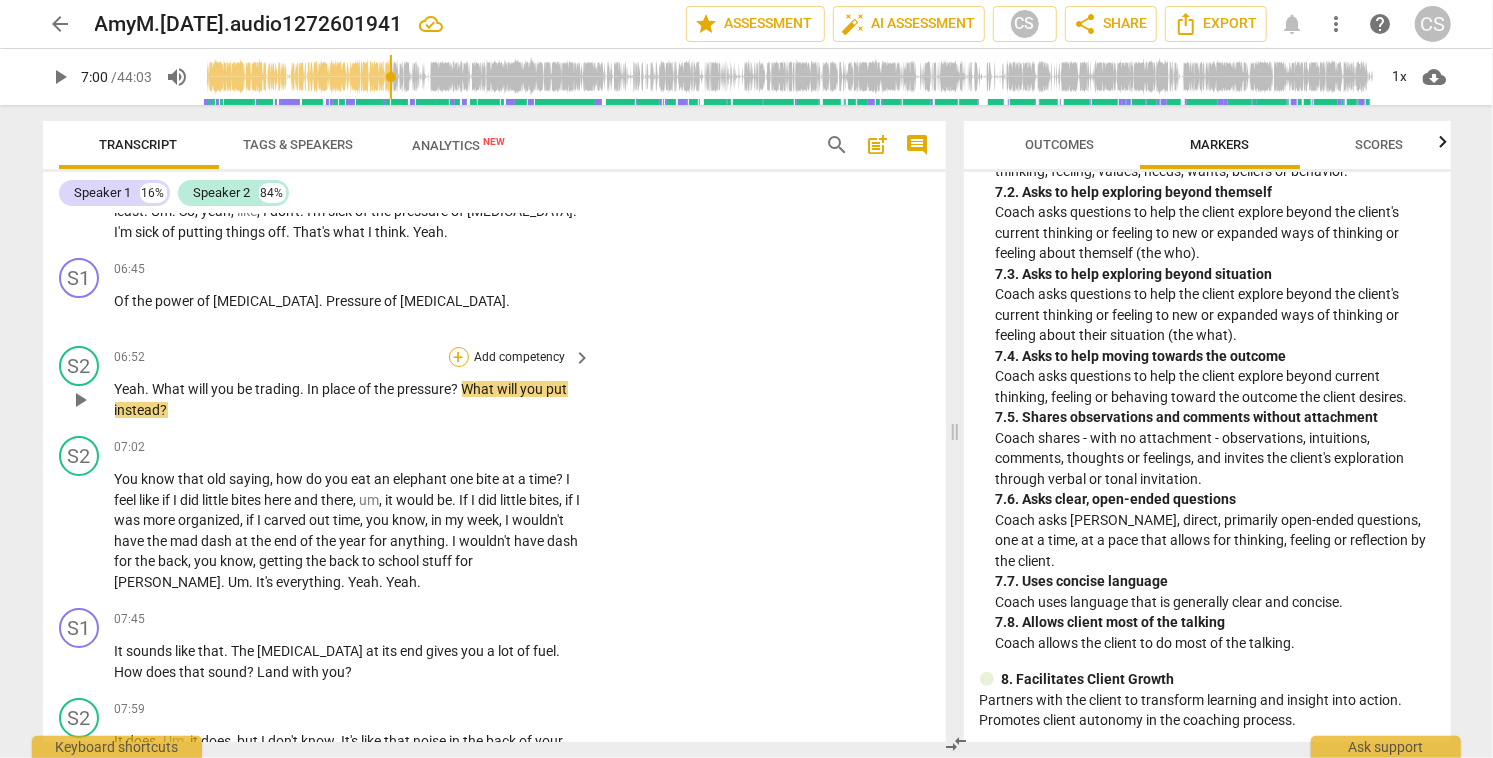 click on "+" at bounding box center [459, 357] 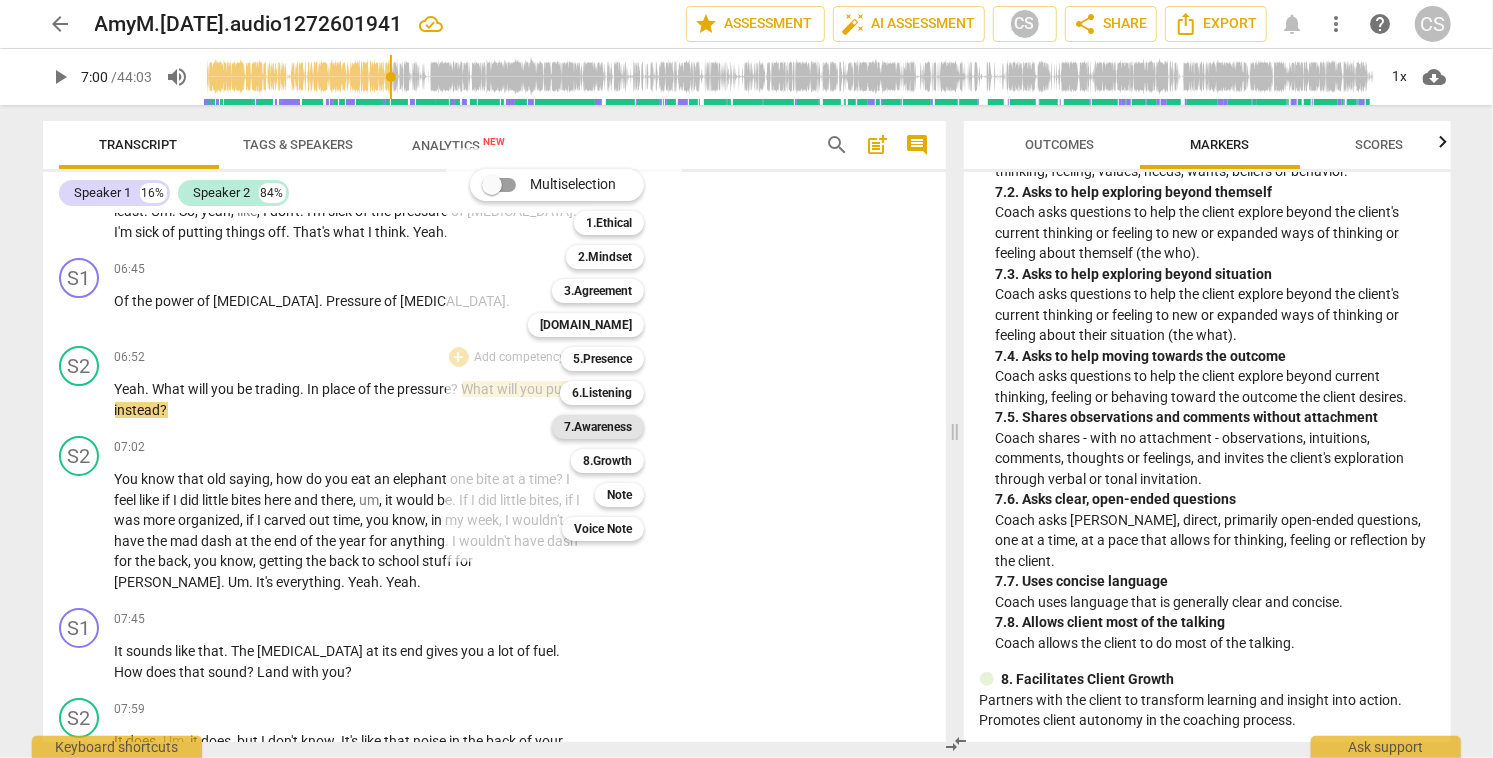 click on "7.Awareness" at bounding box center (598, 427) 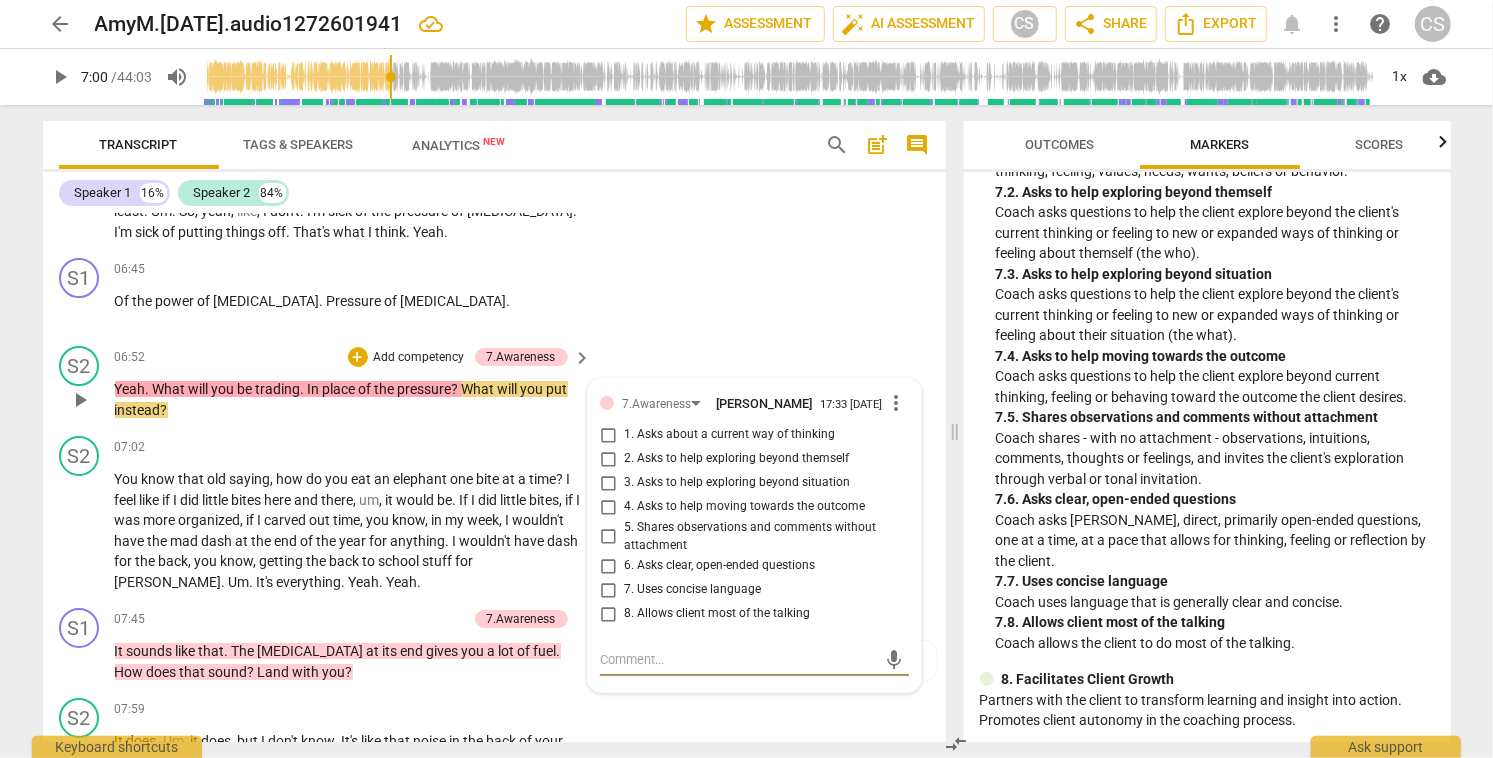 click on "5. Shares observations and comments without attachment" at bounding box center (608, 537) 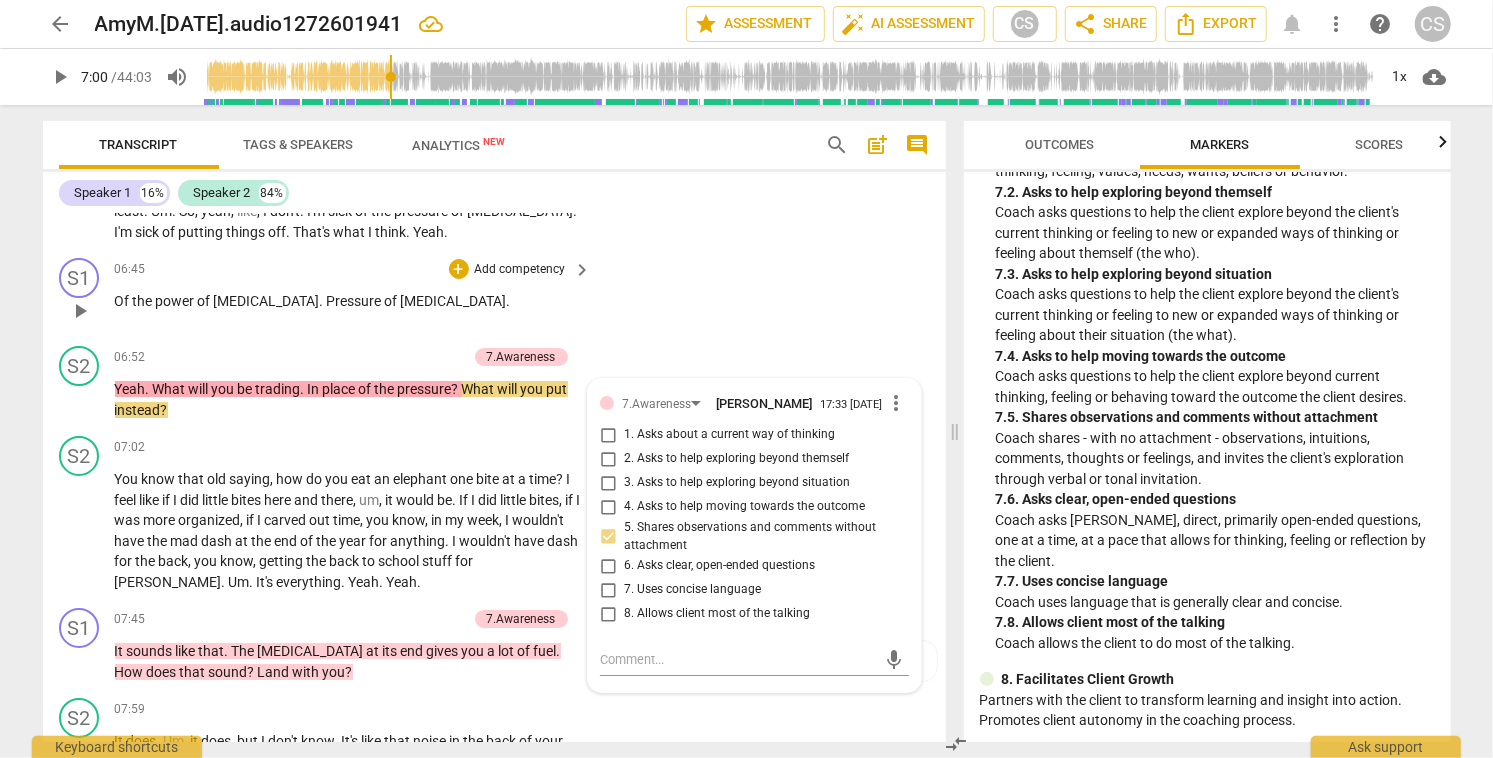 click on "S1 play_arrow pause 06:45 + Add competency keyboard_arrow_right Of   the   power   of   [MEDICAL_DATA] .   Pressure   of   [MEDICAL_DATA] ." at bounding box center (494, 294) 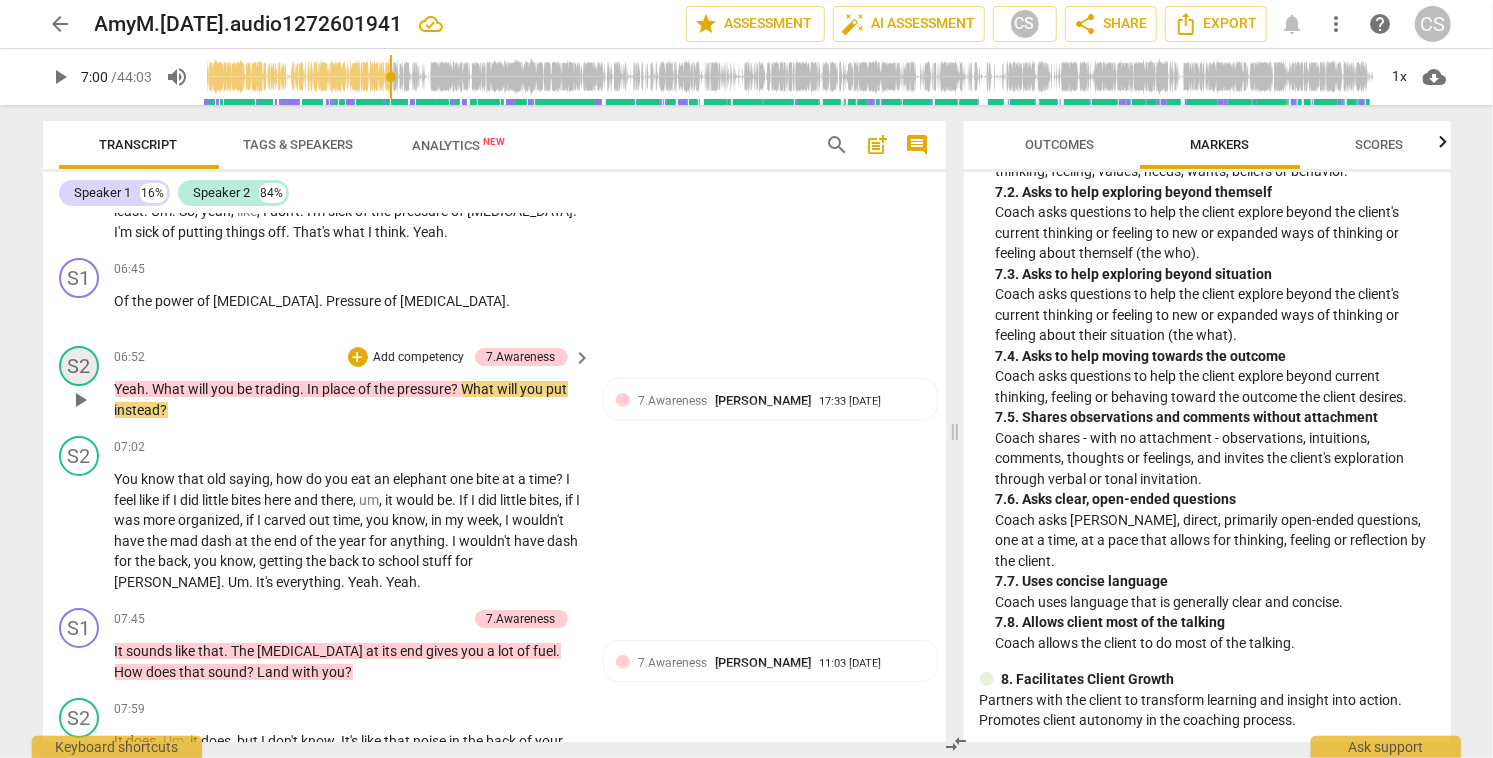 click on "S2" at bounding box center [79, 366] 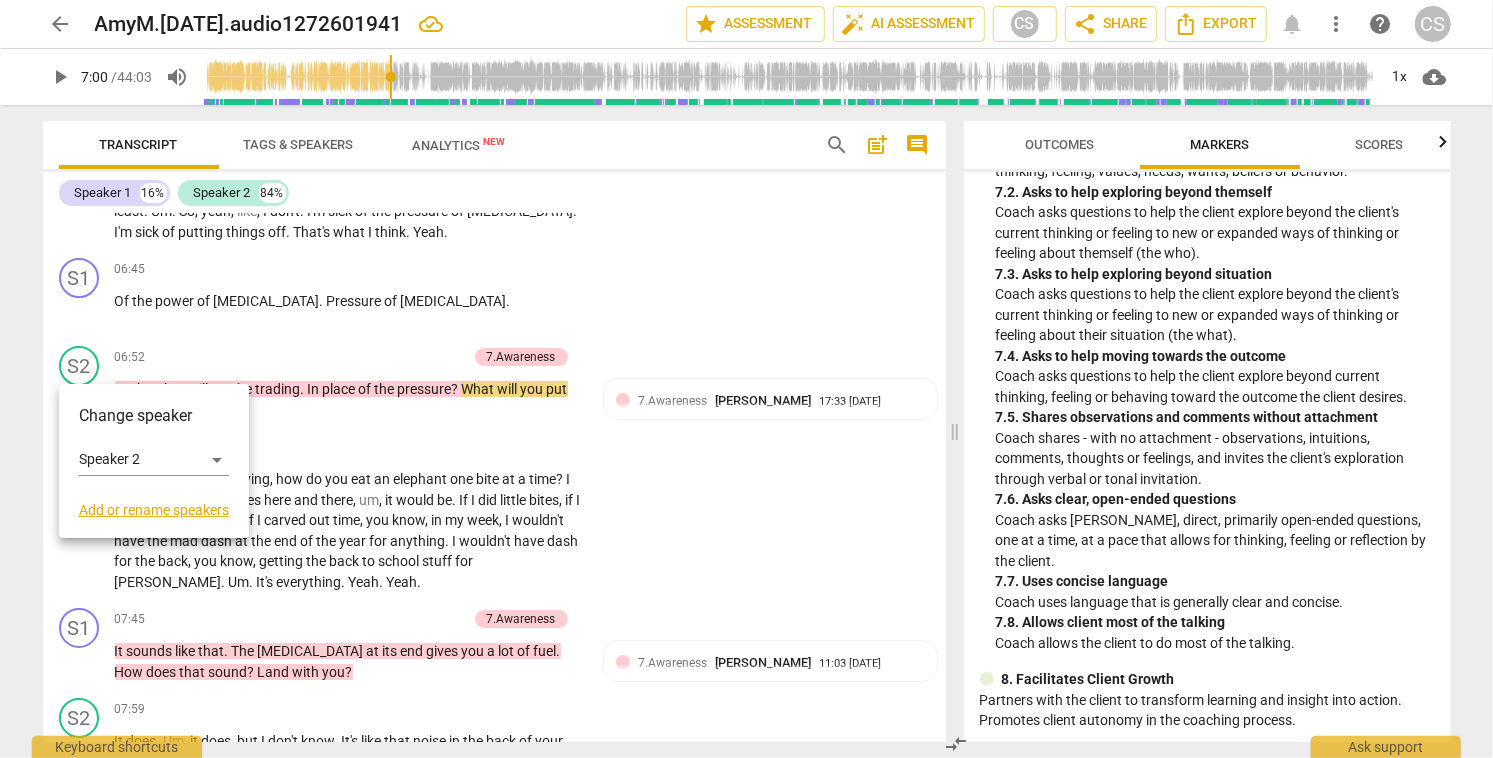 click at bounding box center [746, 379] 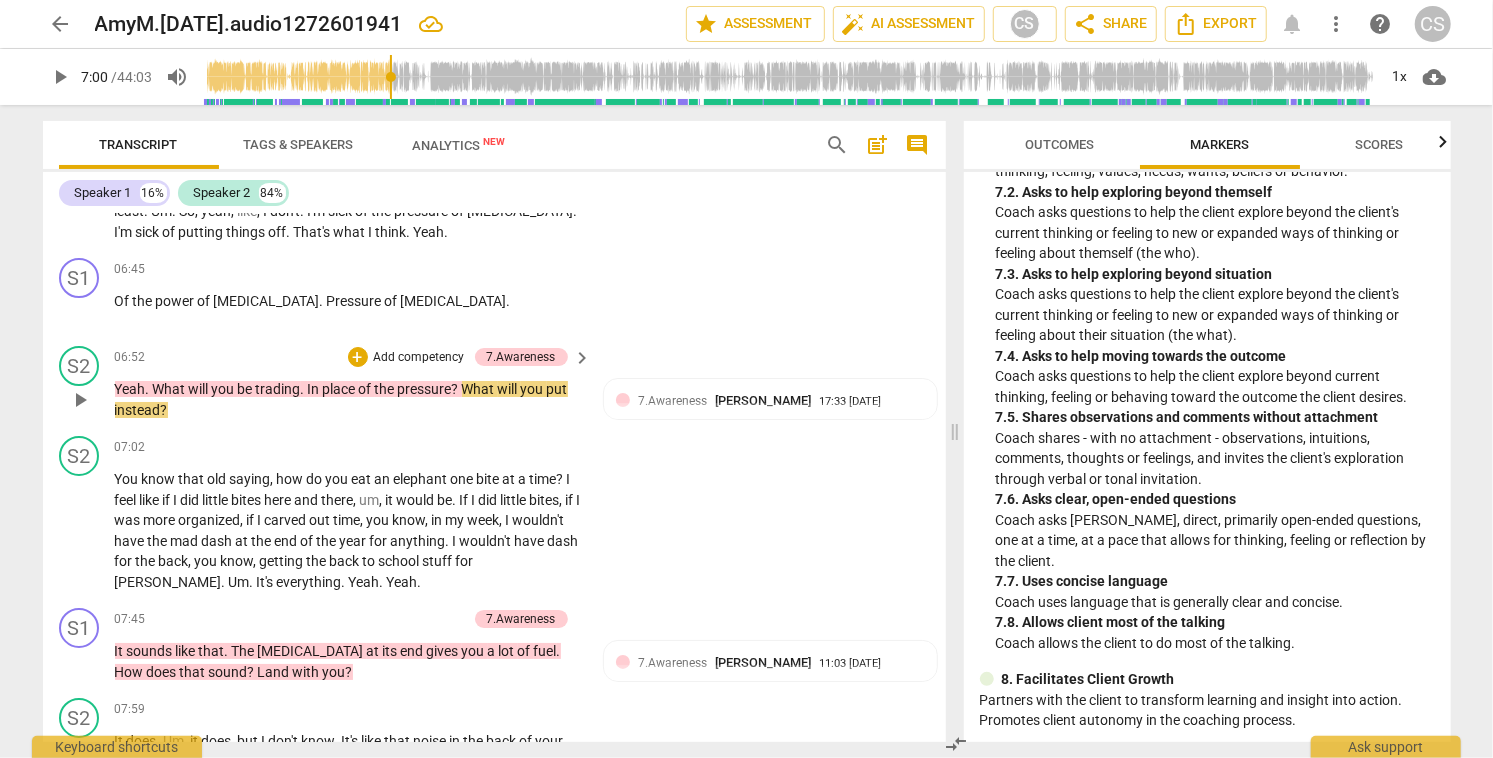 click on "What" at bounding box center [171, 389] 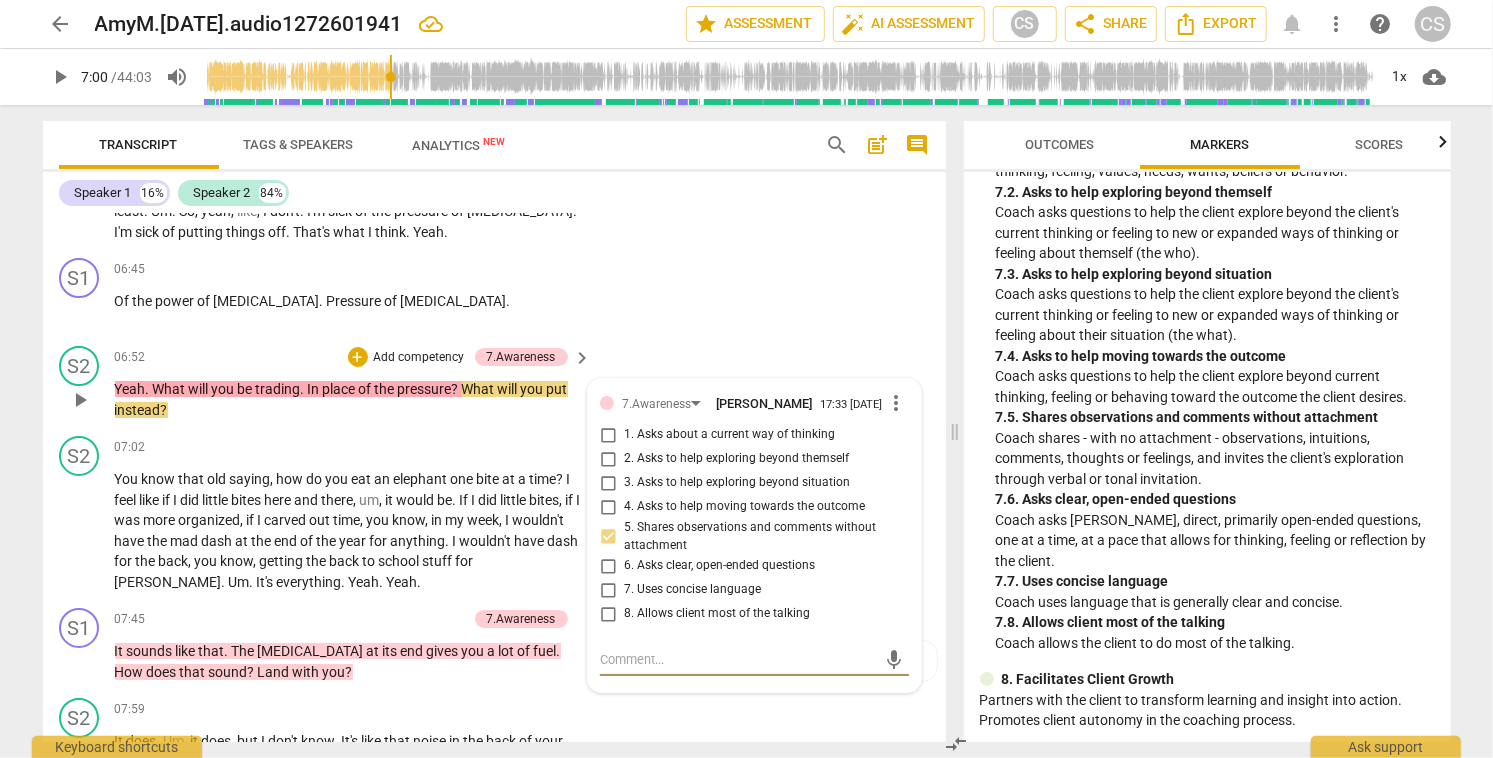 click on "What" at bounding box center [171, 389] 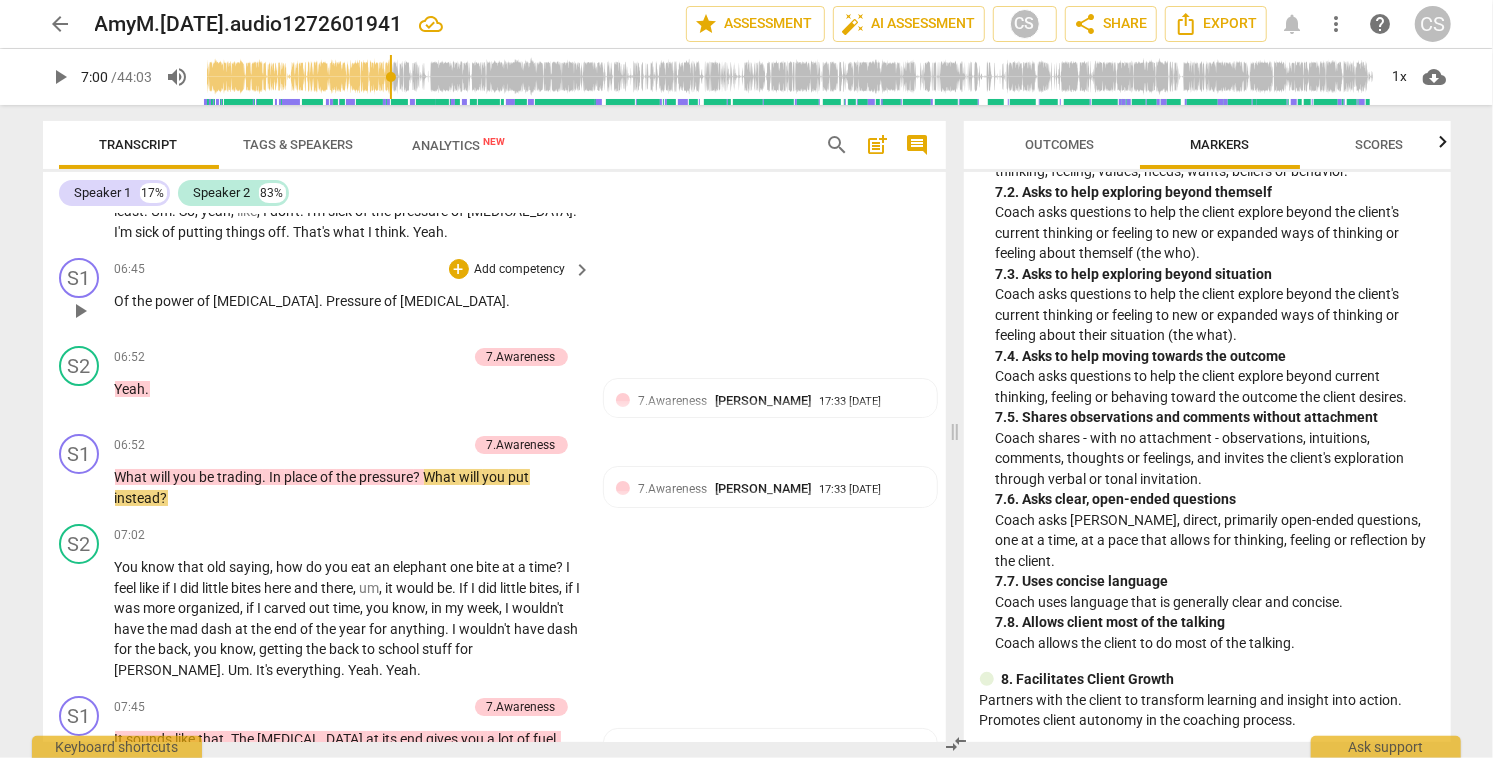 click on "Of" at bounding box center (124, 301) 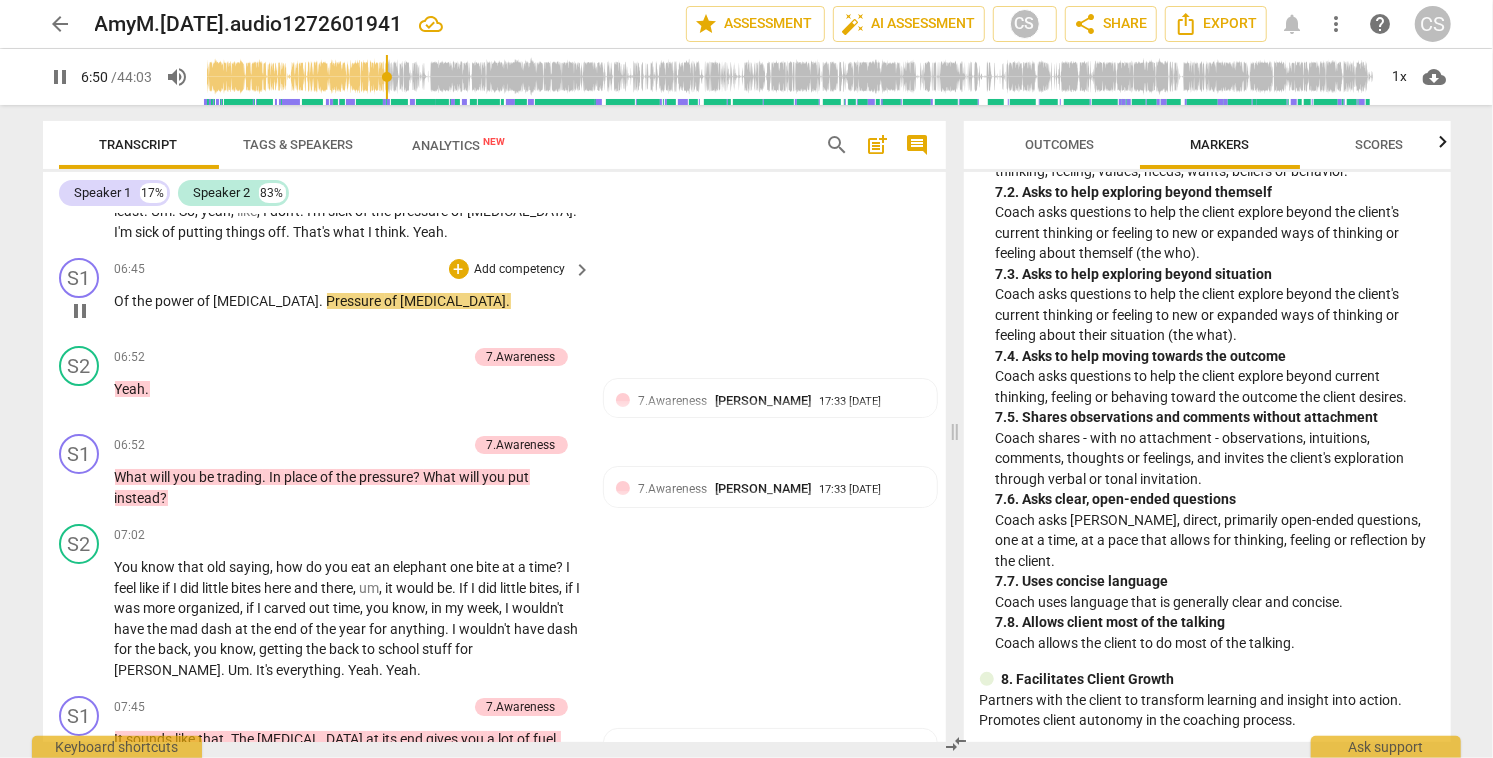 click on "Pressure" at bounding box center (356, 301) 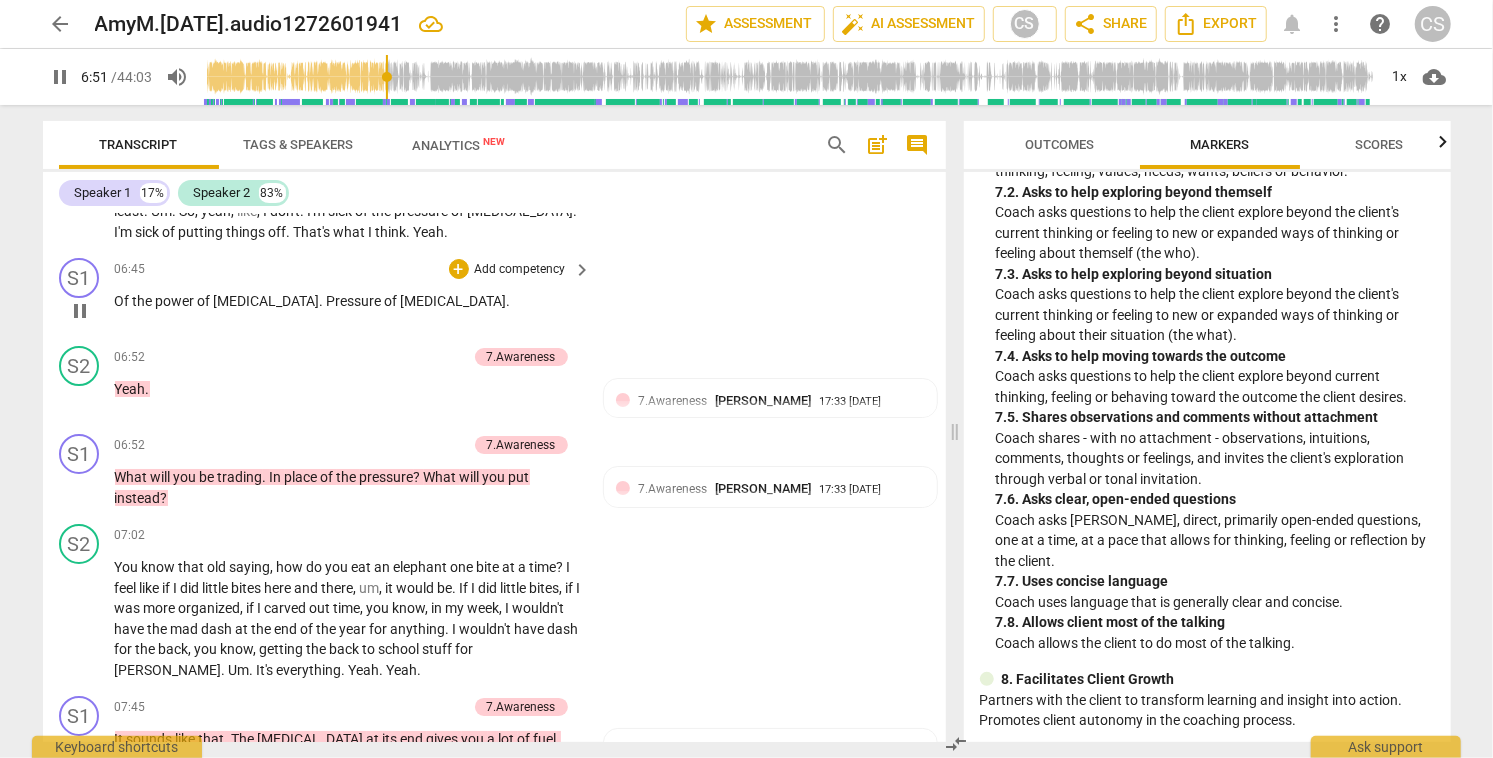 type on "412" 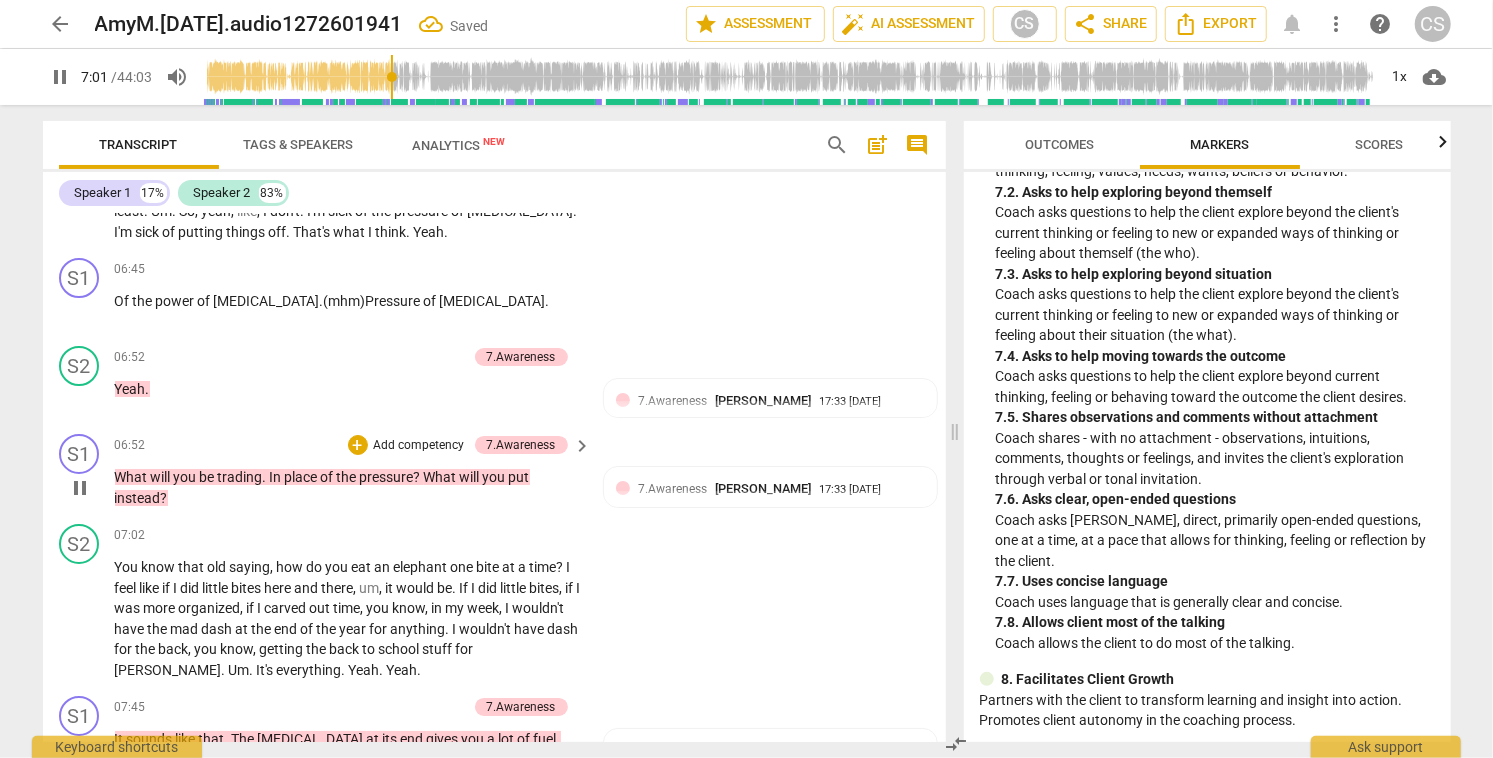 click on "pause" at bounding box center [80, 488] 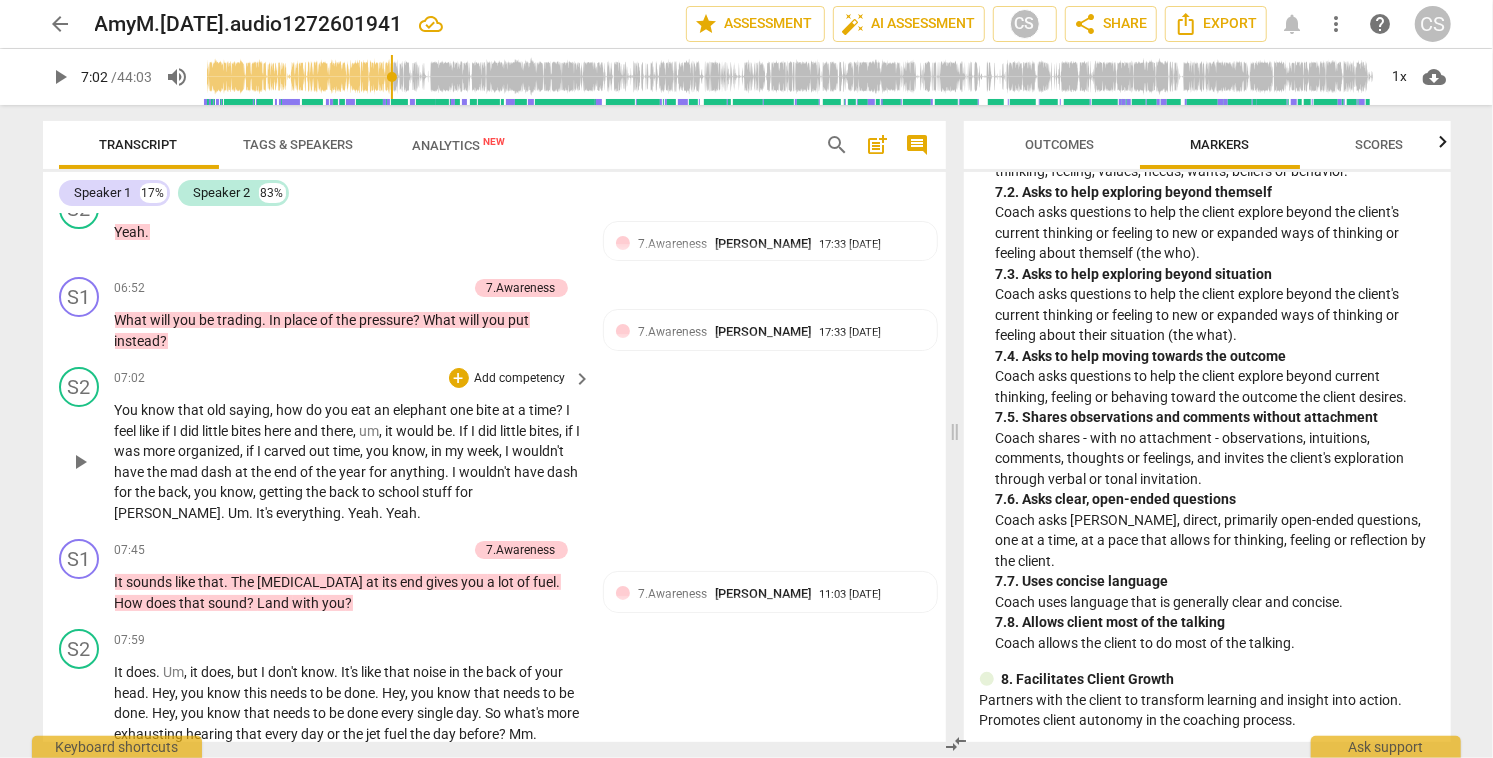 scroll, scrollTop: 4539, scrollLeft: 0, axis: vertical 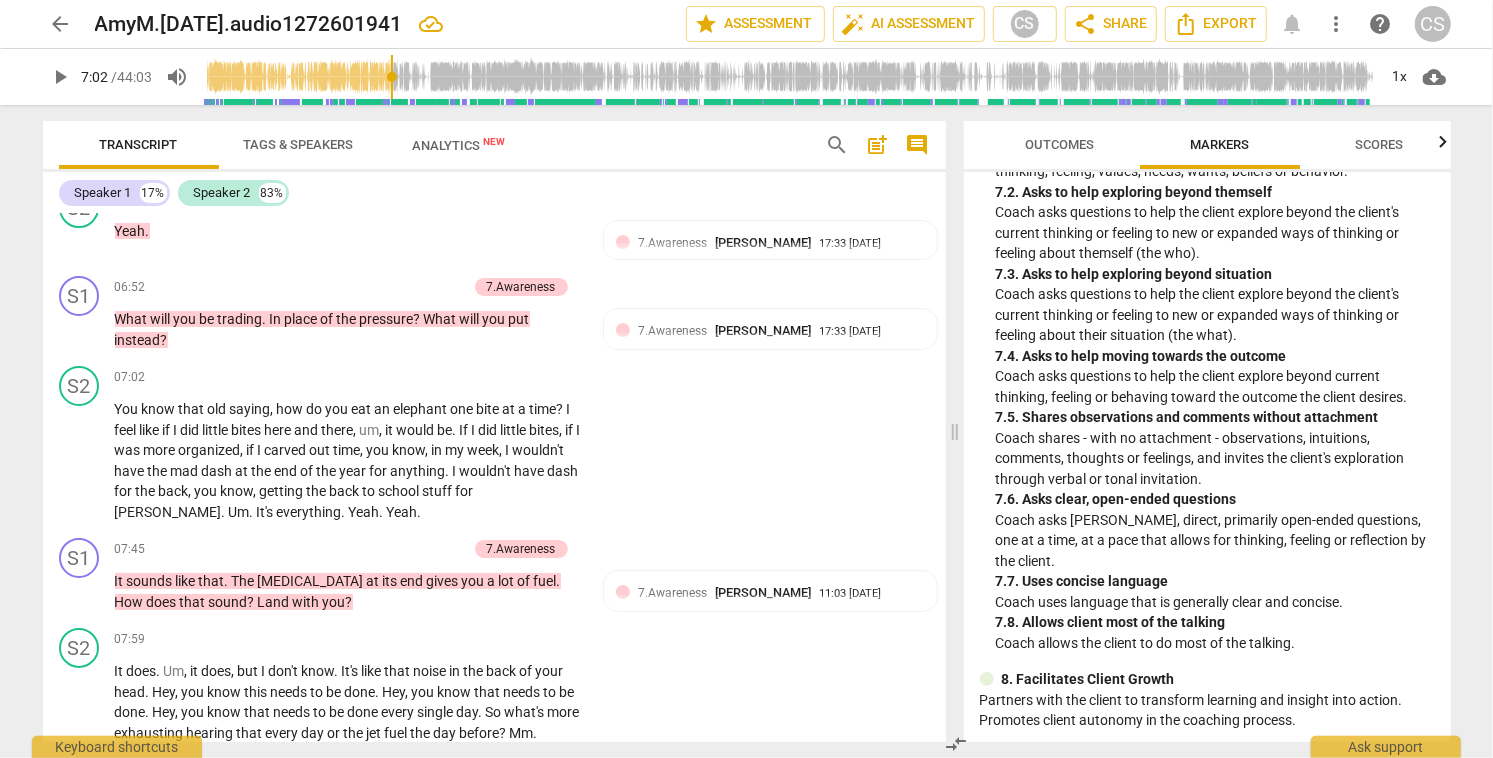 click on "Outcomes" at bounding box center [1059, 144] 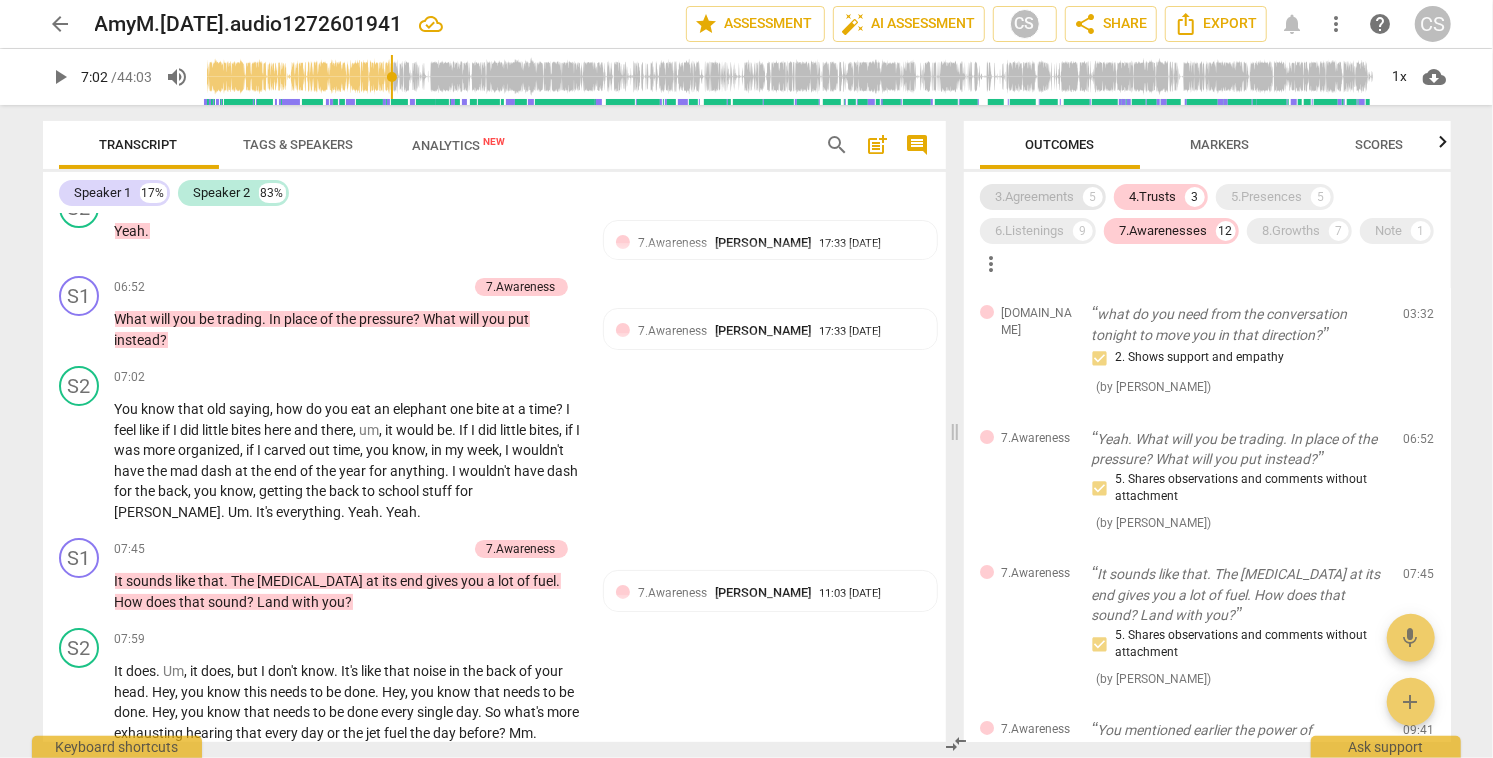 click on "3.Agreements" at bounding box center (1035, 197) 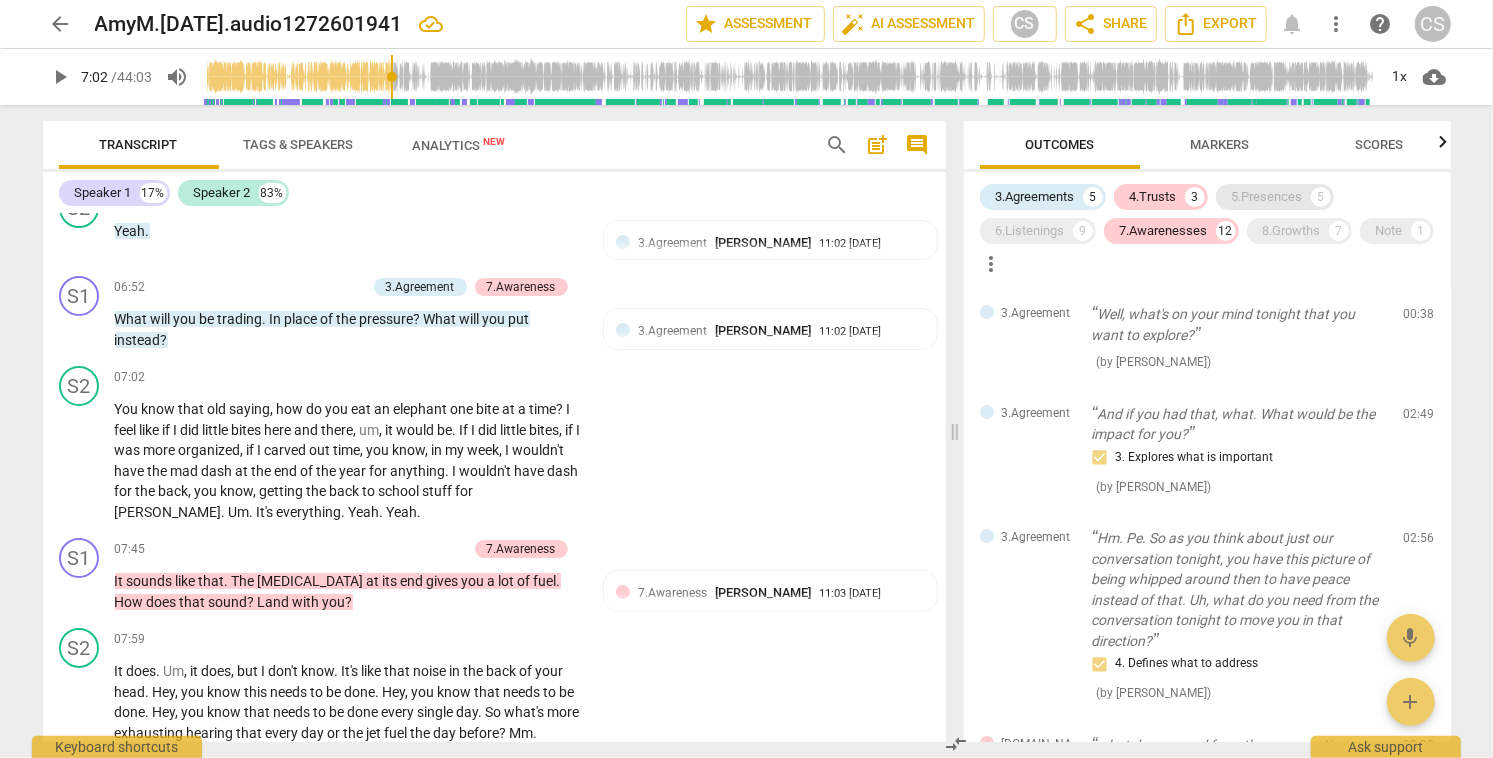 click on "5.Presences" at bounding box center [1267, 197] 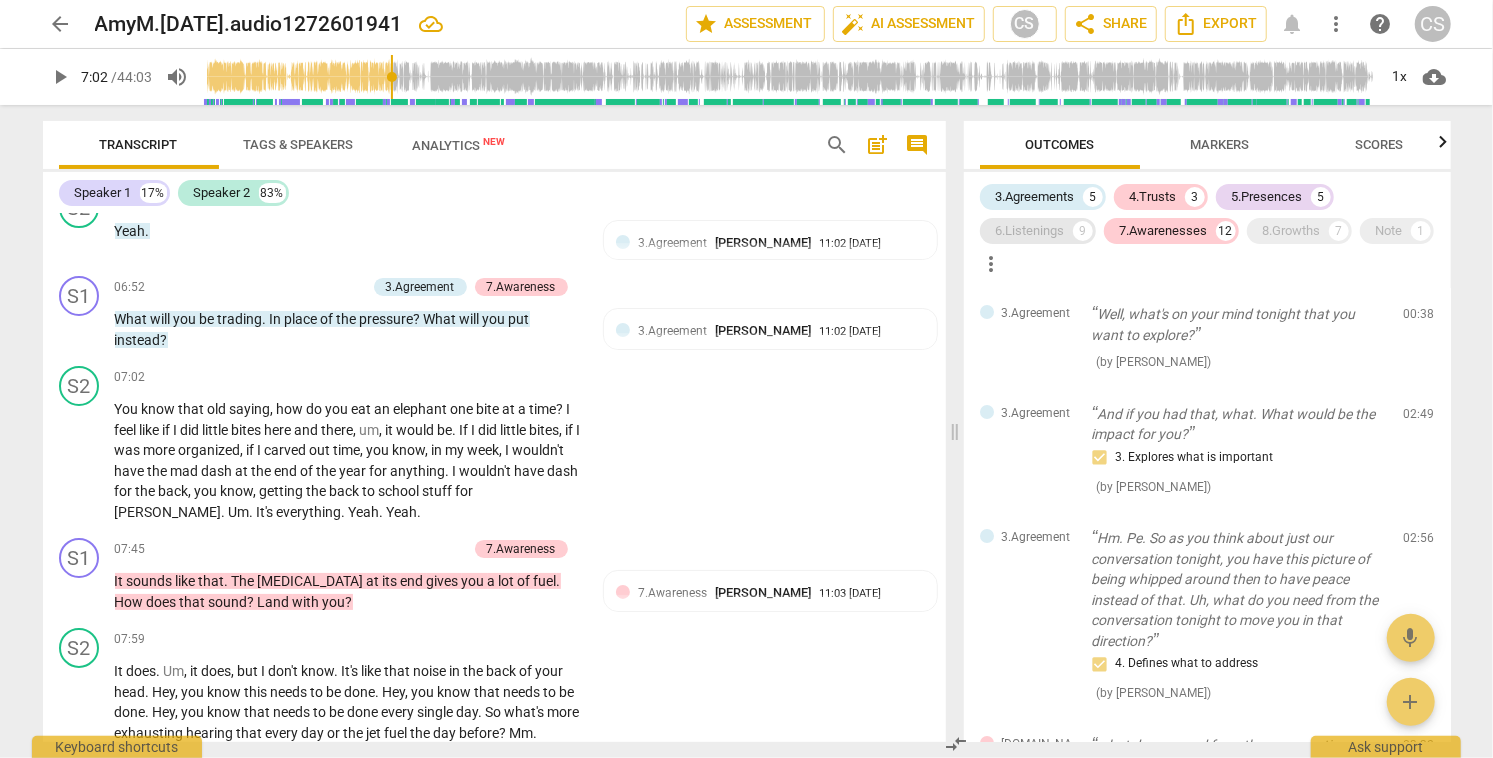 click on "6.Listenings" at bounding box center [1030, 231] 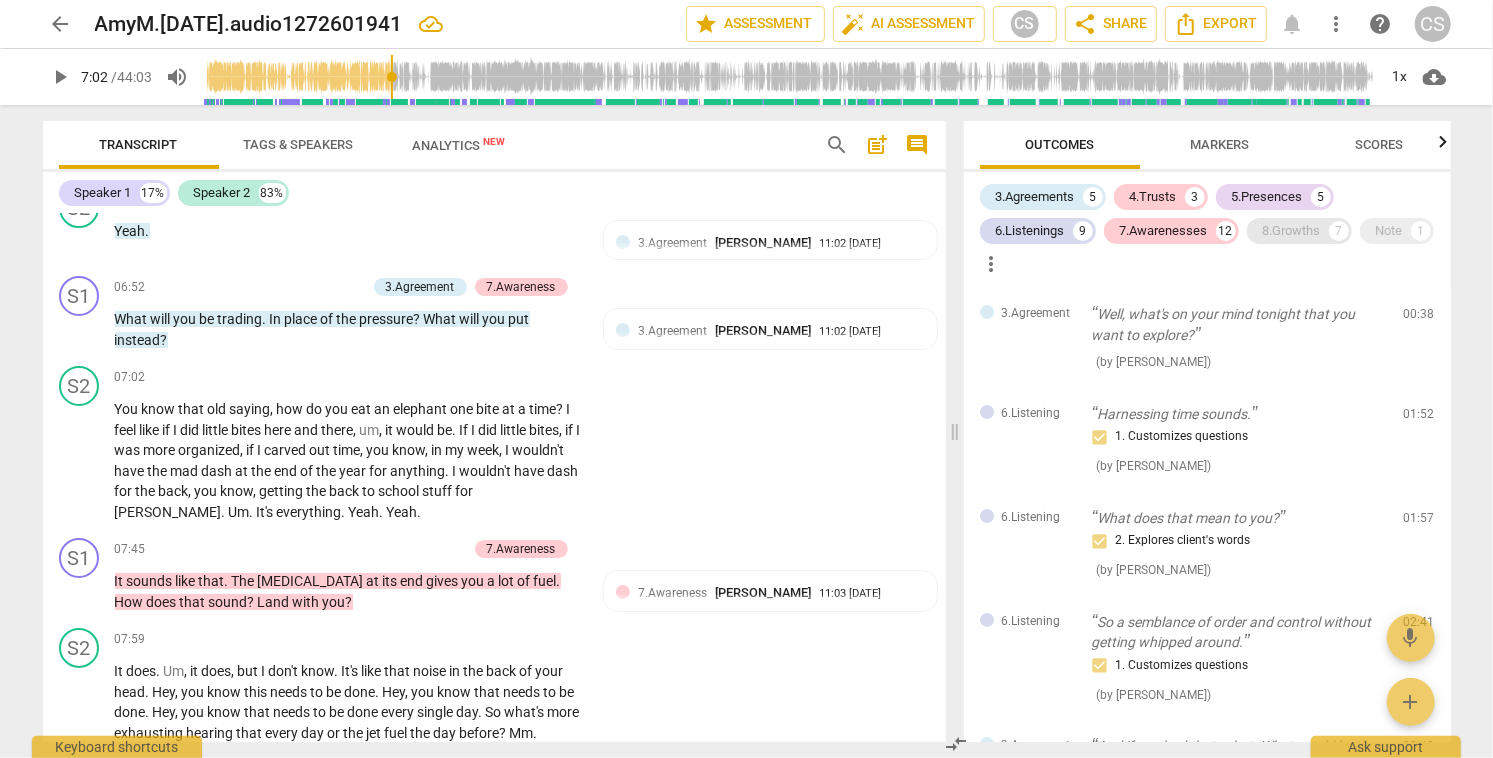click on "8.Growths" at bounding box center (1292, 231) 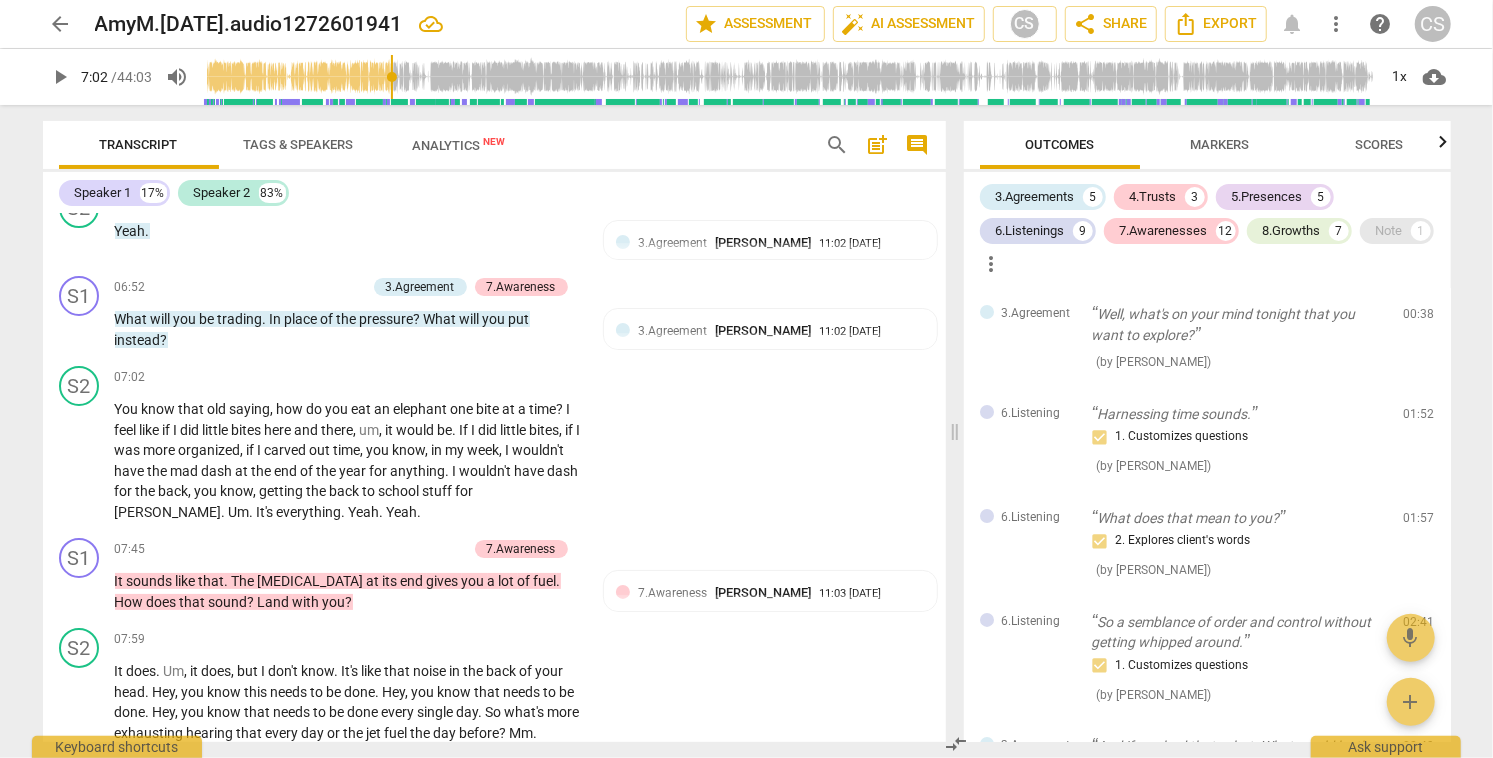 click on "Note" at bounding box center [1389, 231] 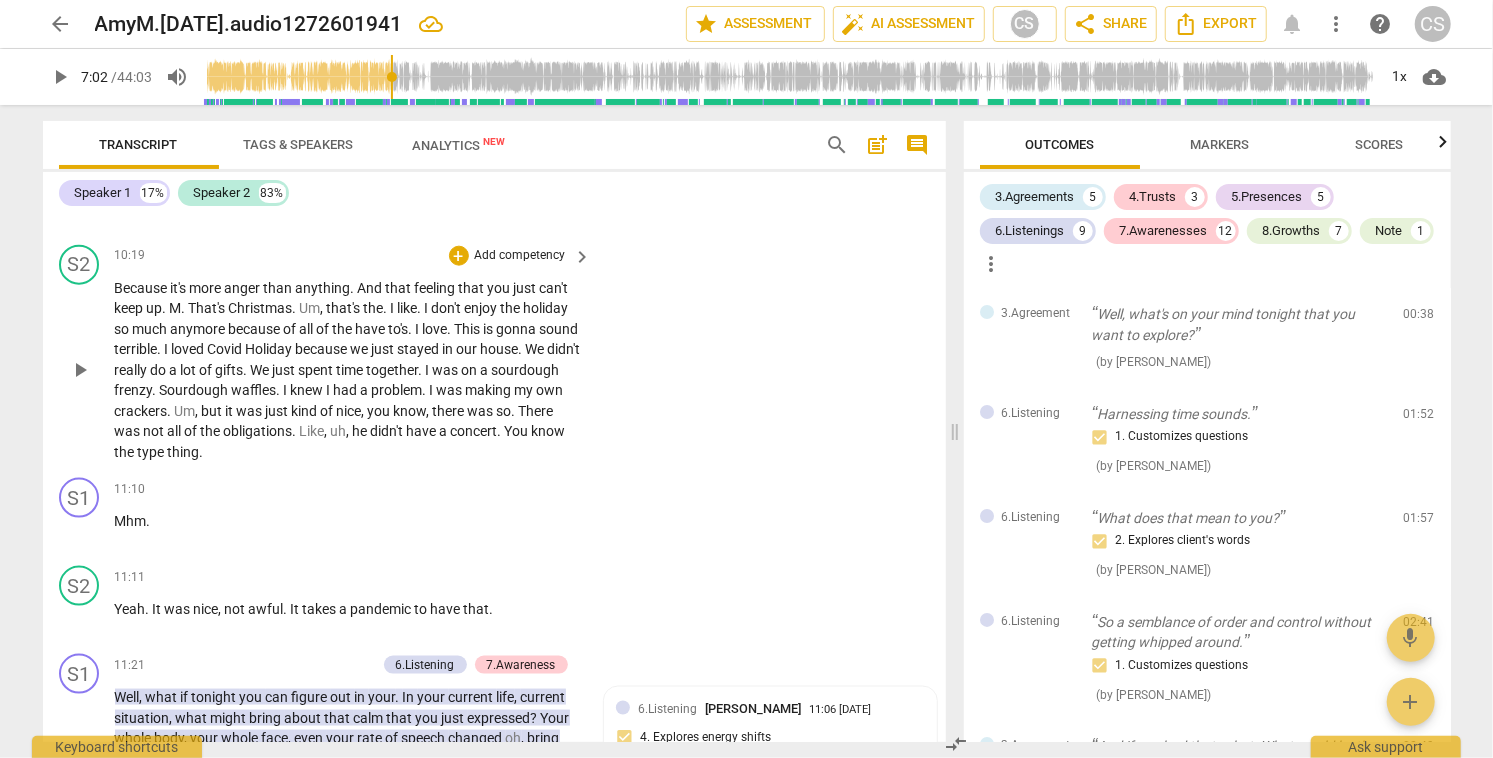 scroll, scrollTop: 6003, scrollLeft: 0, axis: vertical 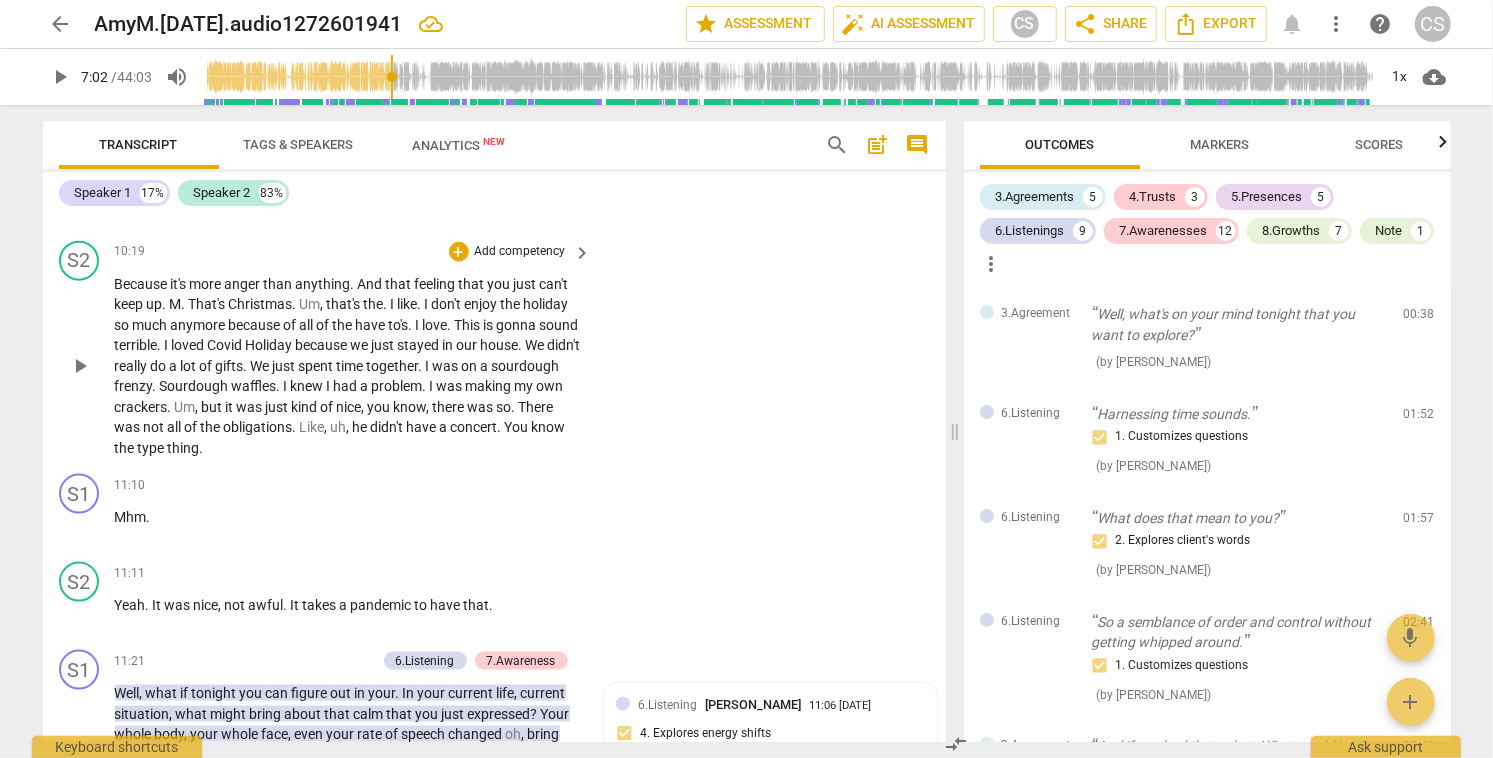click on "There" at bounding box center [536, 407] 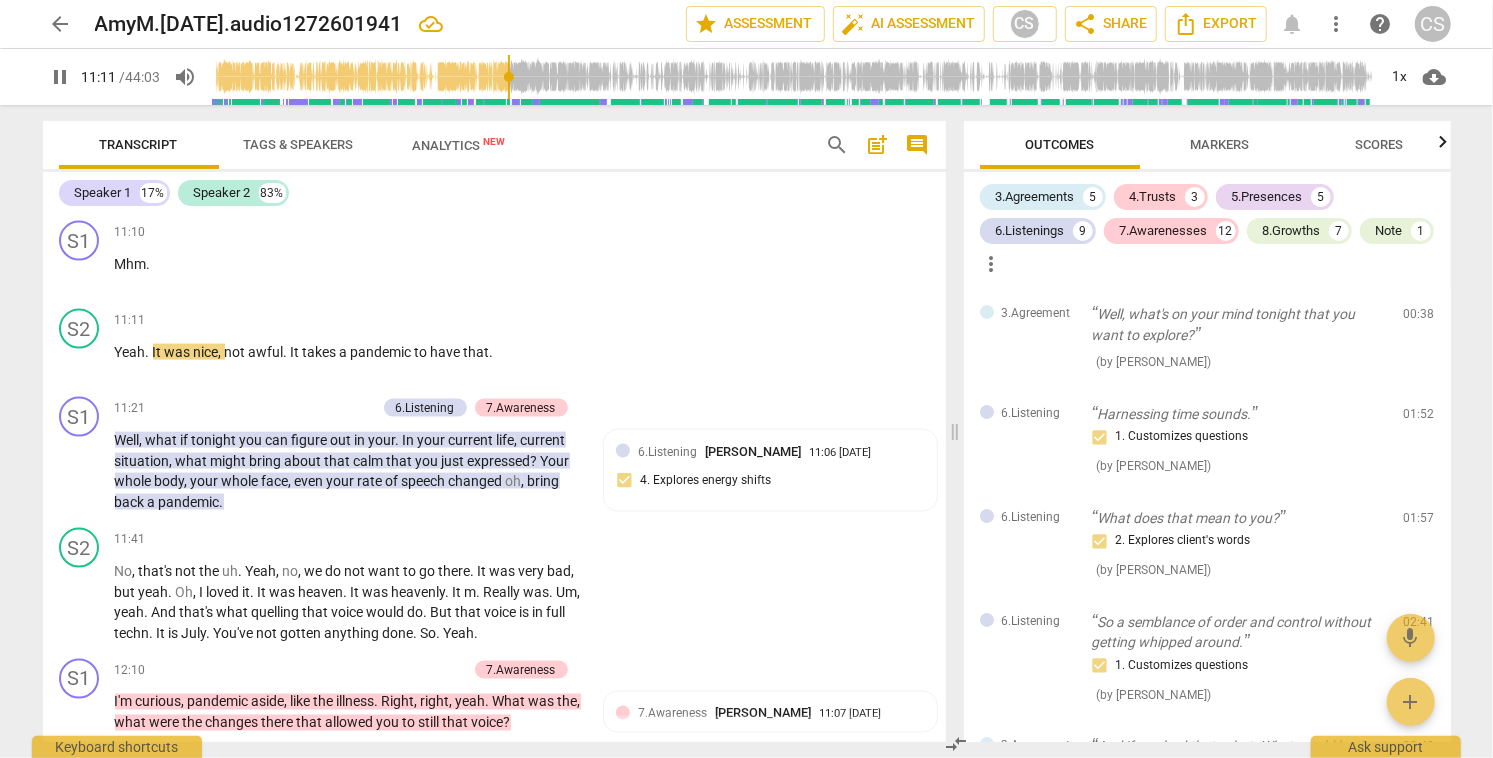 scroll, scrollTop: 6256, scrollLeft: 0, axis: vertical 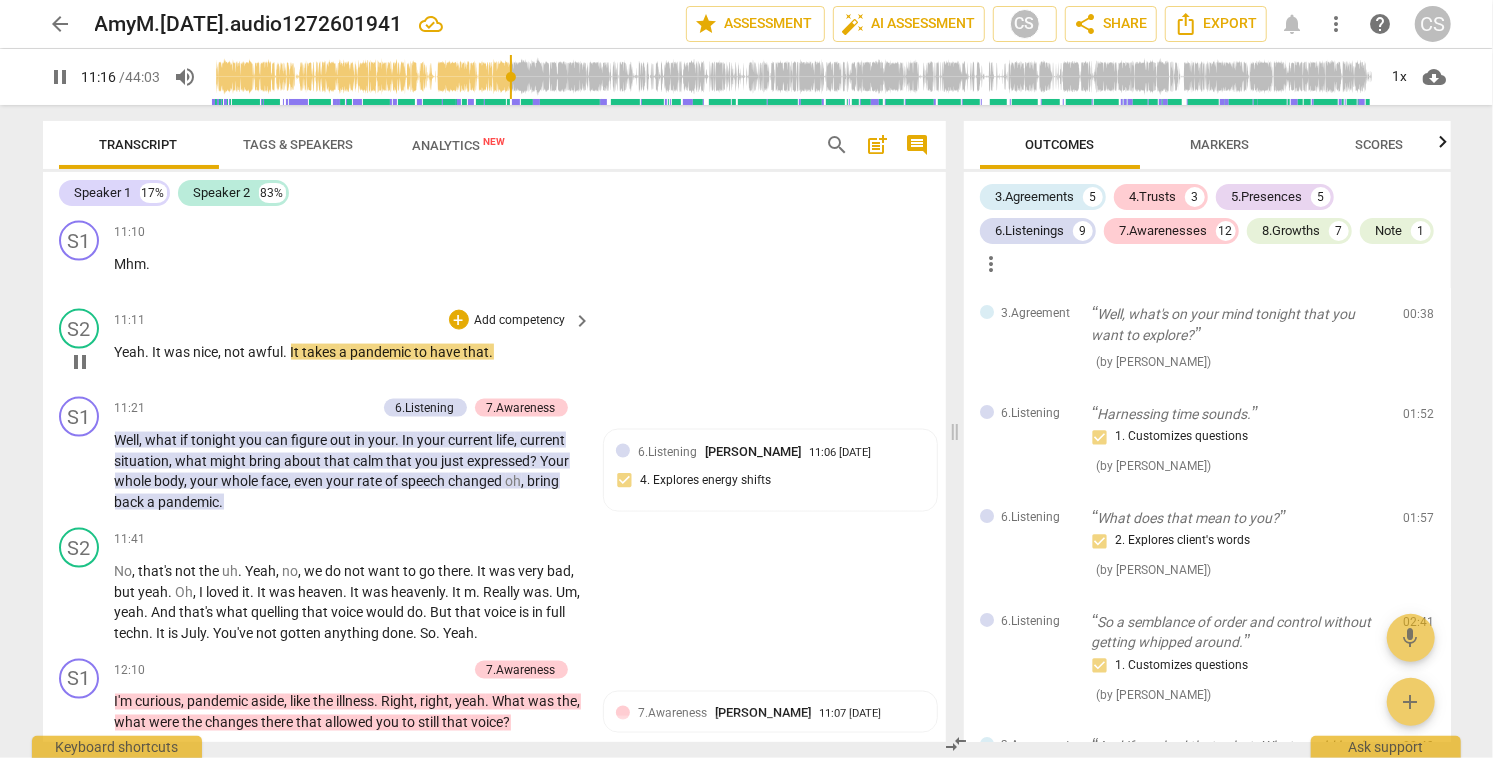 click on "pause" at bounding box center (80, 362) 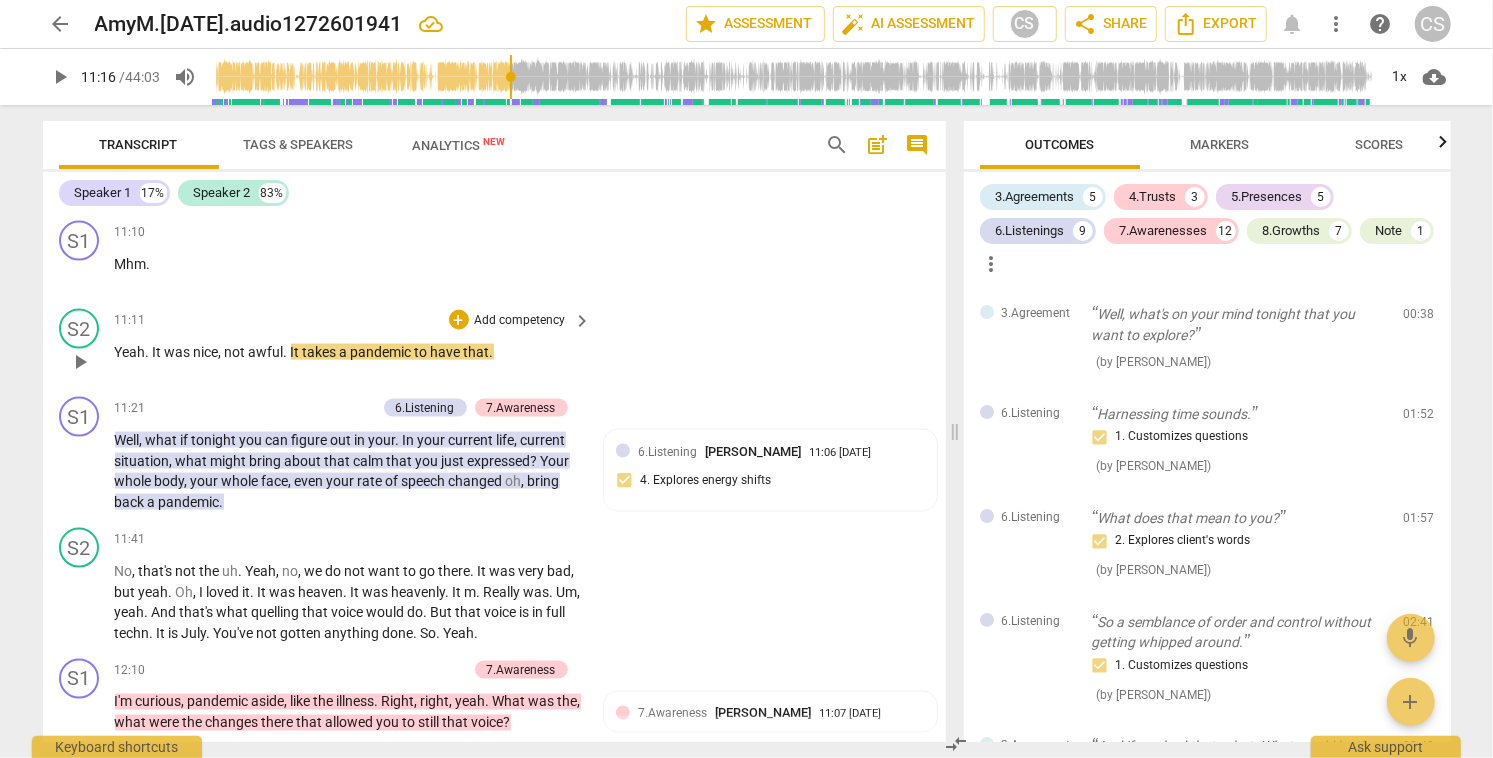 click on "awful" at bounding box center (266, 352) 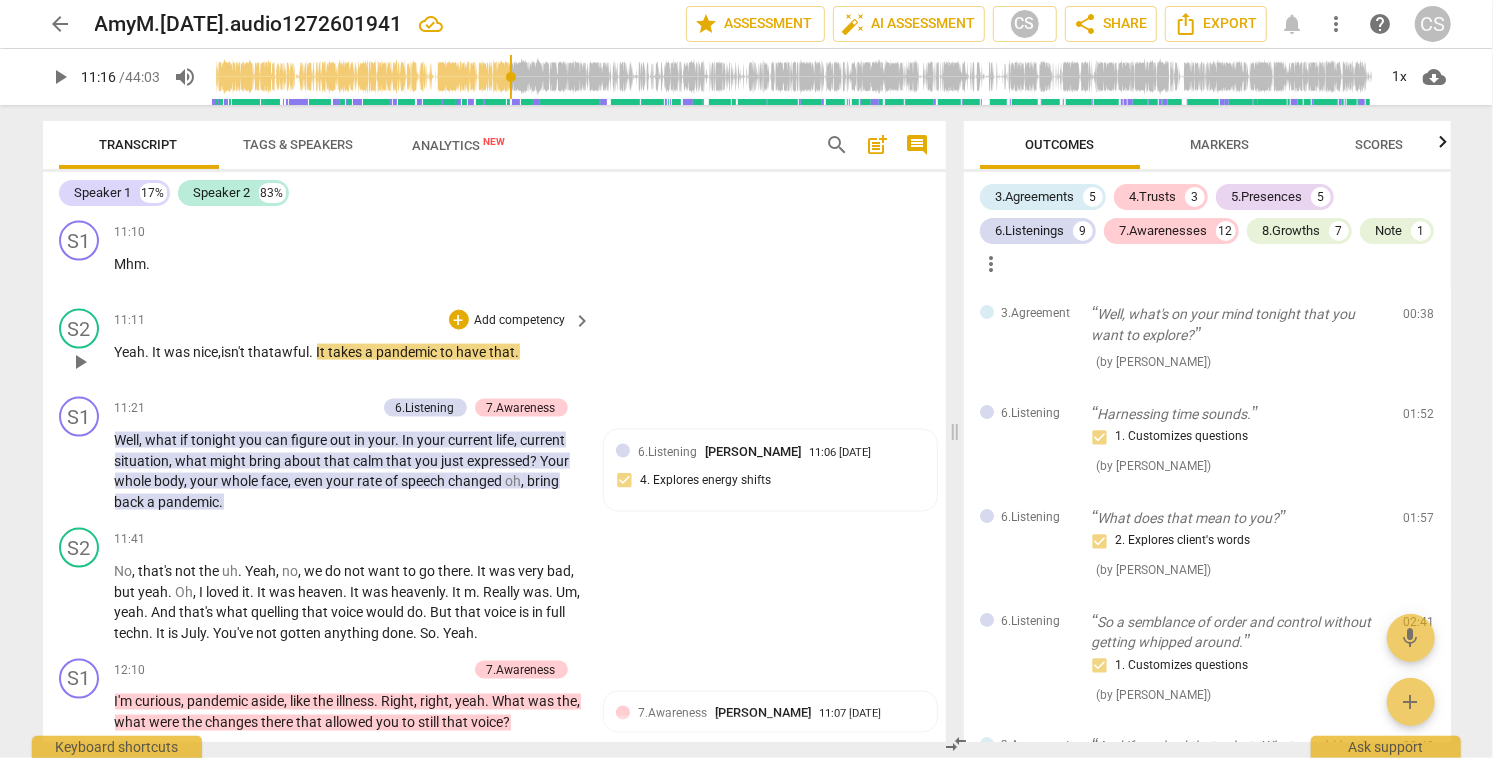 click on "." at bounding box center (313, 352) 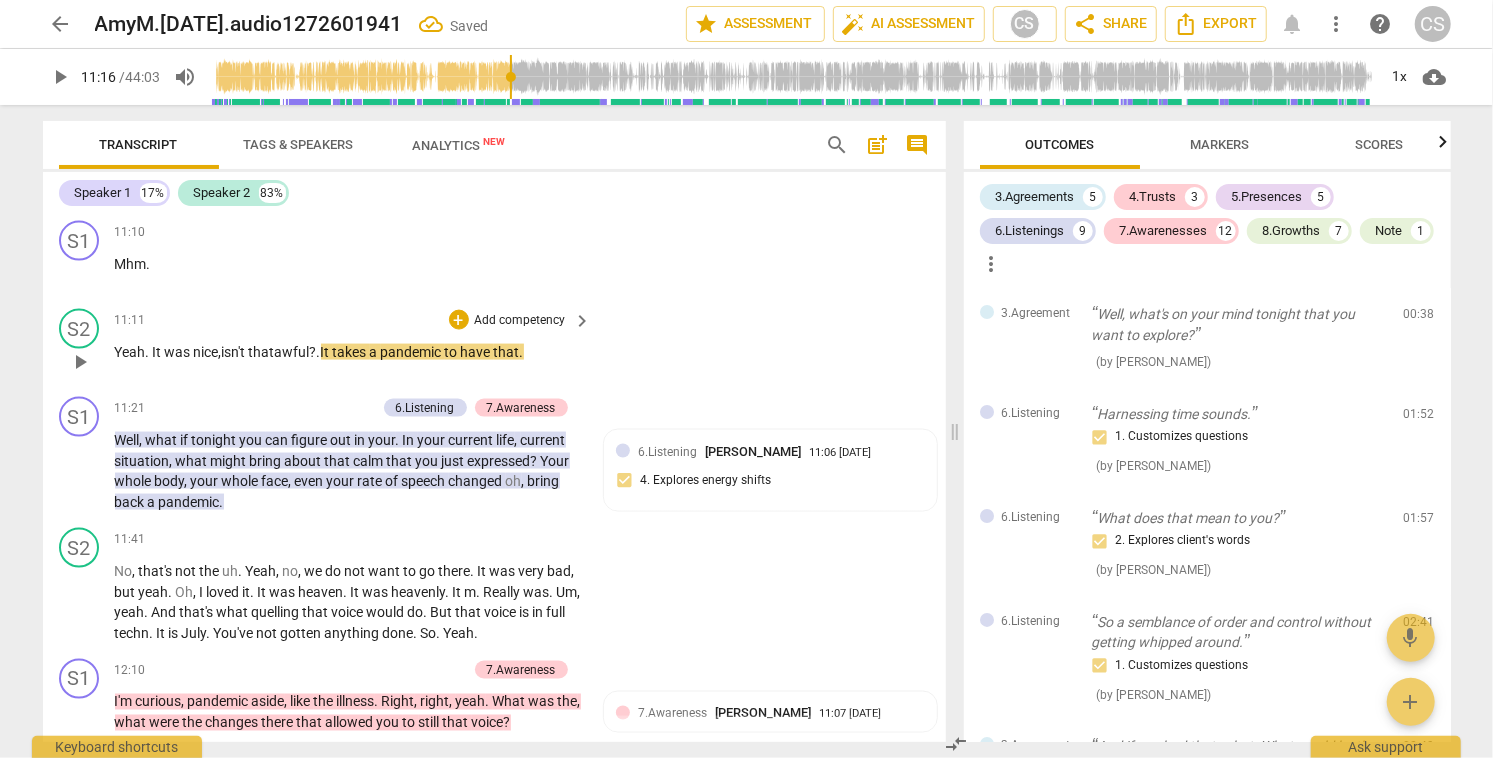click on "Yeah" at bounding box center [130, 352] 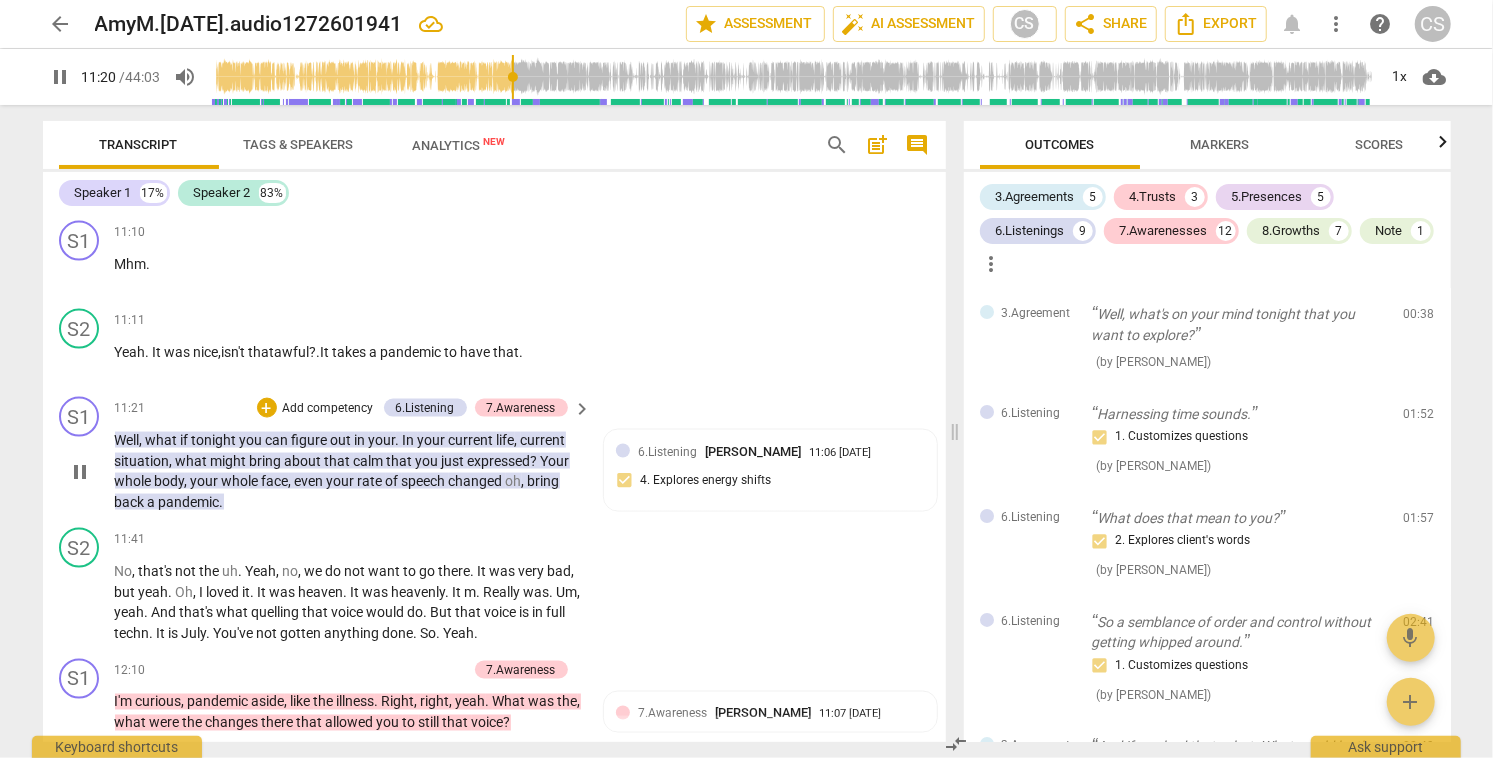 click on "pause" at bounding box center (80, 472) 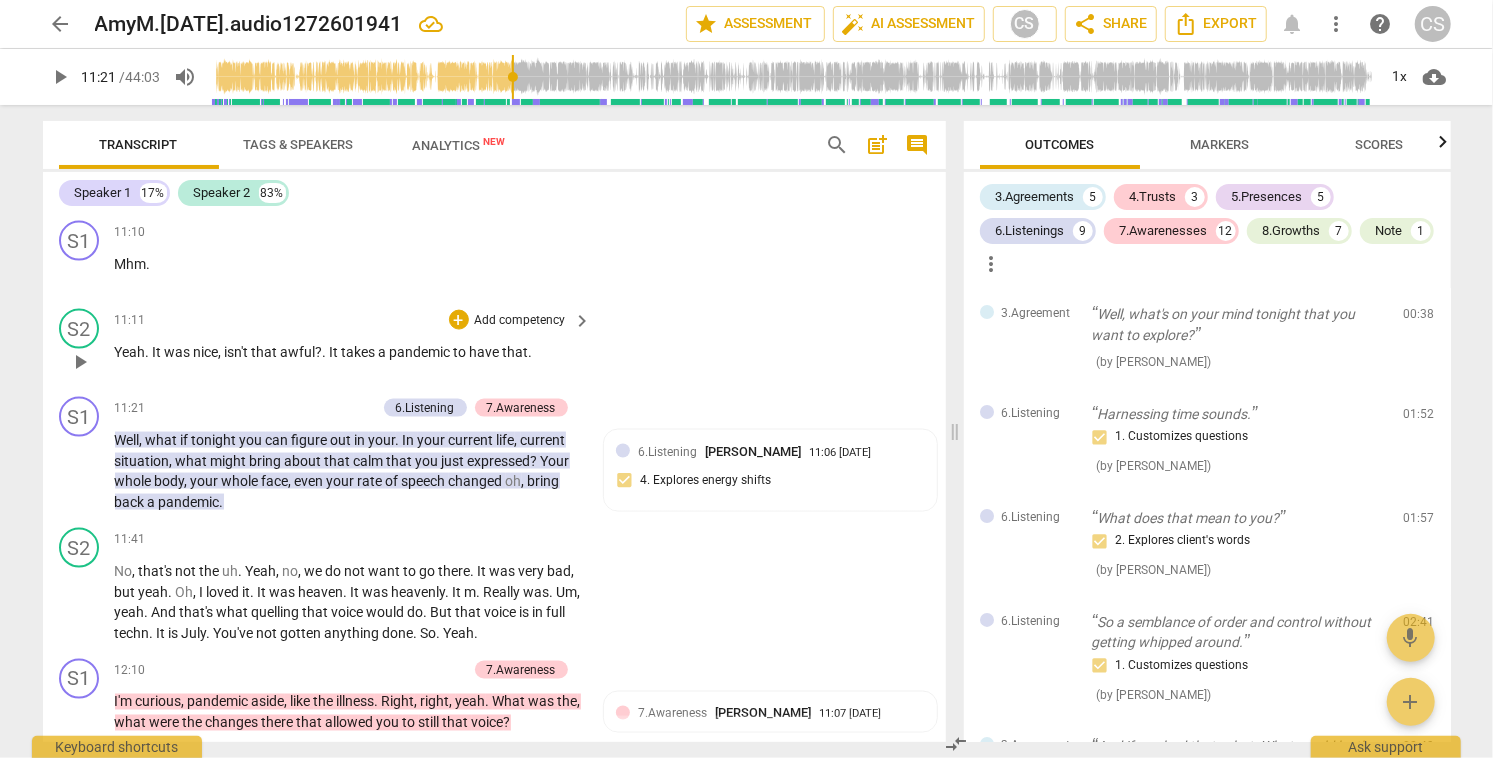 click on "Yeah .   It   was   nice ,   isn't   that   awful ? .   It   takes   a   pandemic   to   have   that ." at bounding box center (348, 352) 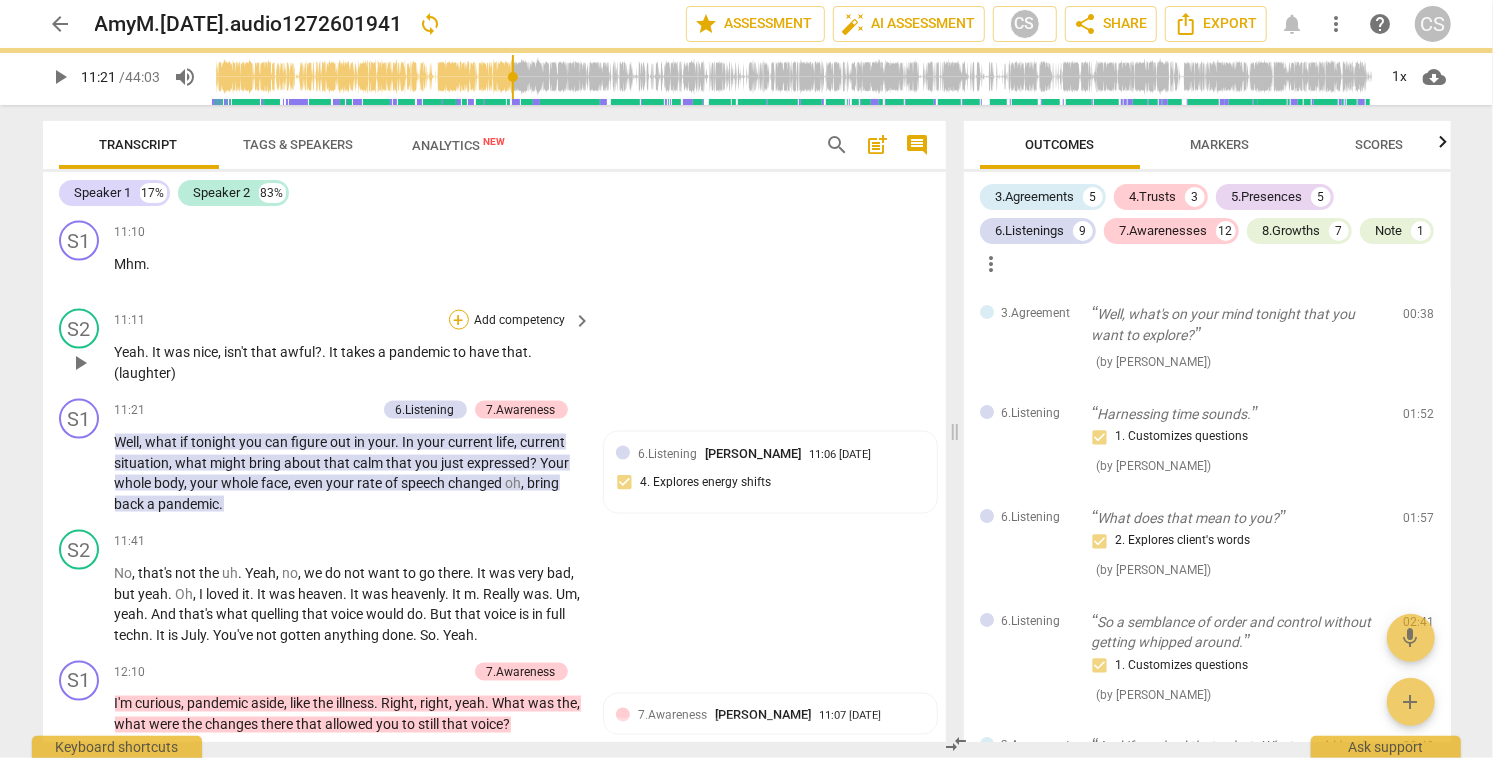 click on "+" at bounding box center (459, 320) 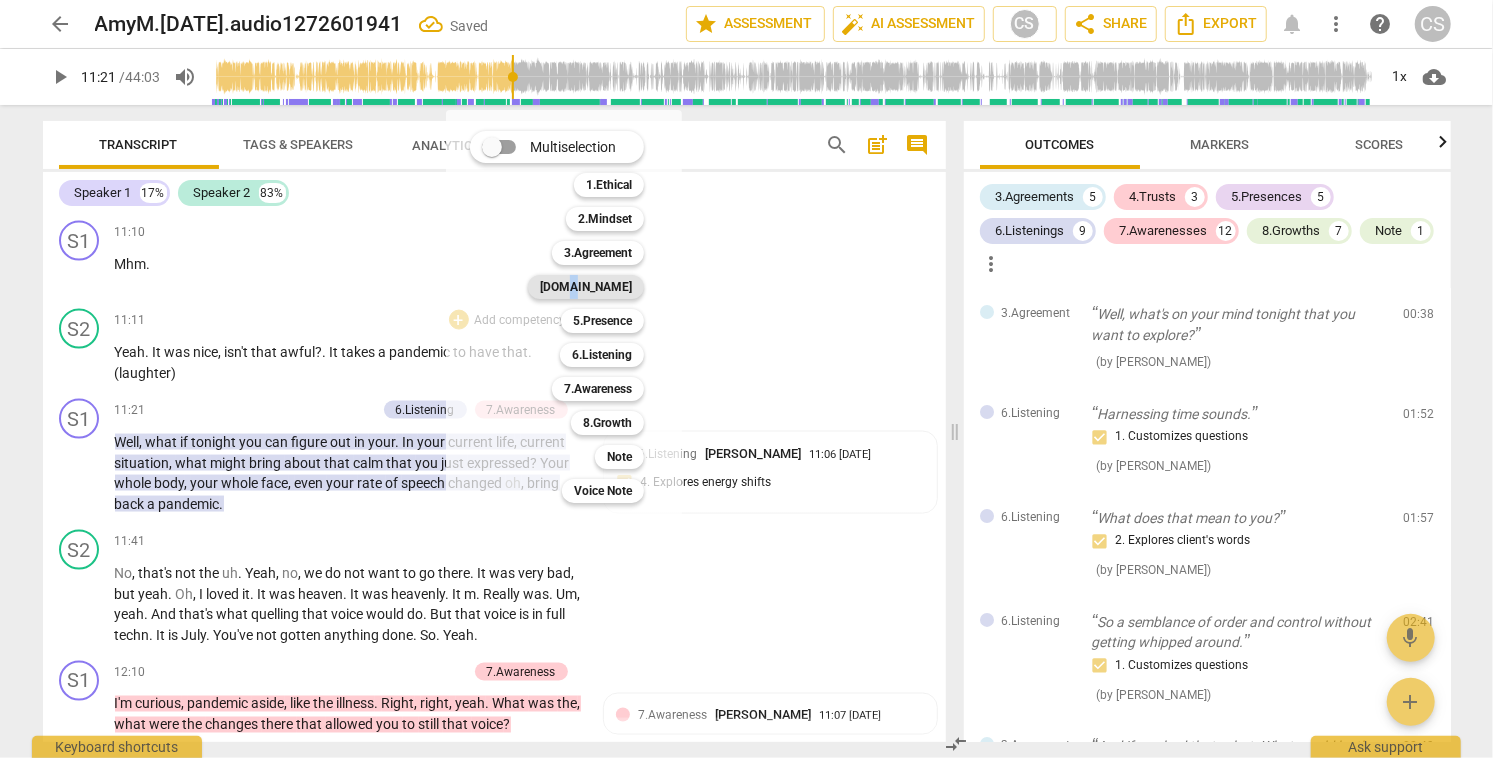 click on "[DOMAIN_NAME]" at bounding box center [586, 287] 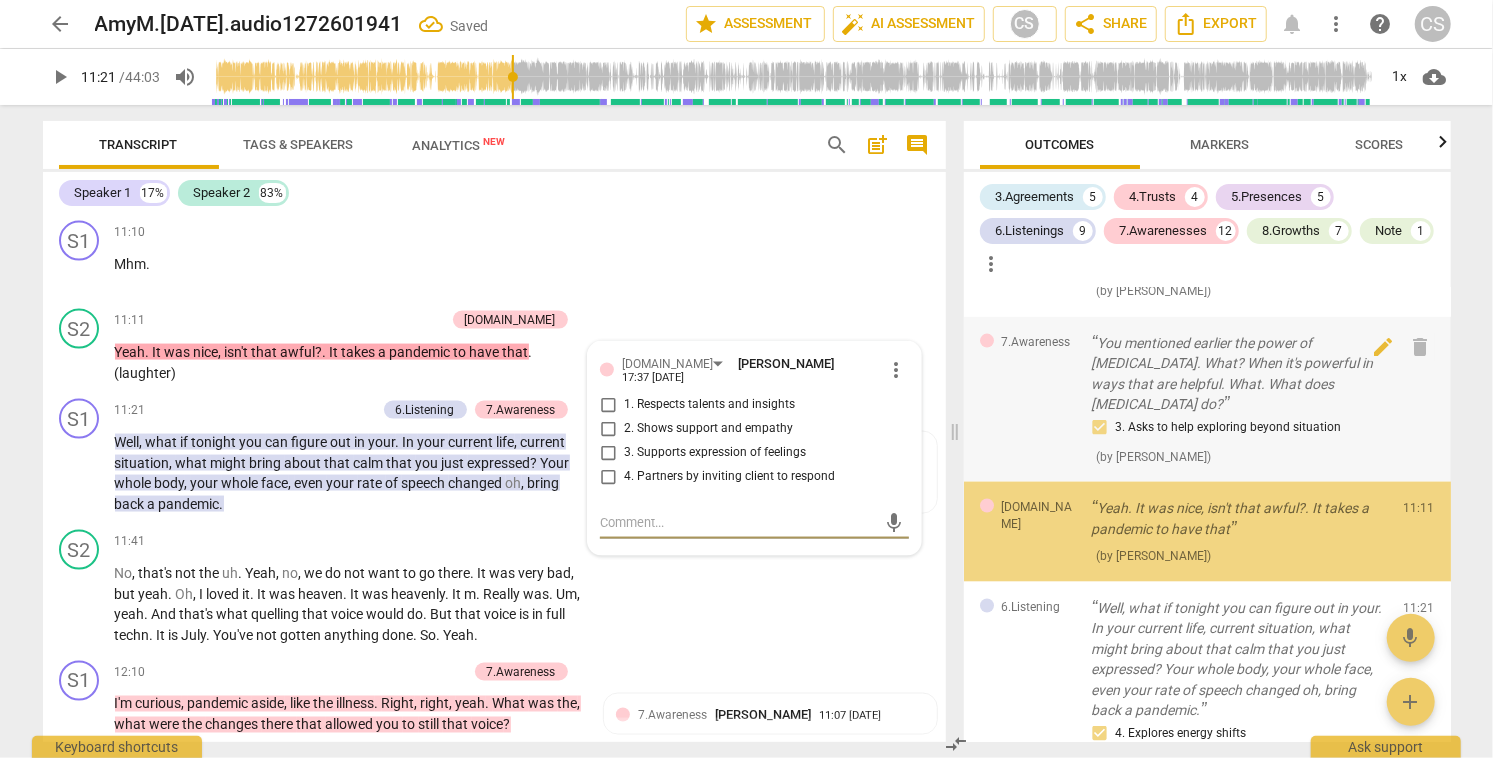 scroll, scrollTop: 1737, scrollLeft: 0, axis: vertical 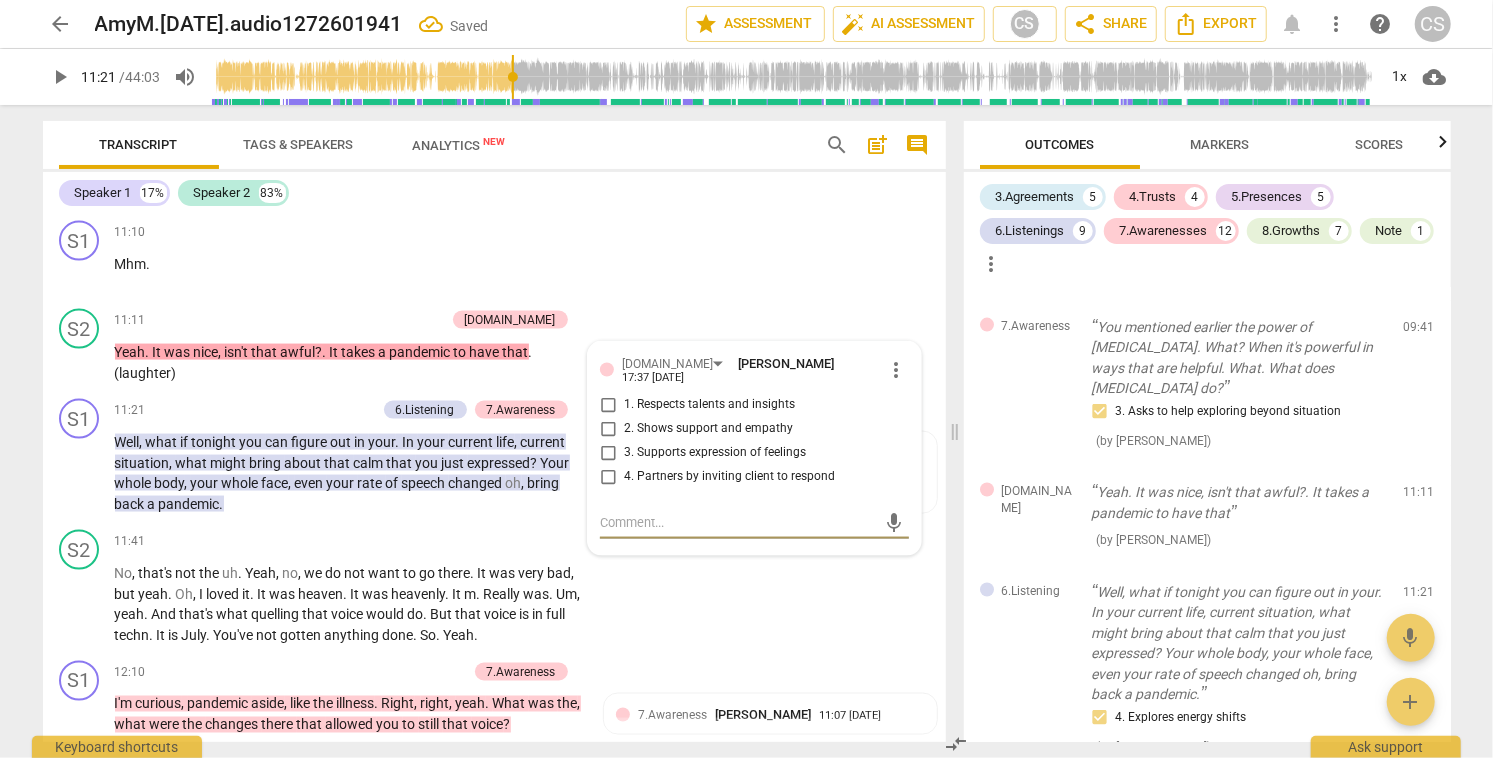 click on "Markers" at bounding box center [1219, 144] 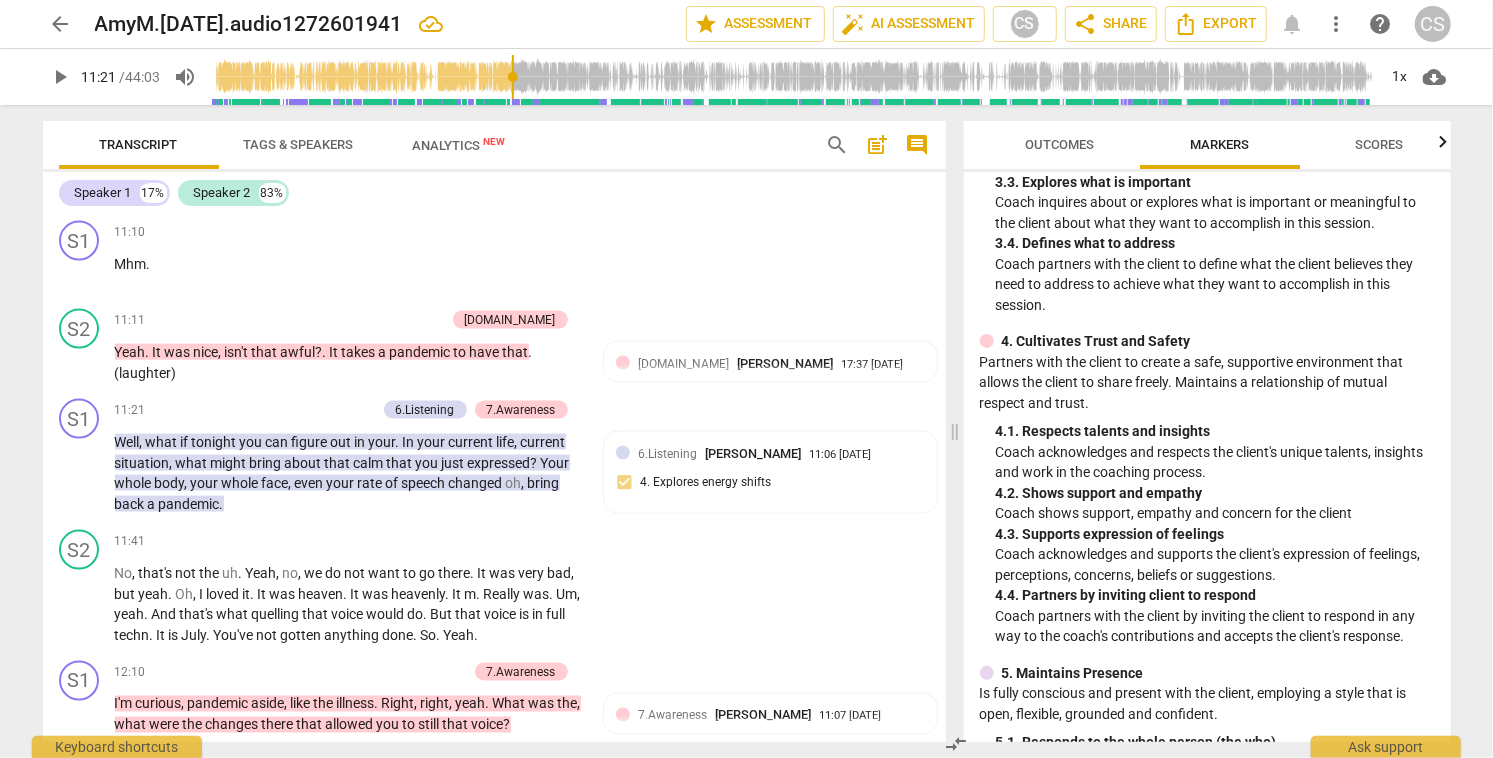 scroll, scrollTop: 599, scrollLeft: 0, axis: vertical 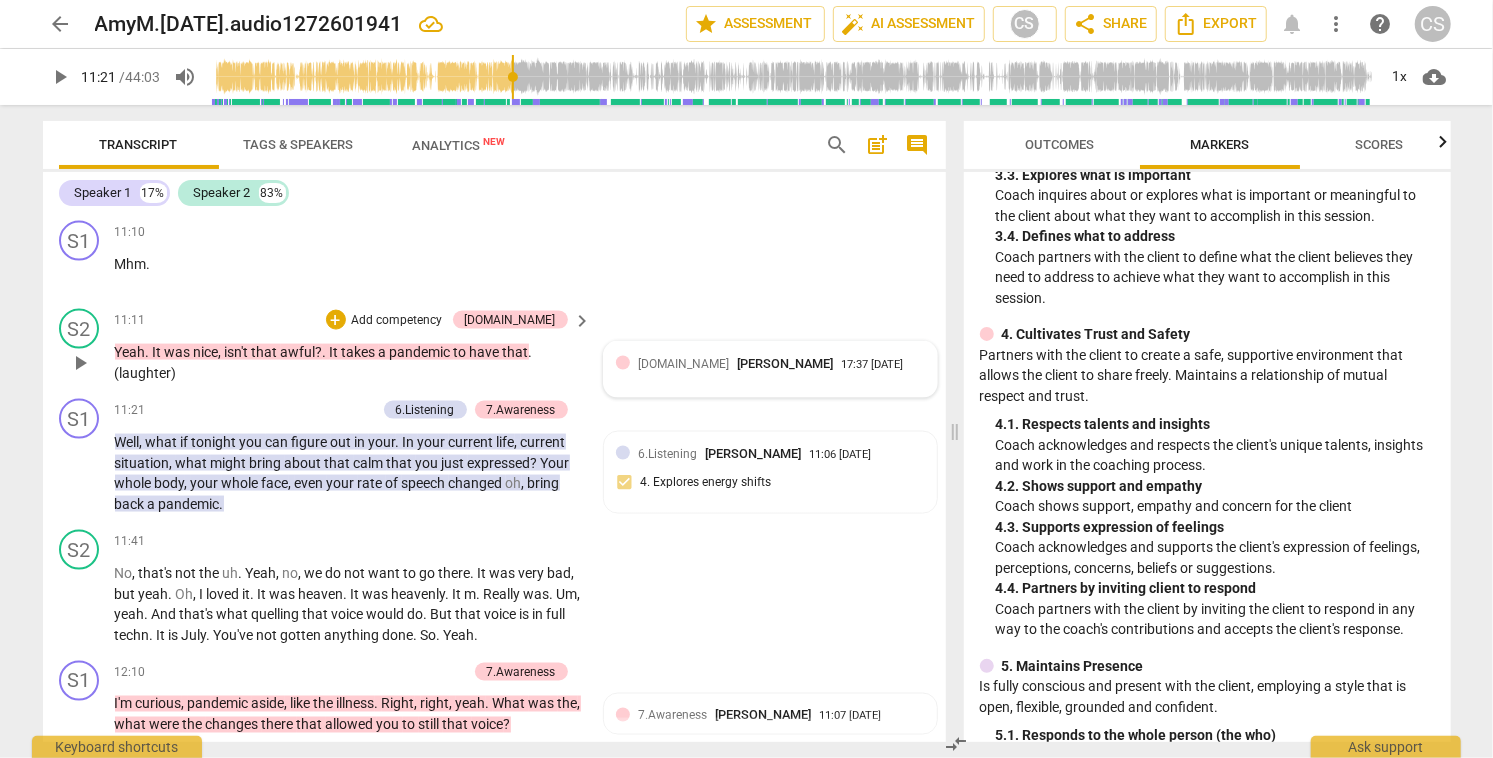 click on "[DOMAIN_NAME] [PERSON_NAME] 17:37 [DATE]" at bounding box center [770, 369] 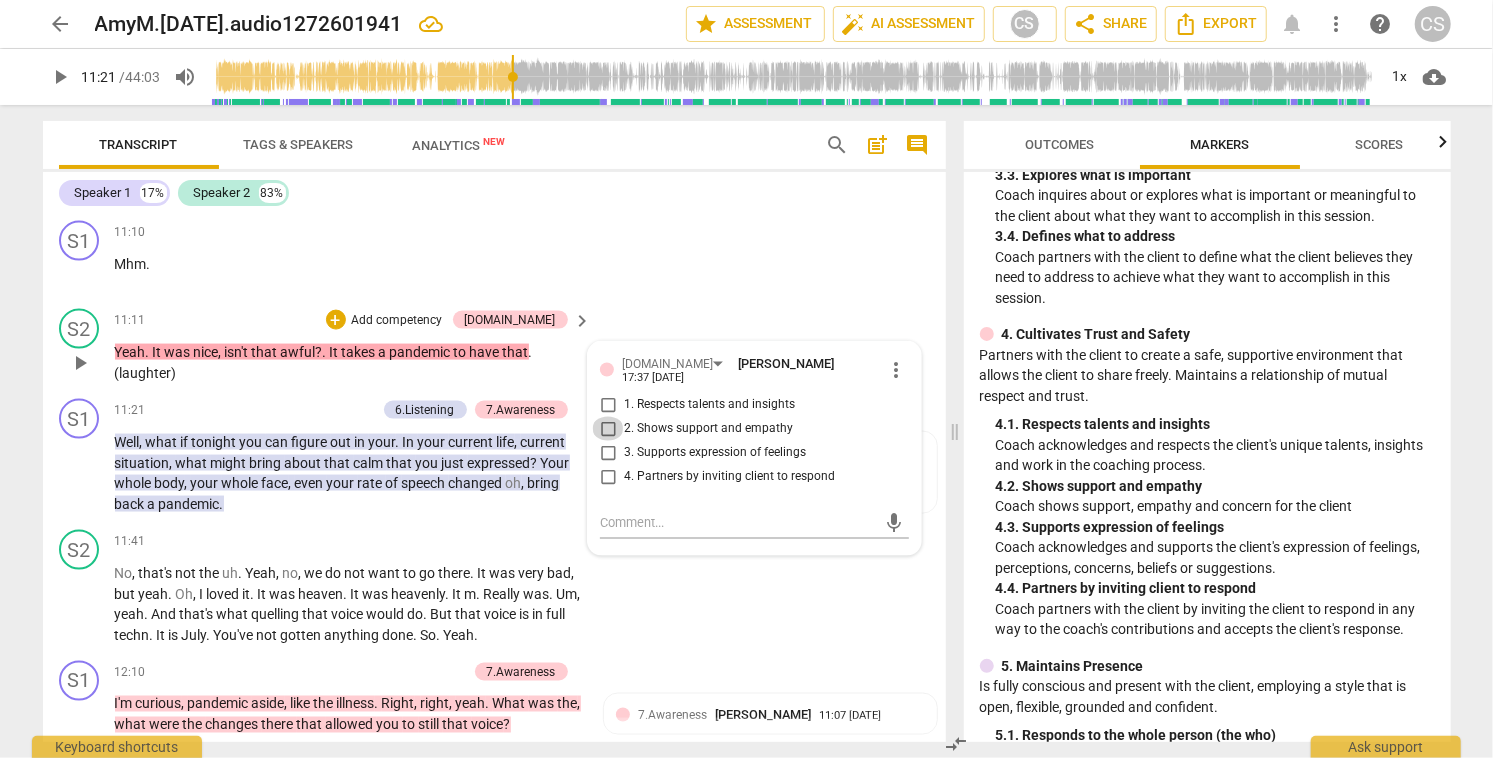 click on "2. Shows support and empathy" at bounding box center [608, 429] 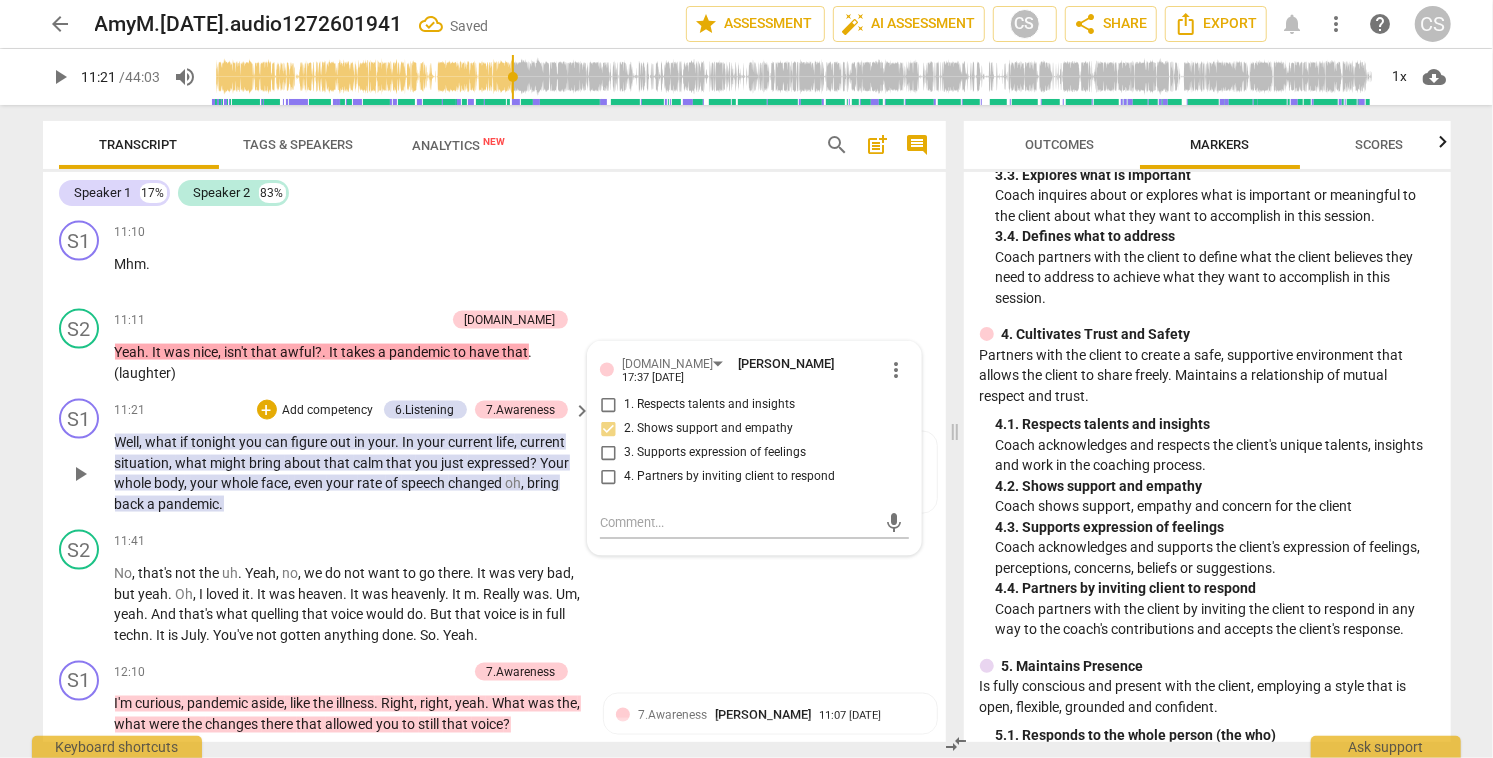 click on "Well" at bounding box center [127, 442] 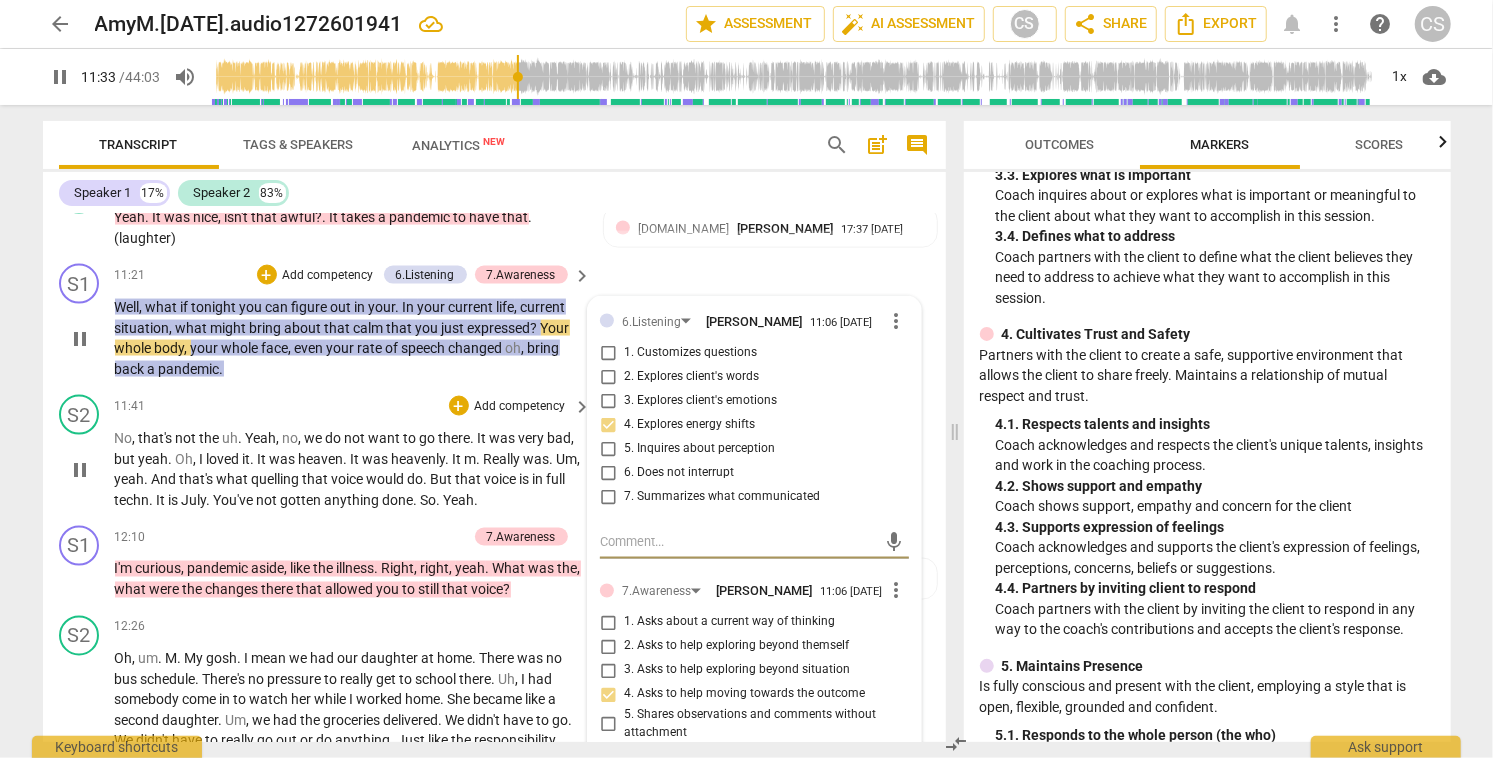 scroll, scrollTop: 6400, scrollLeft: 0, axis: vertical 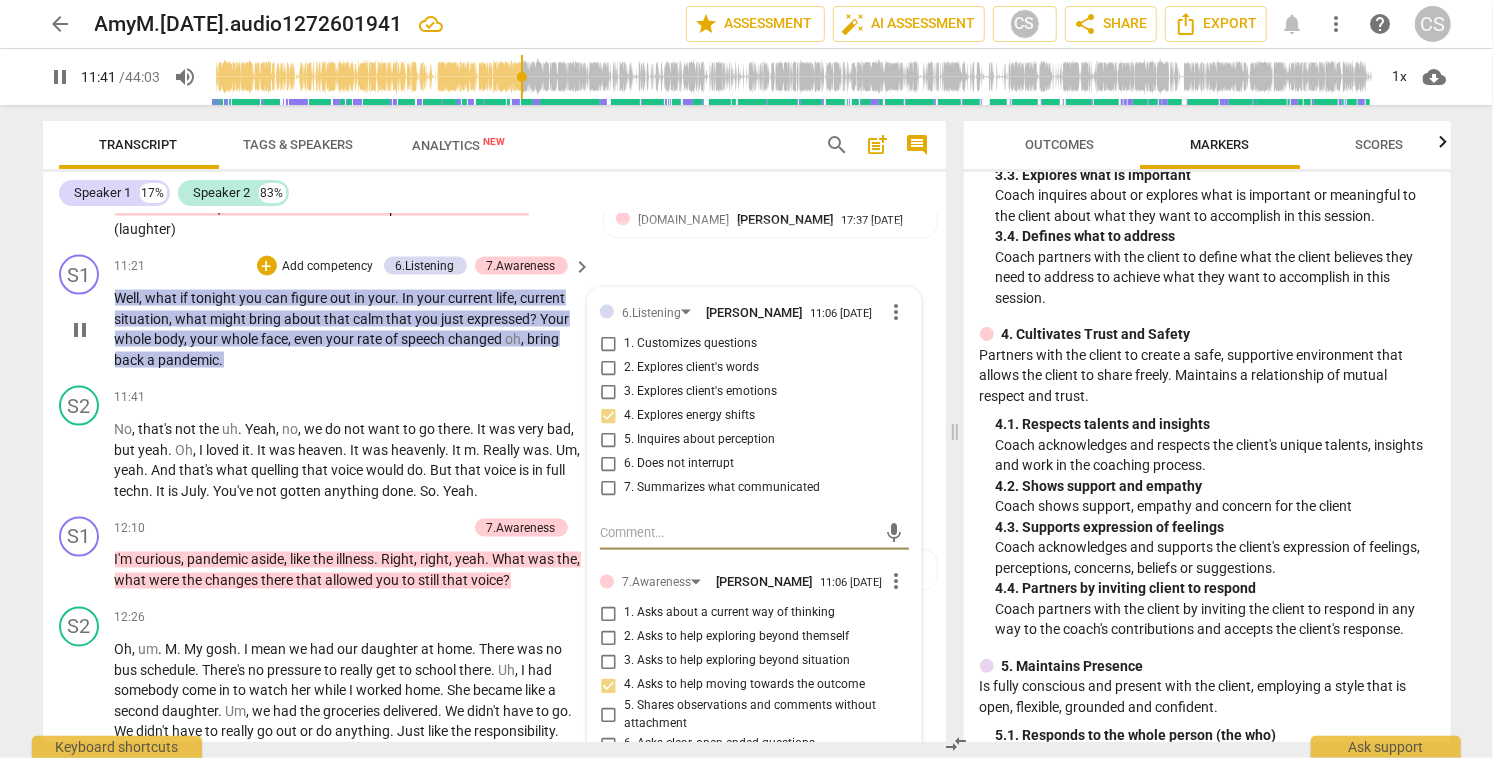 click on "bring" at bounding box center [544, 339] 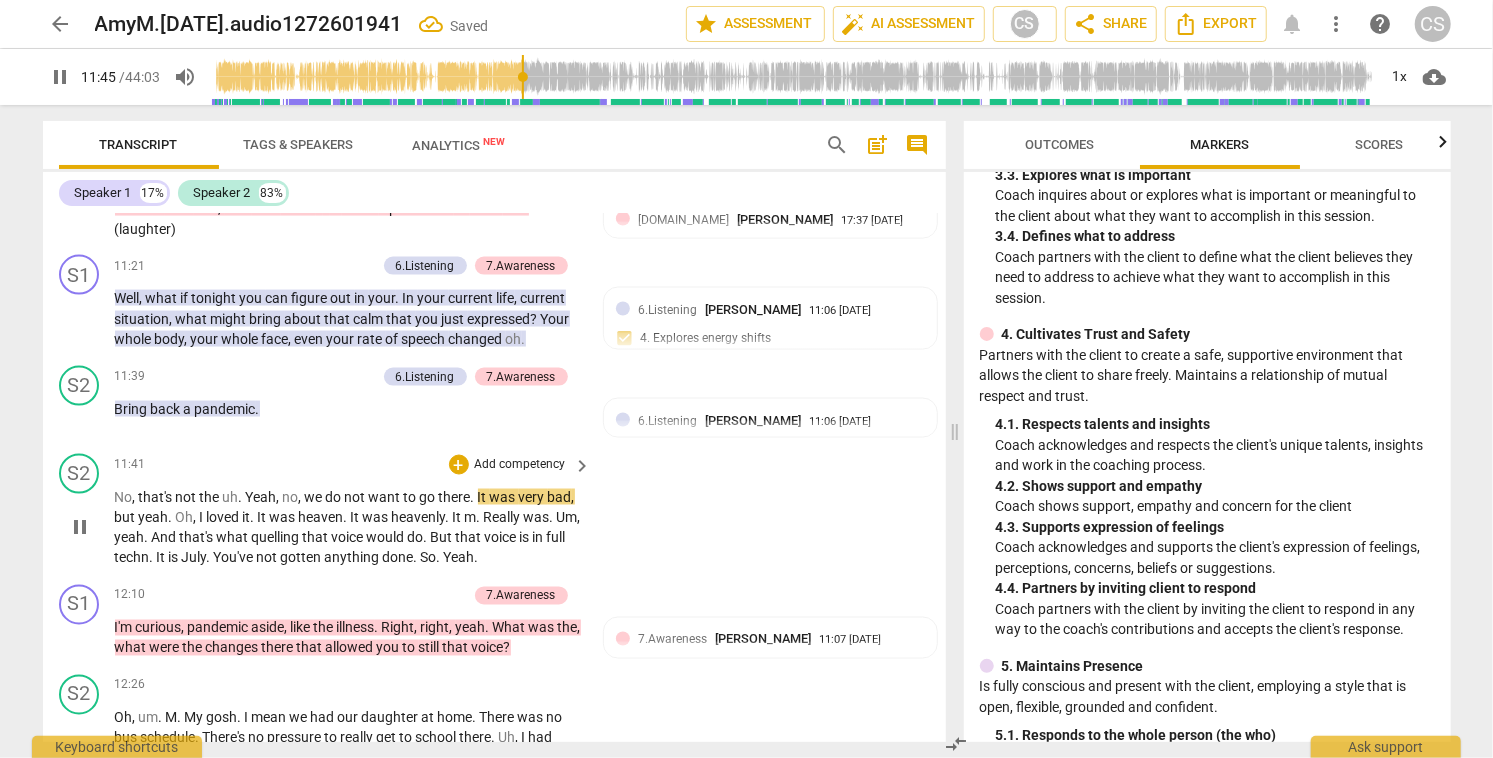 click on "No" at bounding box center [124, 497] 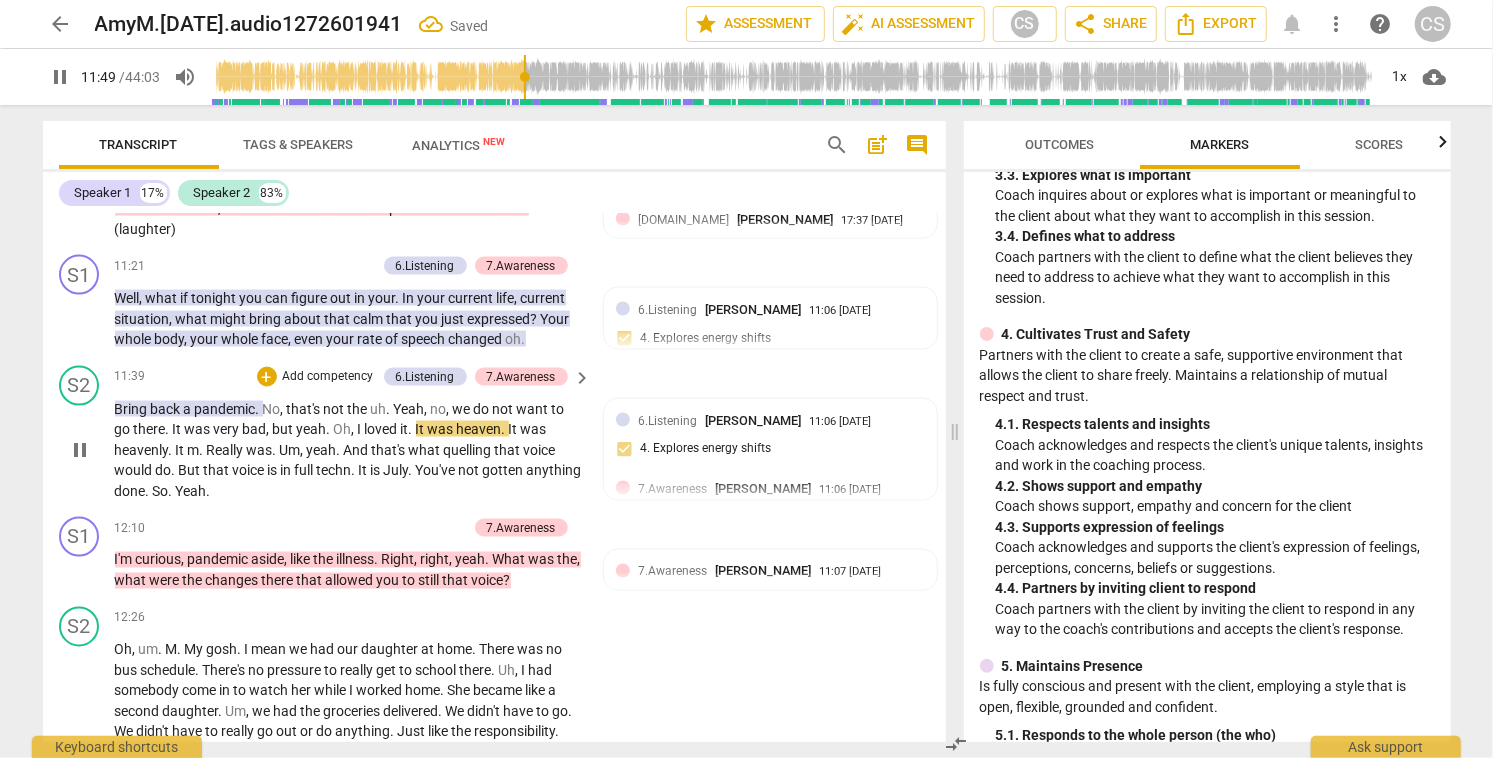 click on "pause" at bounding box center (80, 450) 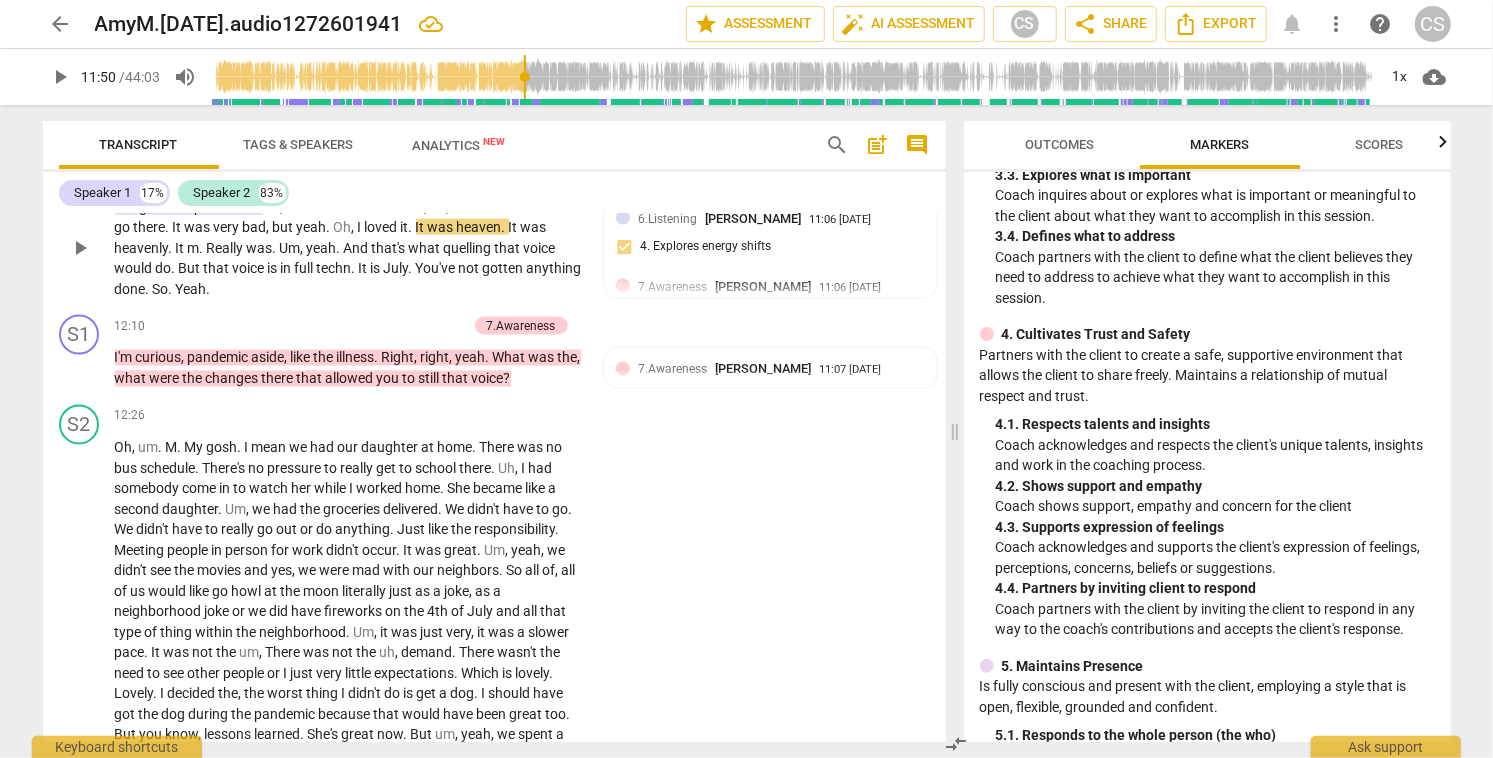 scroll, scrollTop: 6603, scrollLeft: 0, axis: vertical 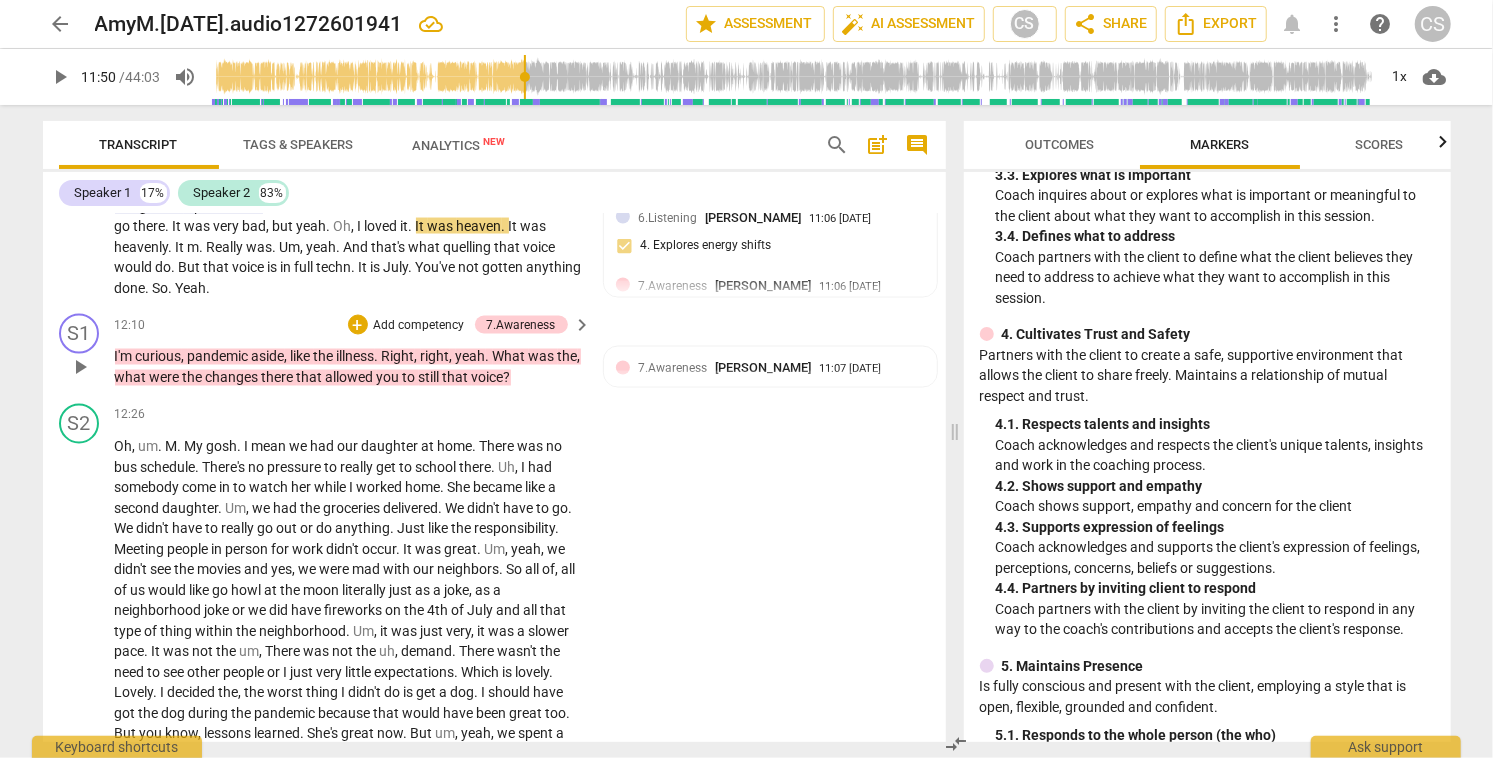 click on "play_arrow" at bounding box center (80, 368) 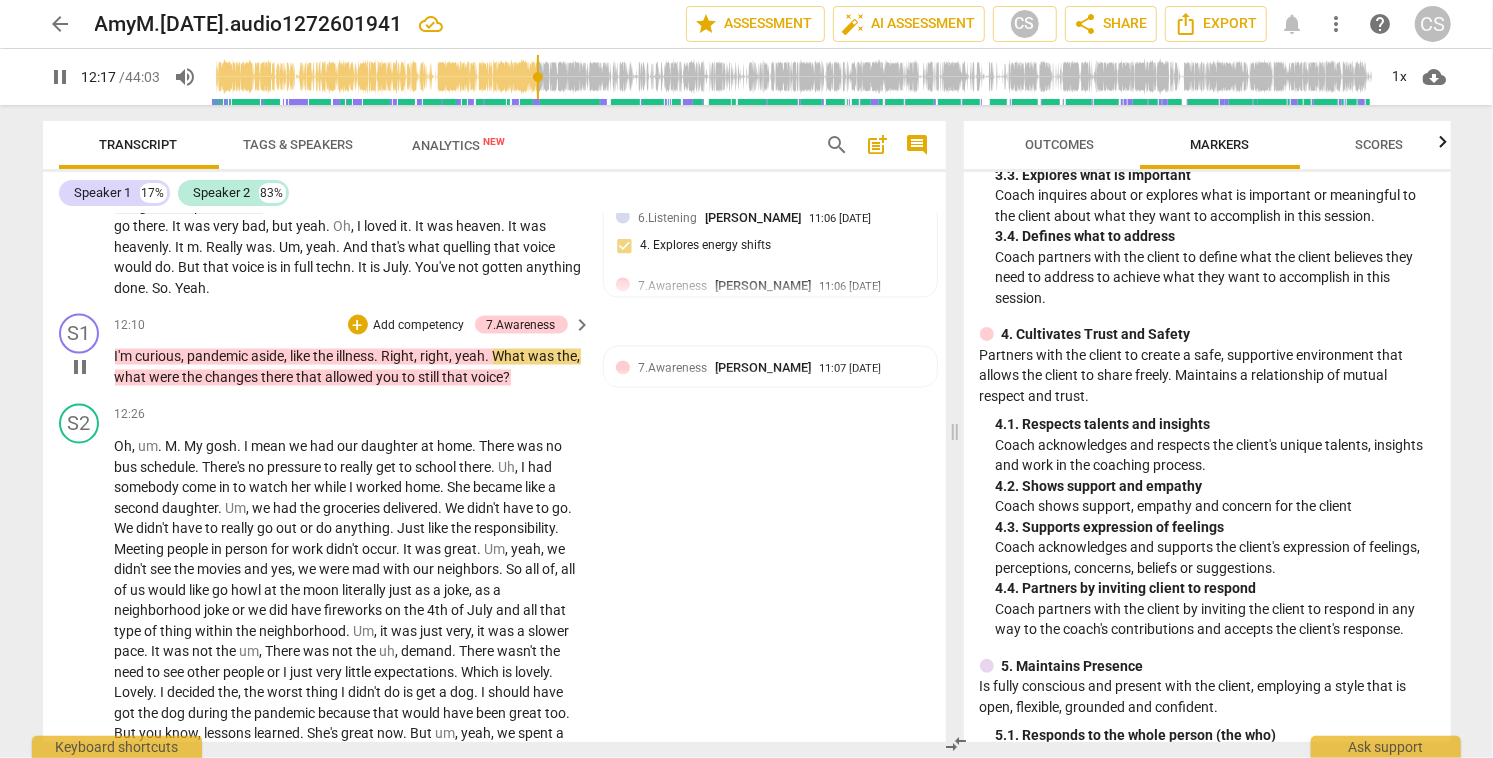 click on "illness" at bounding box center [356, 357] 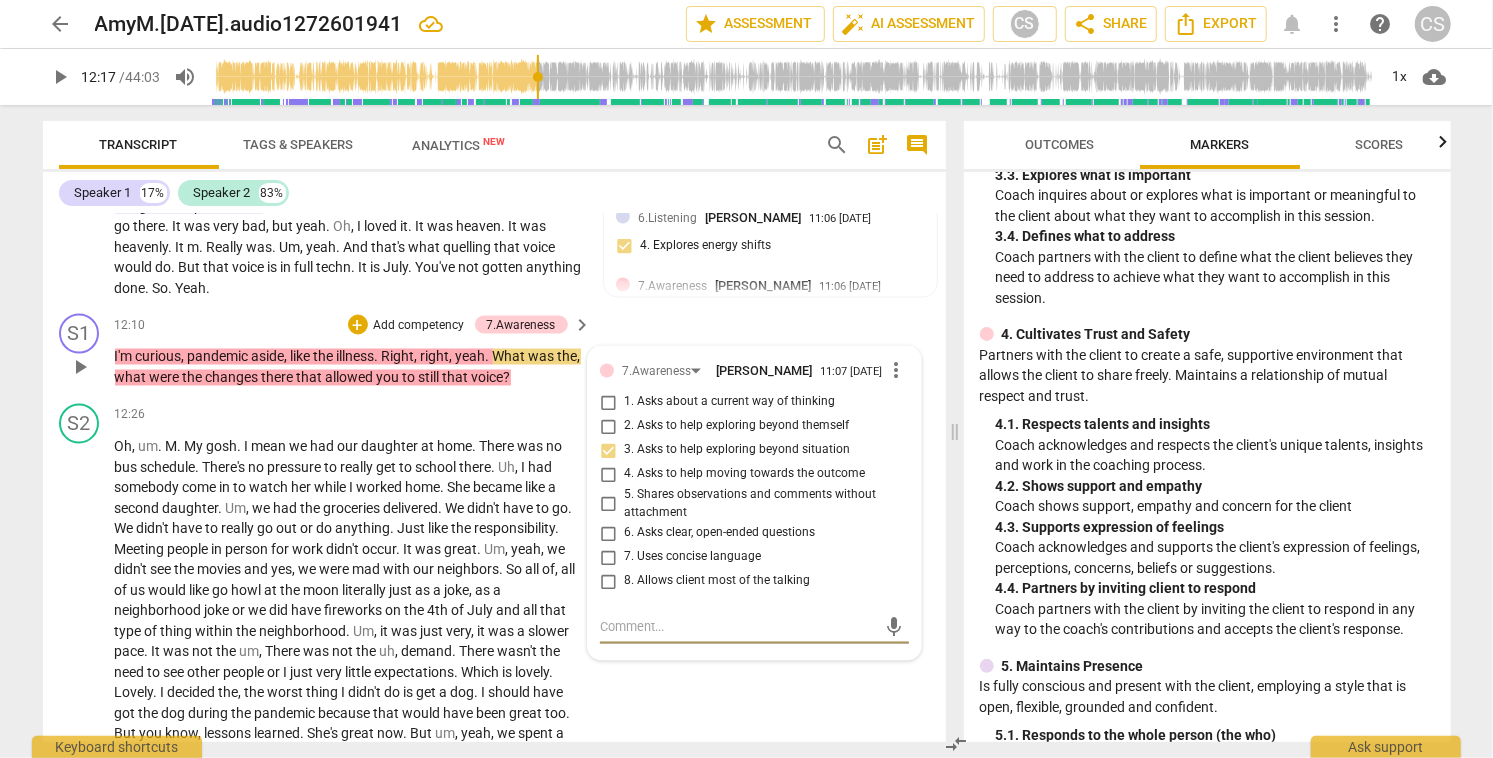 type 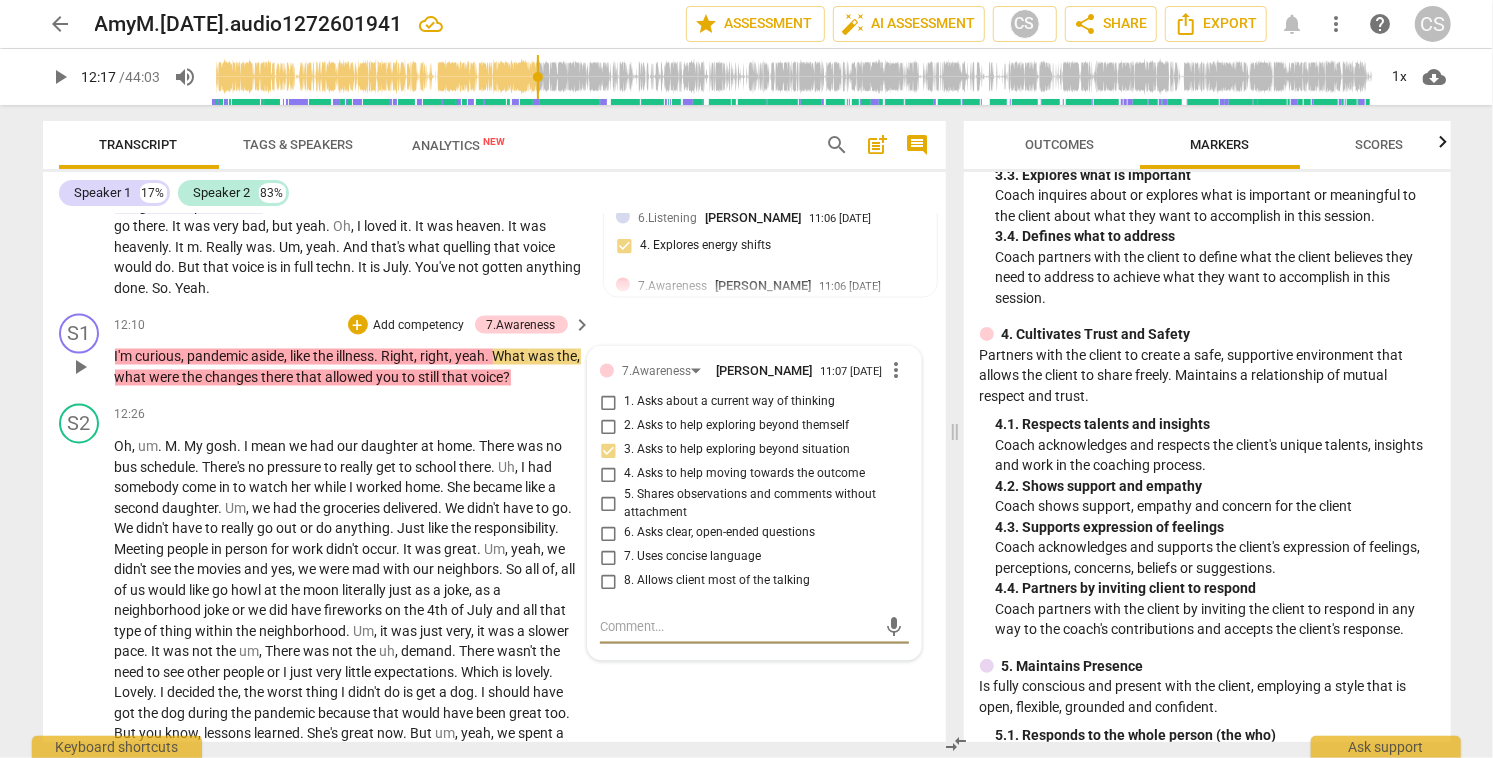 type 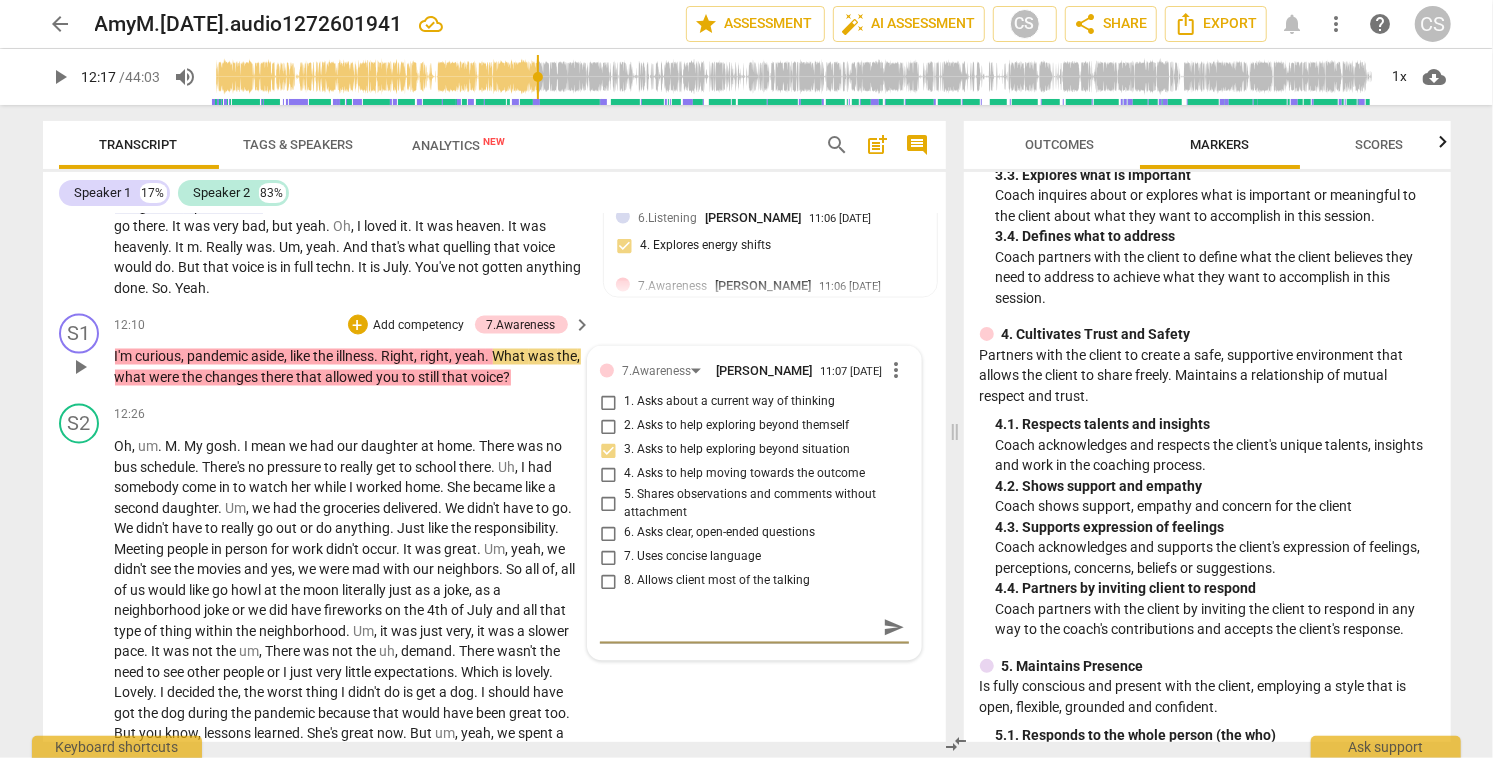 type on "p" 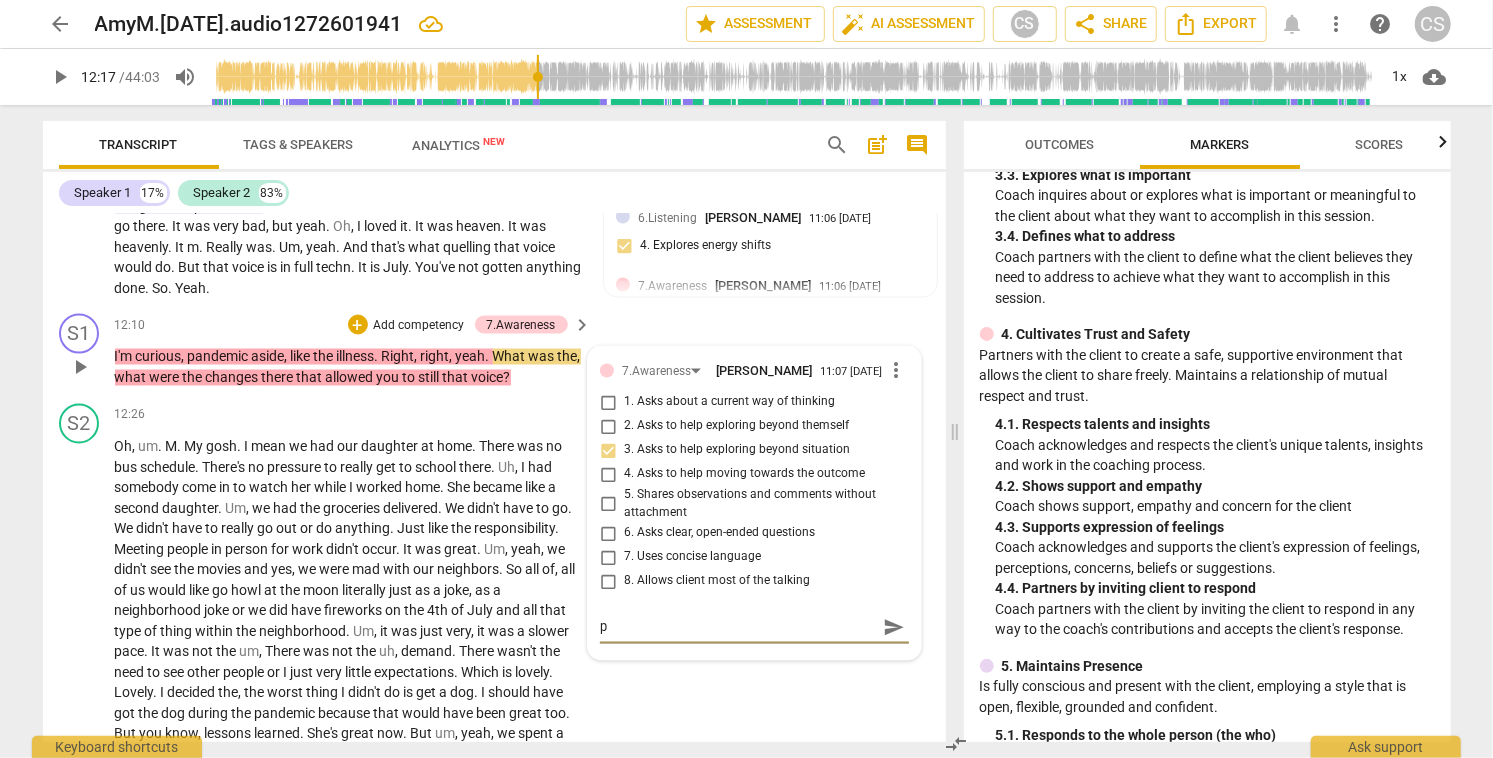 type on "pa" 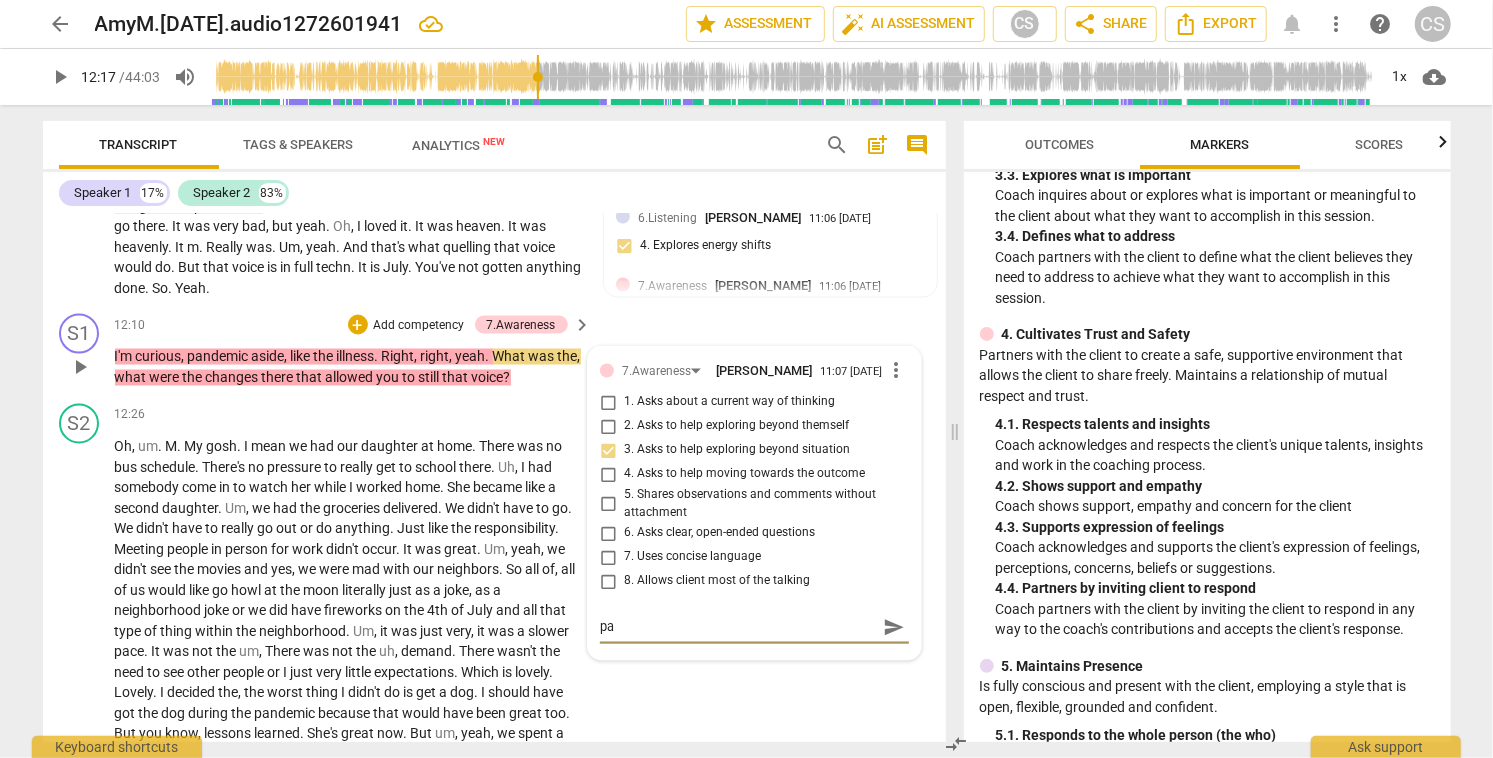 type on "par" 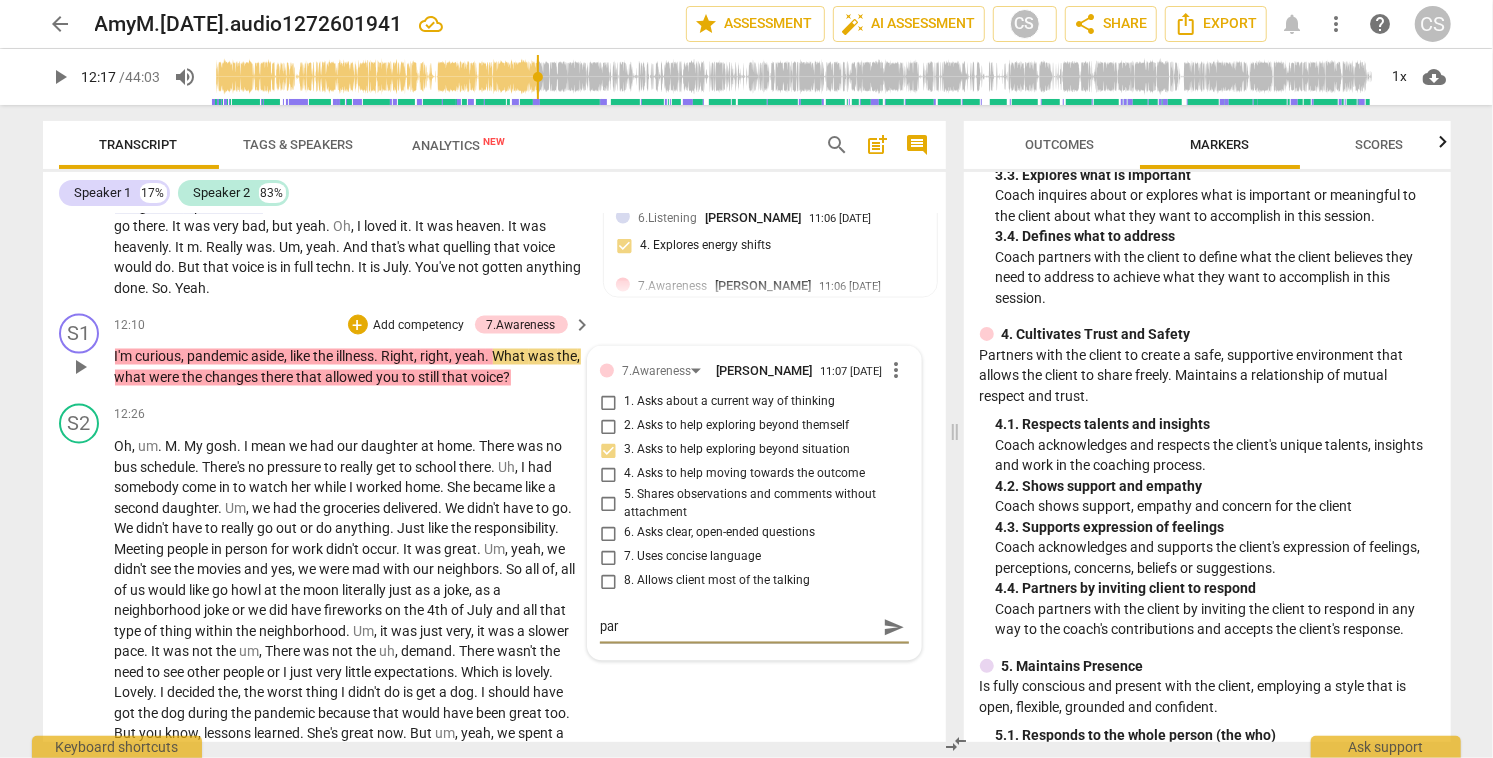 type on "part" 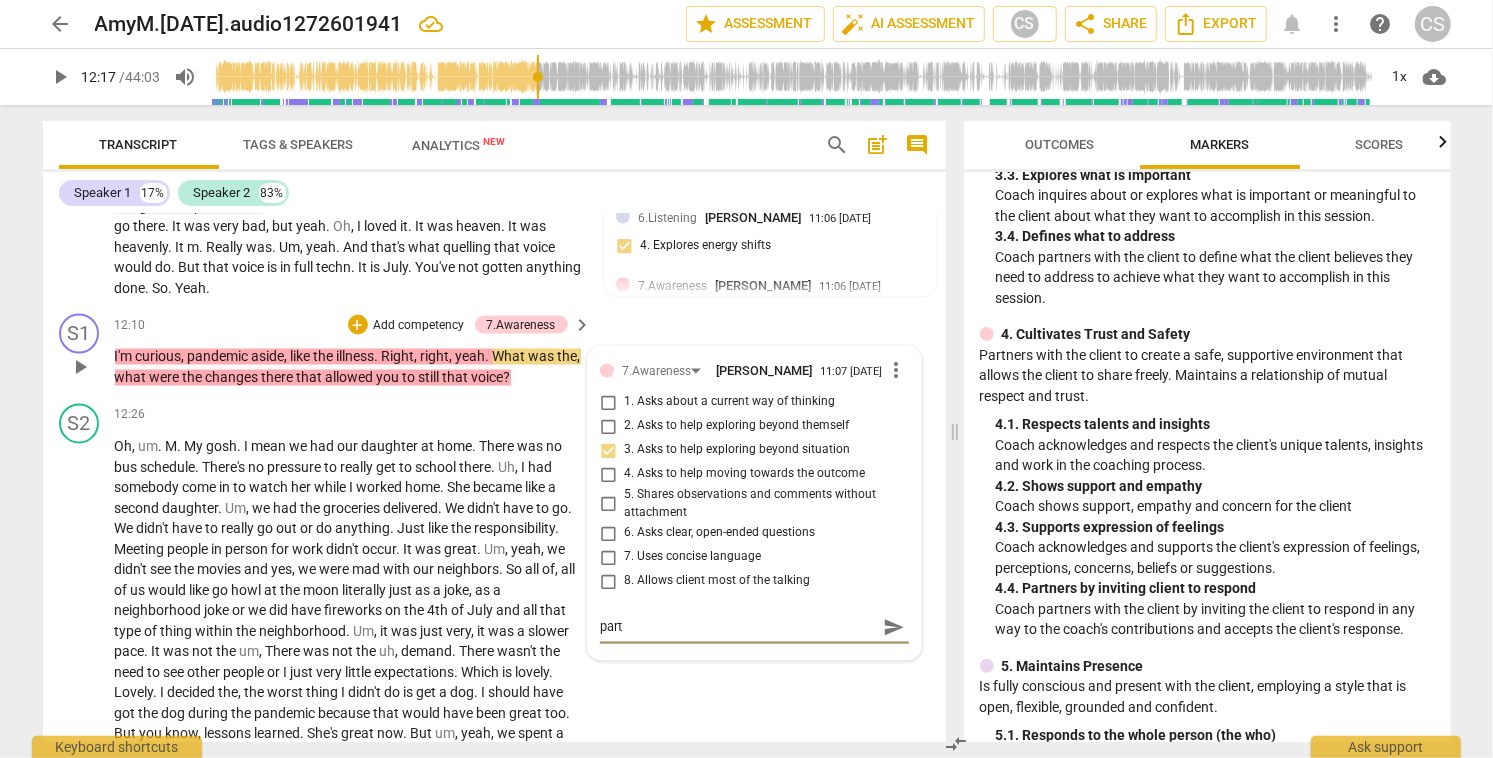 type on "par" 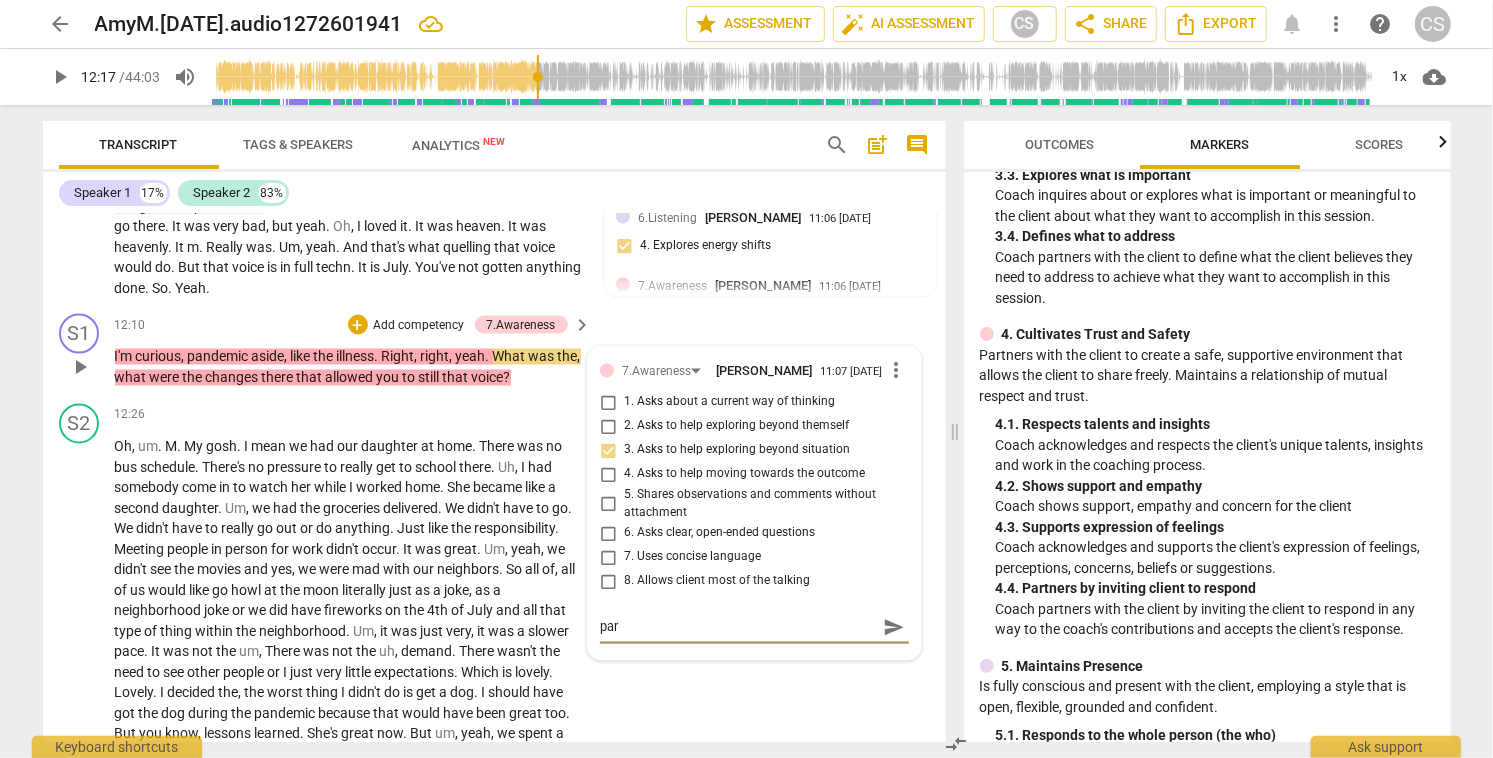 type on "pa" 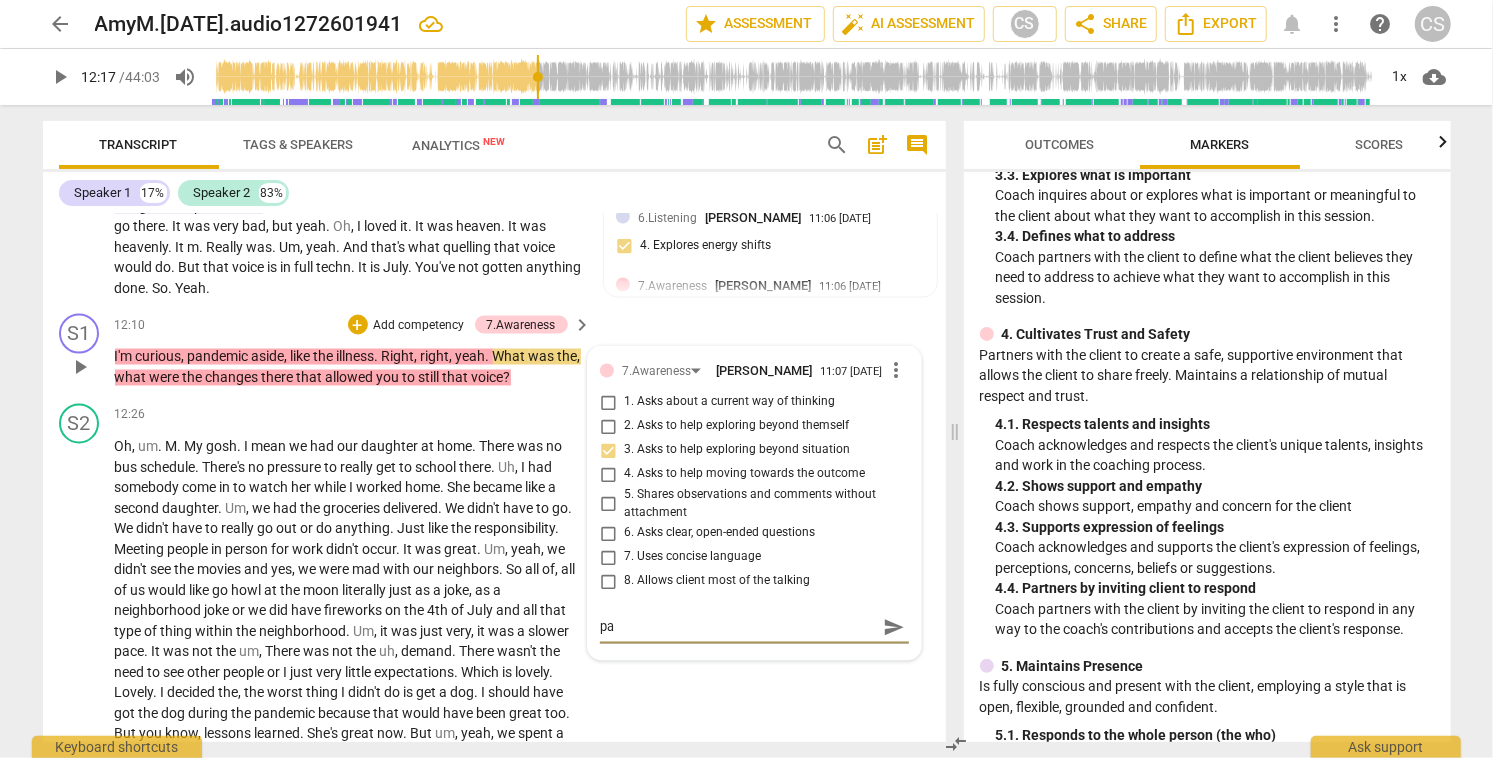 type on "p" 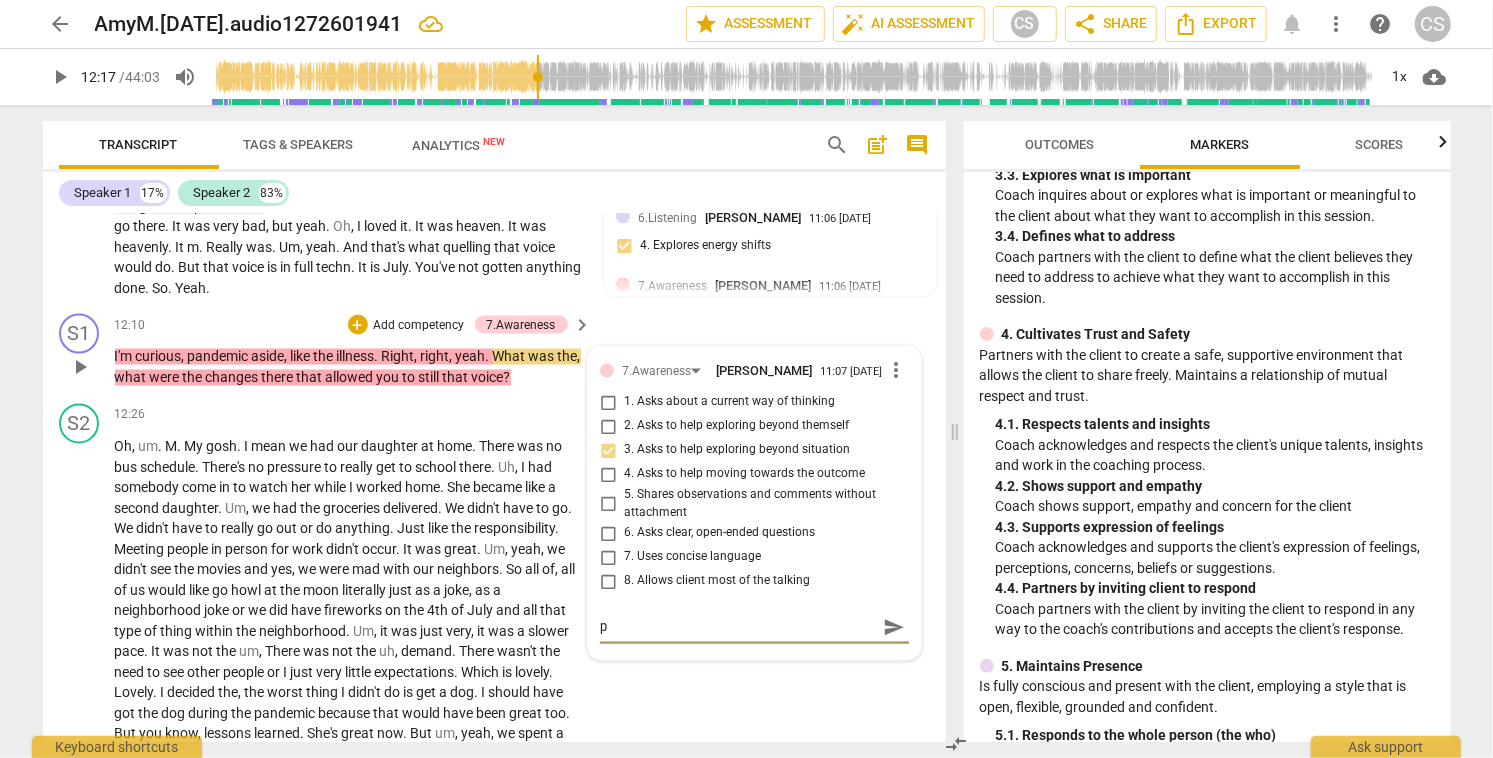 type 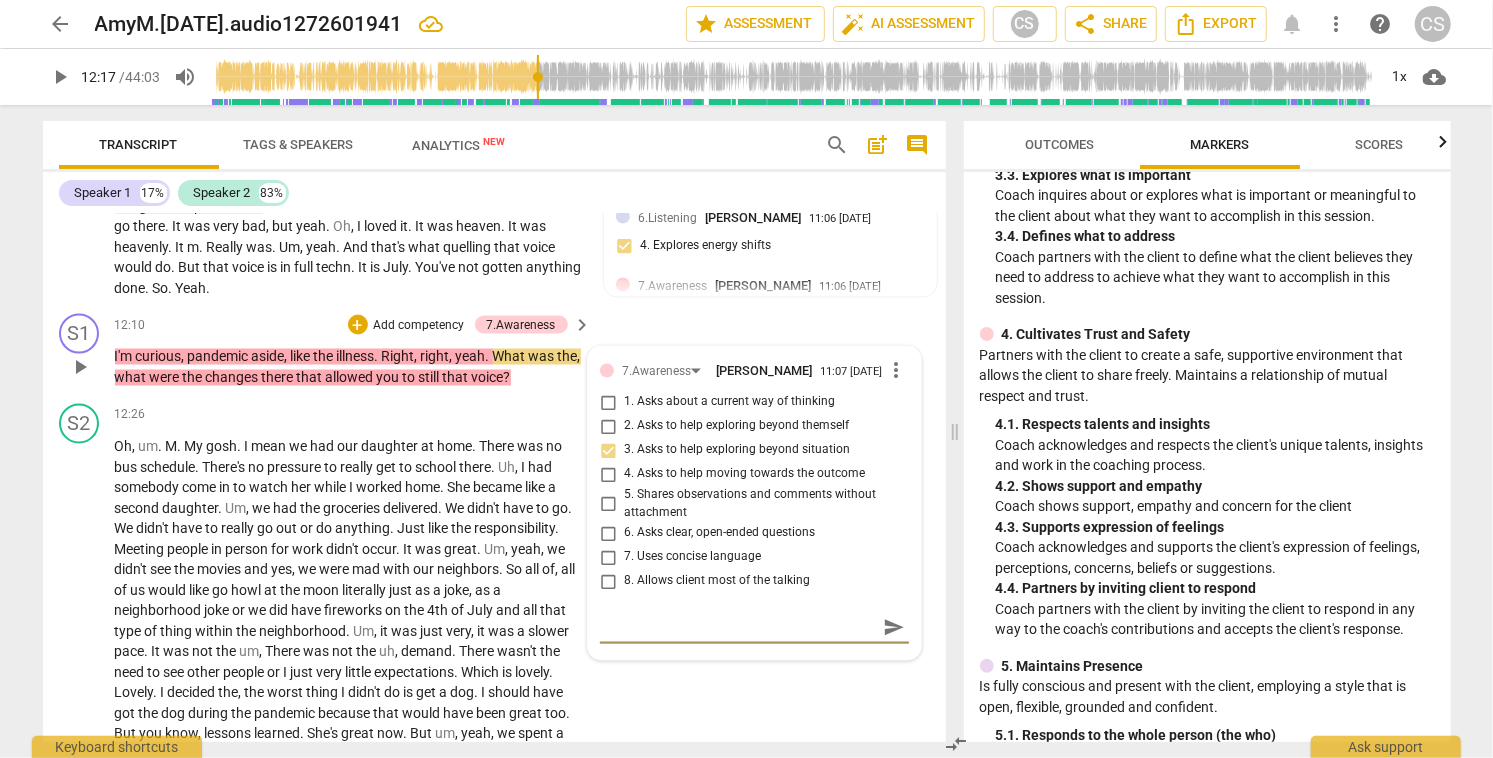 type 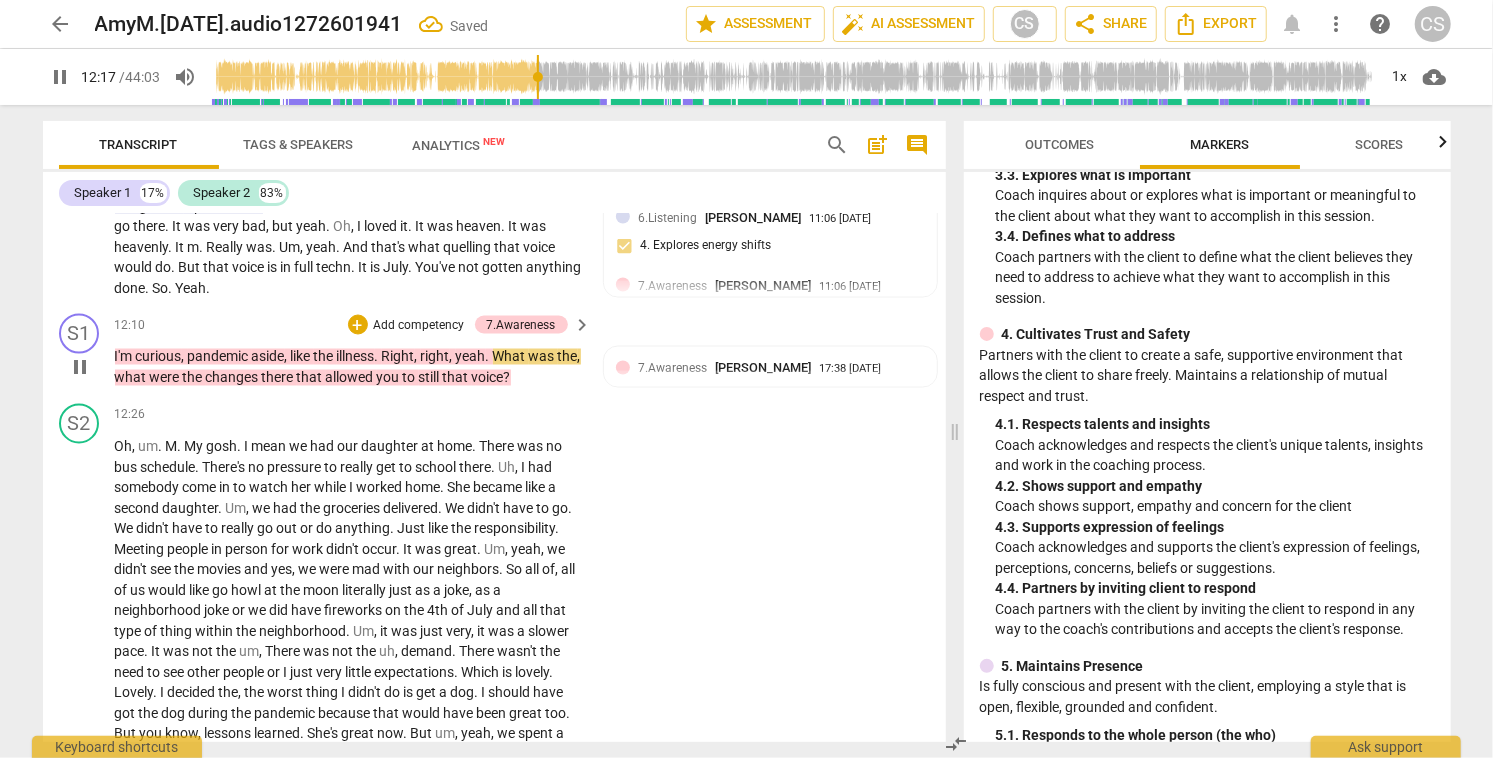 type on "738" 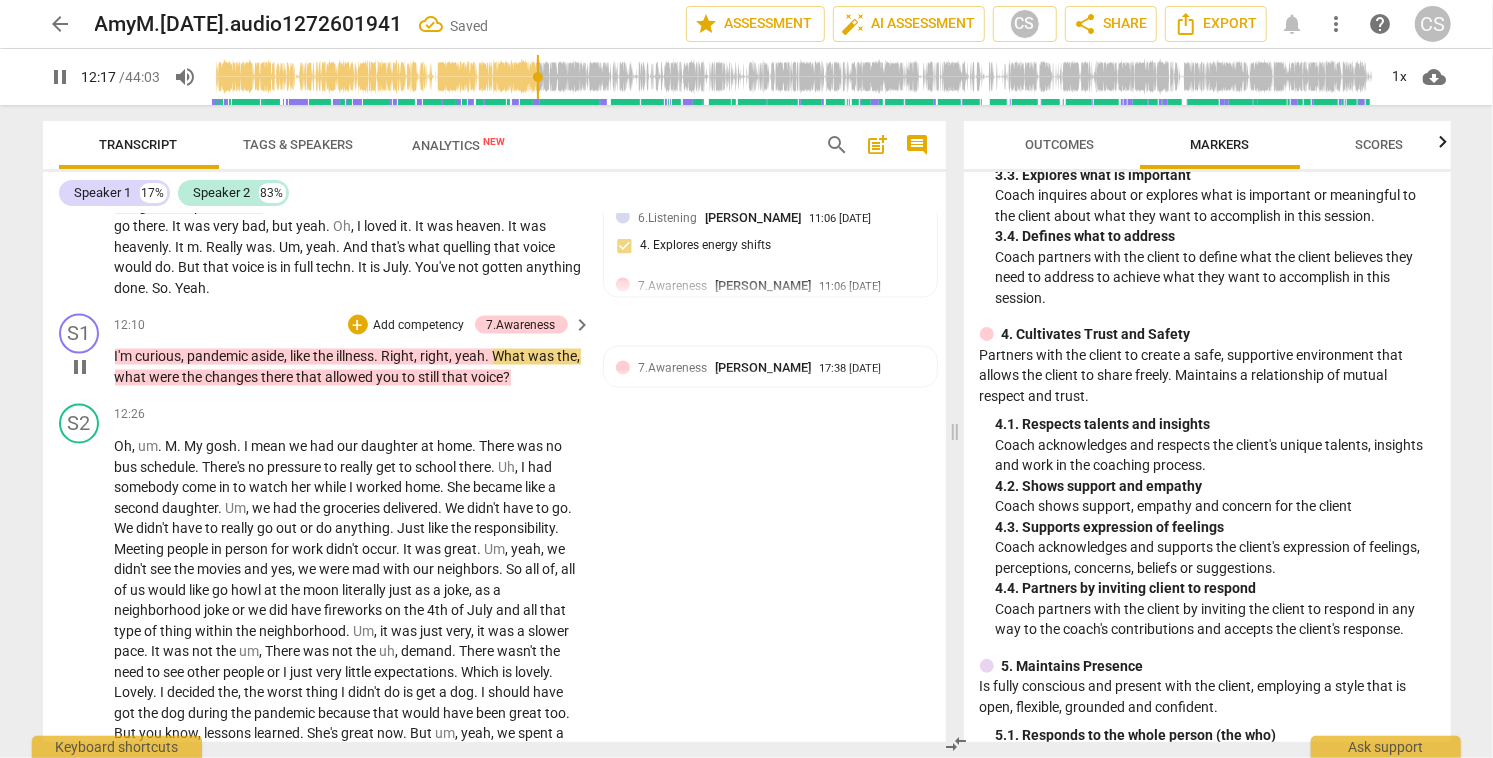 type 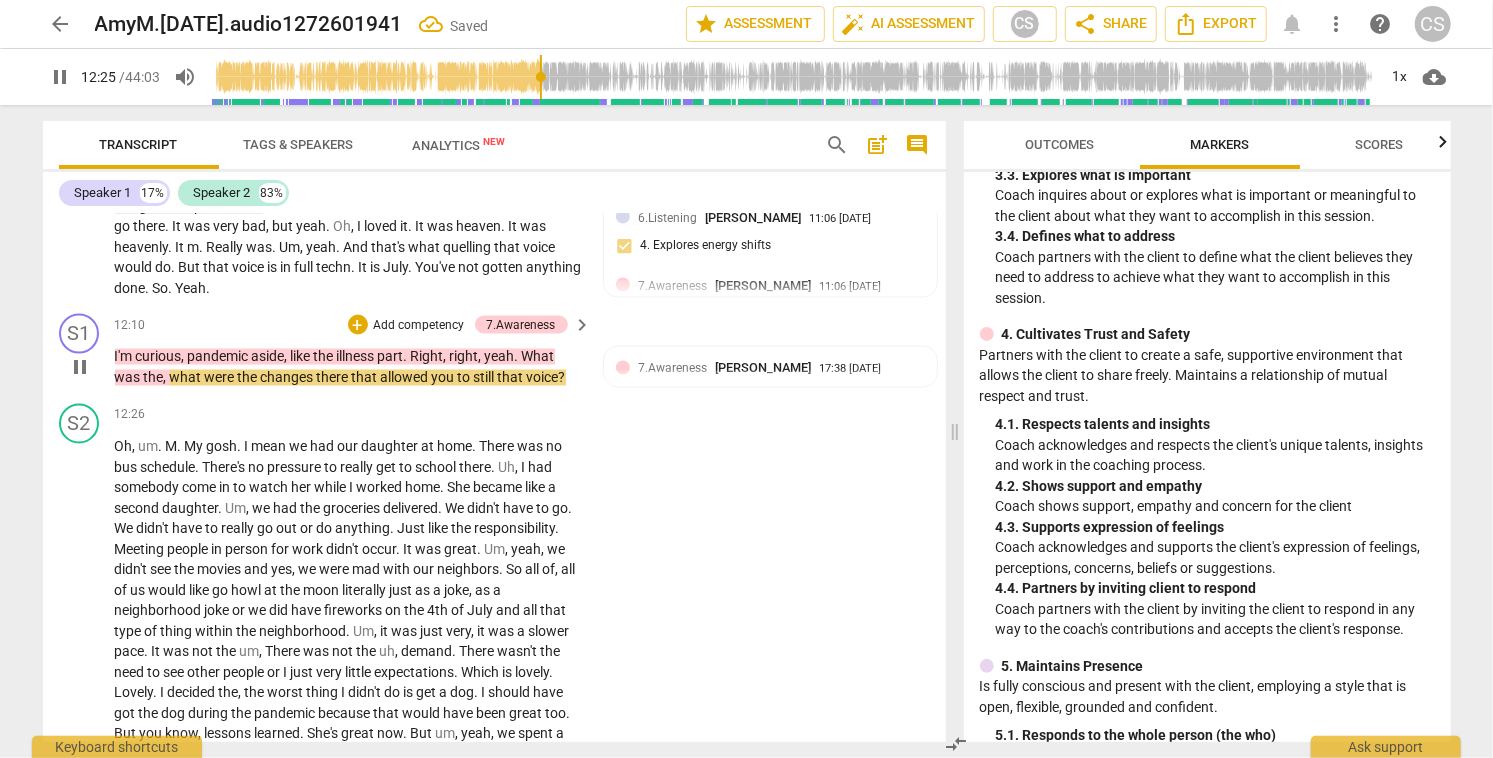 click on "pause" at bounding box center [80, 368] 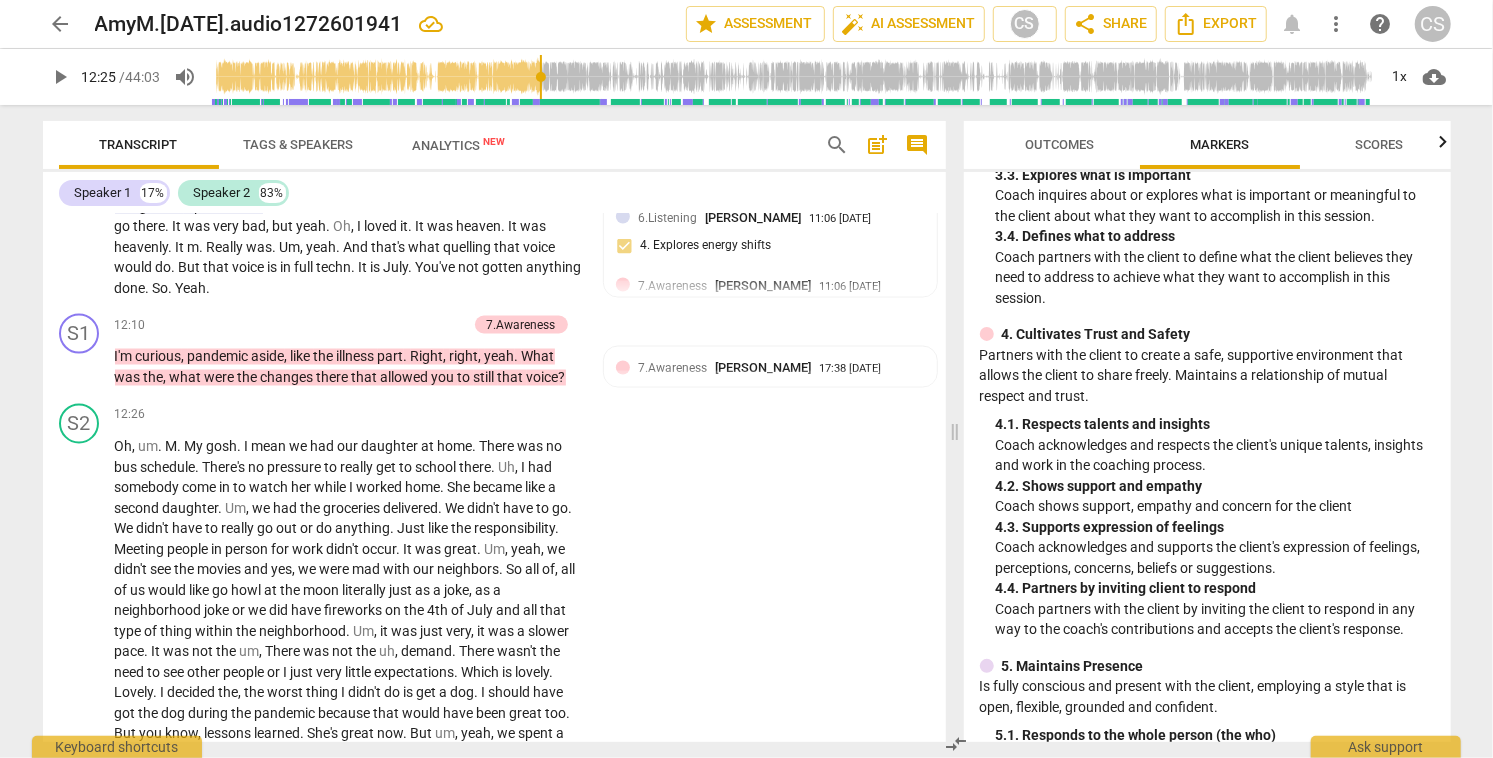 click on "Outcomes" at bounding box center (1059, 144) 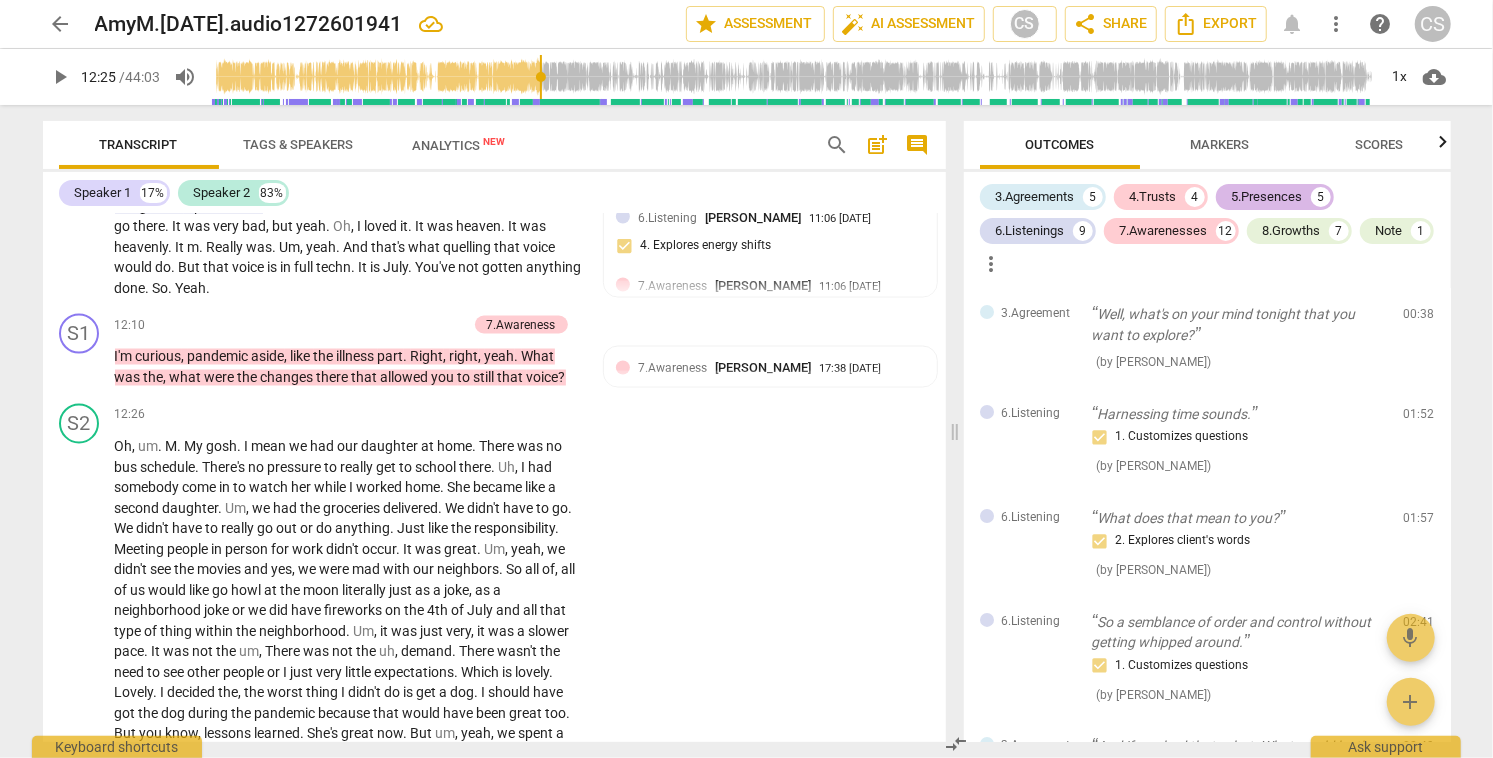 click on "5.Presences" at bounding box center (1267, 197) 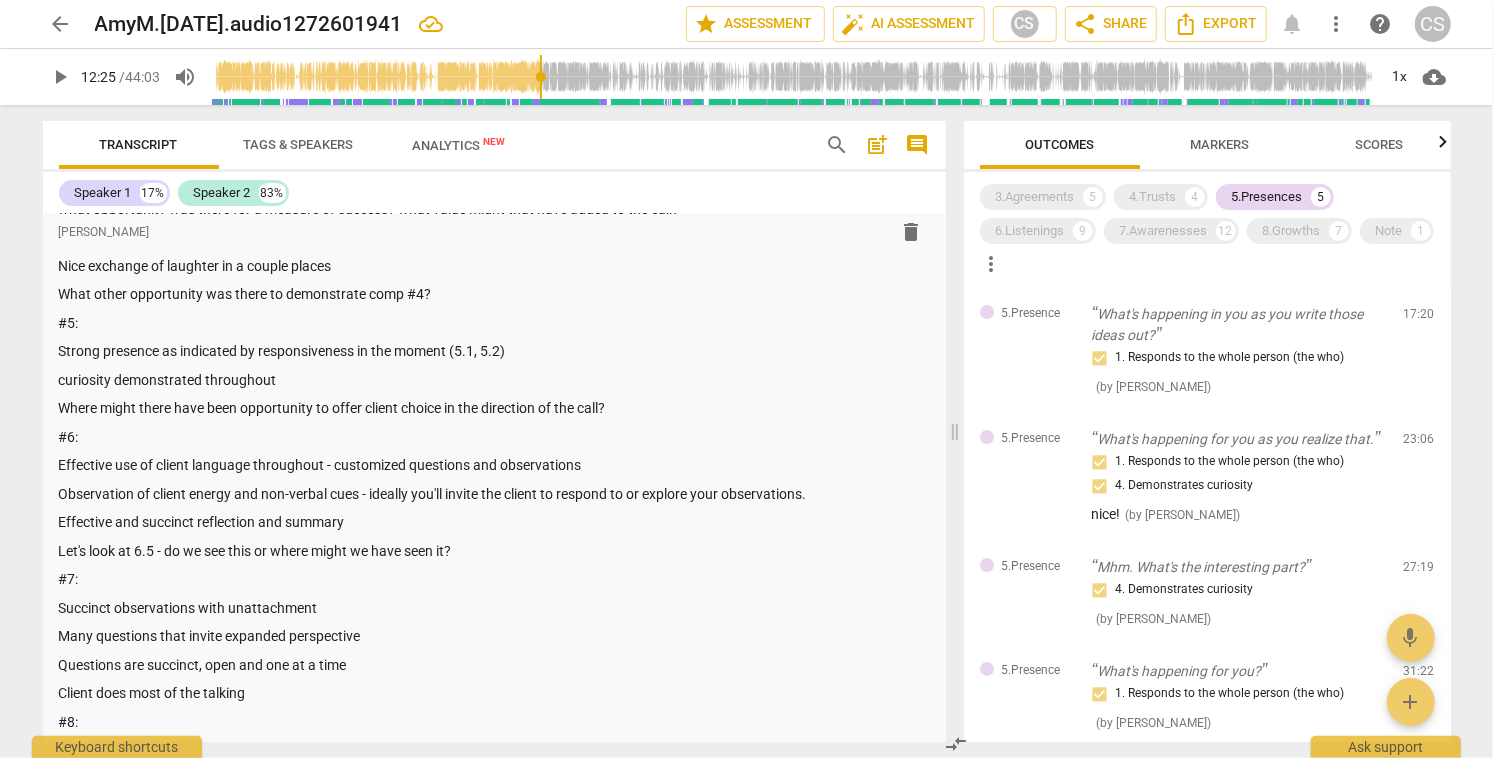 scroll, scrollTop: 0, scrollLeft: 0, axis: both 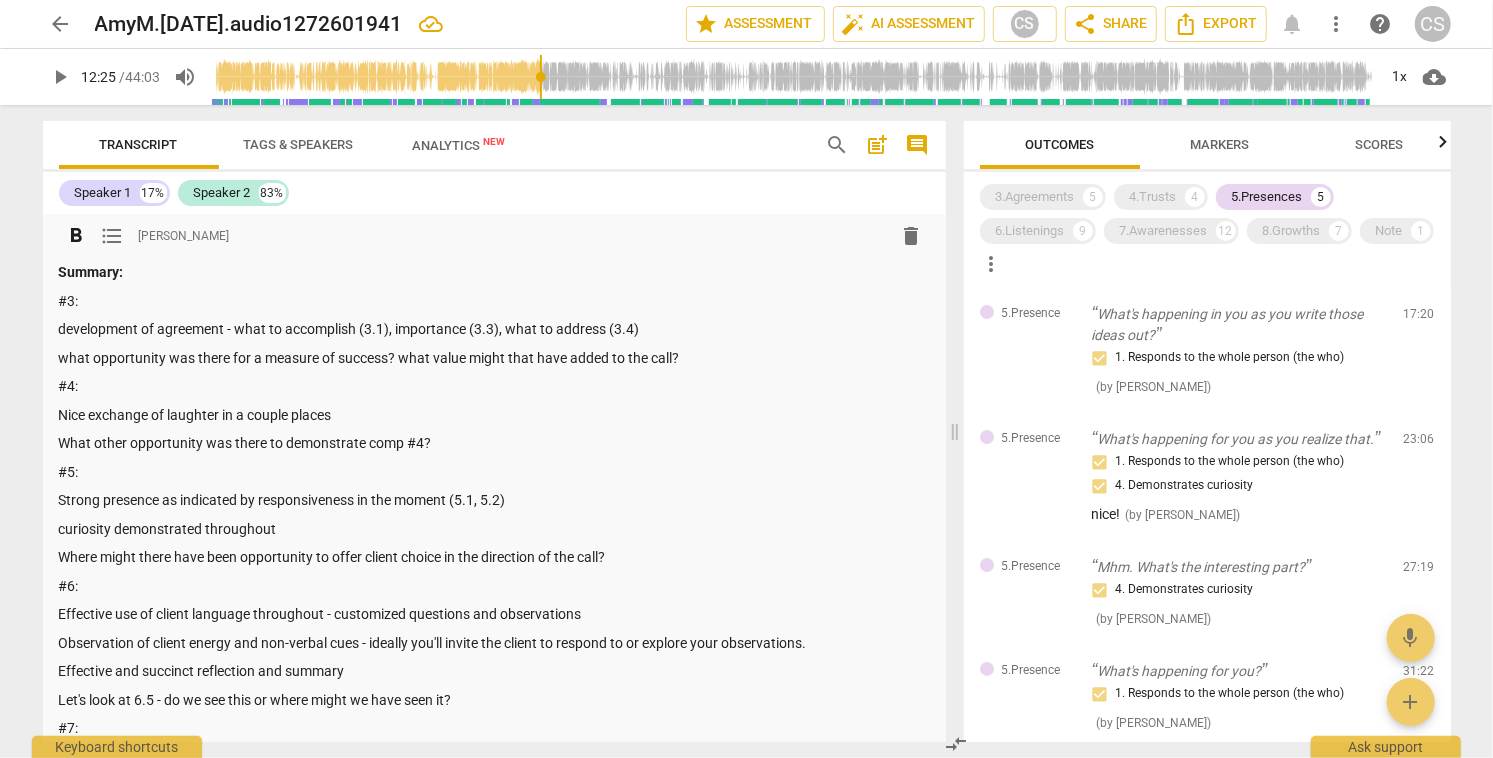 click on "What other opportunity was there to demonstrate comp #4?" at bounding box center (494, 443) 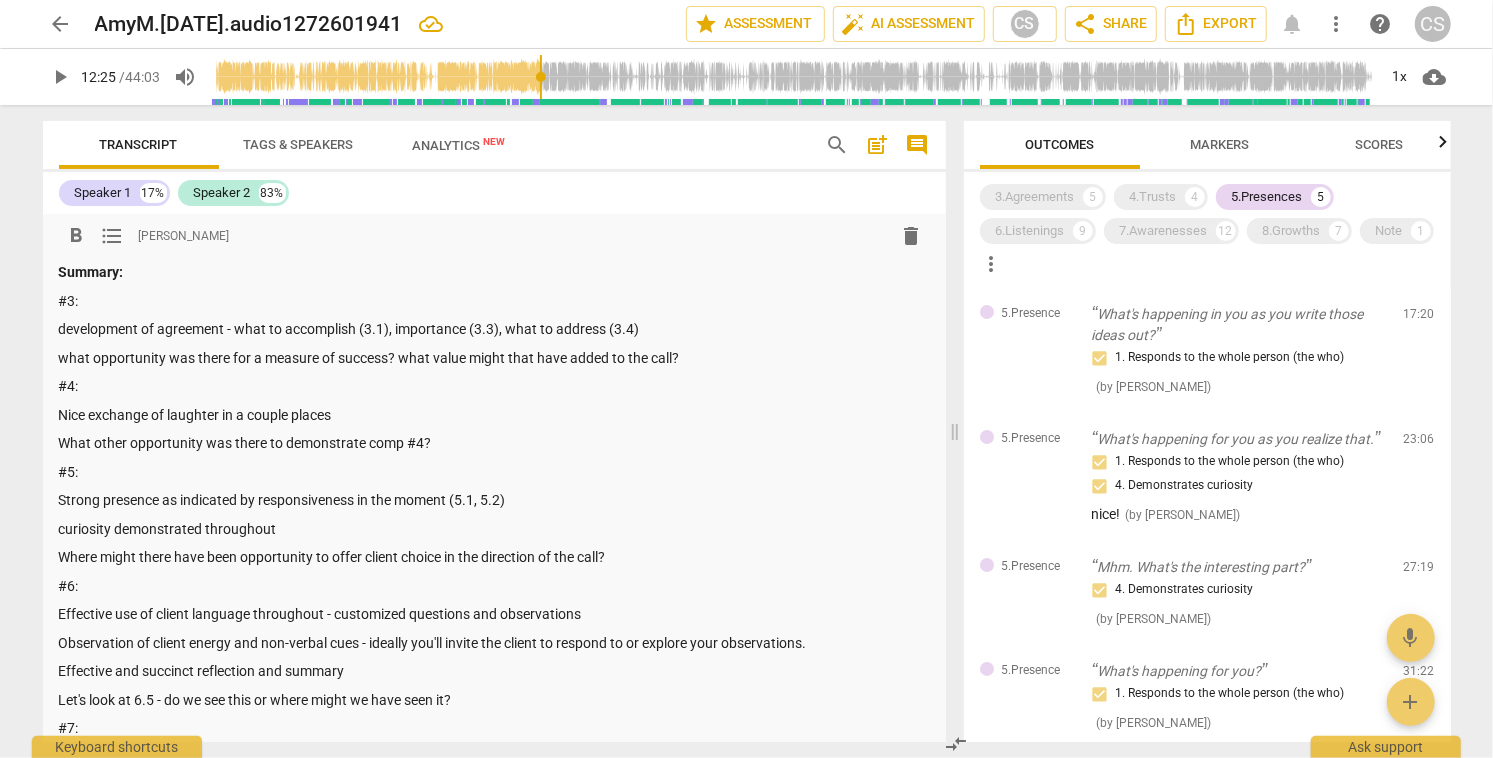 type 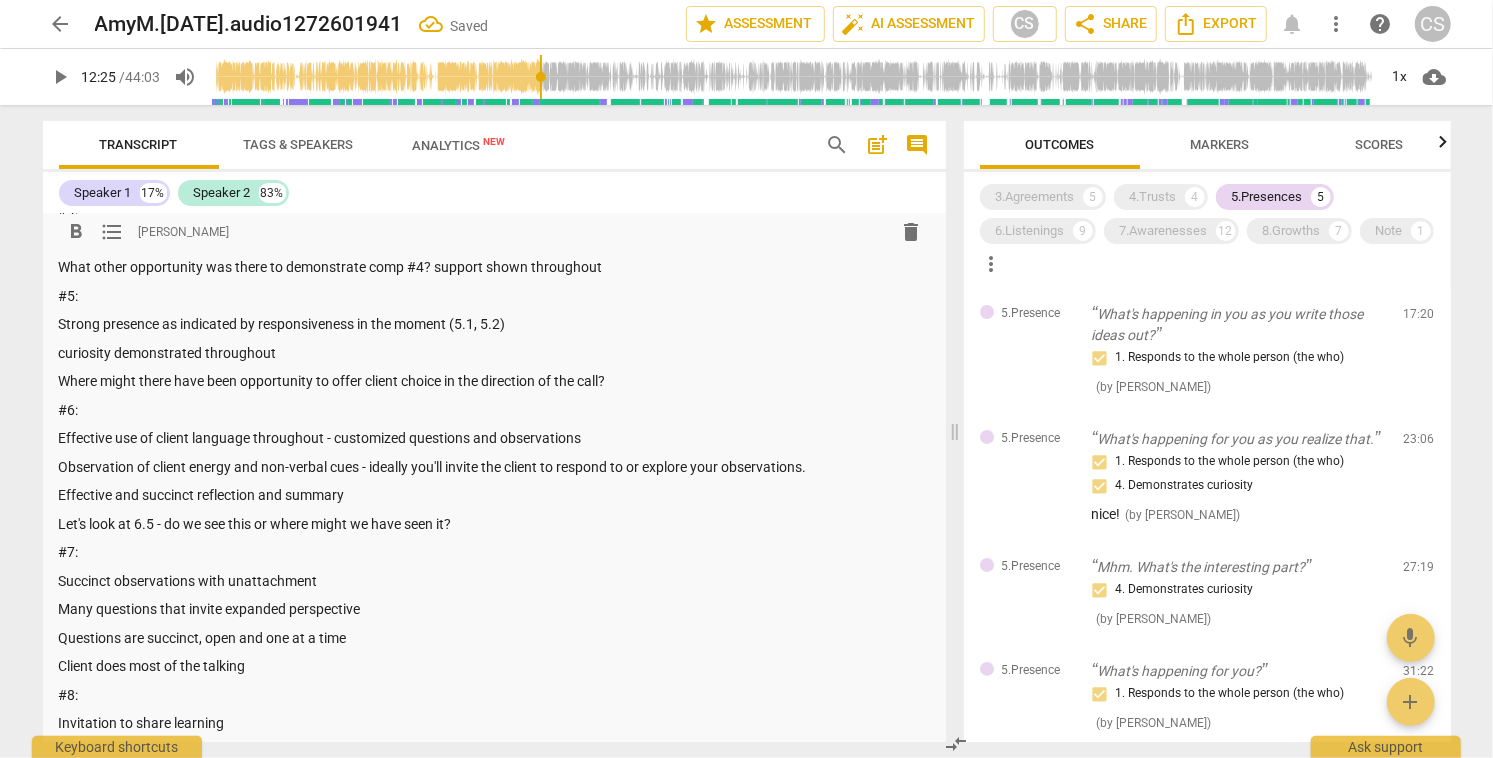 scroll, scrollTop: 177, scrollLeft: 0, axis: vertical 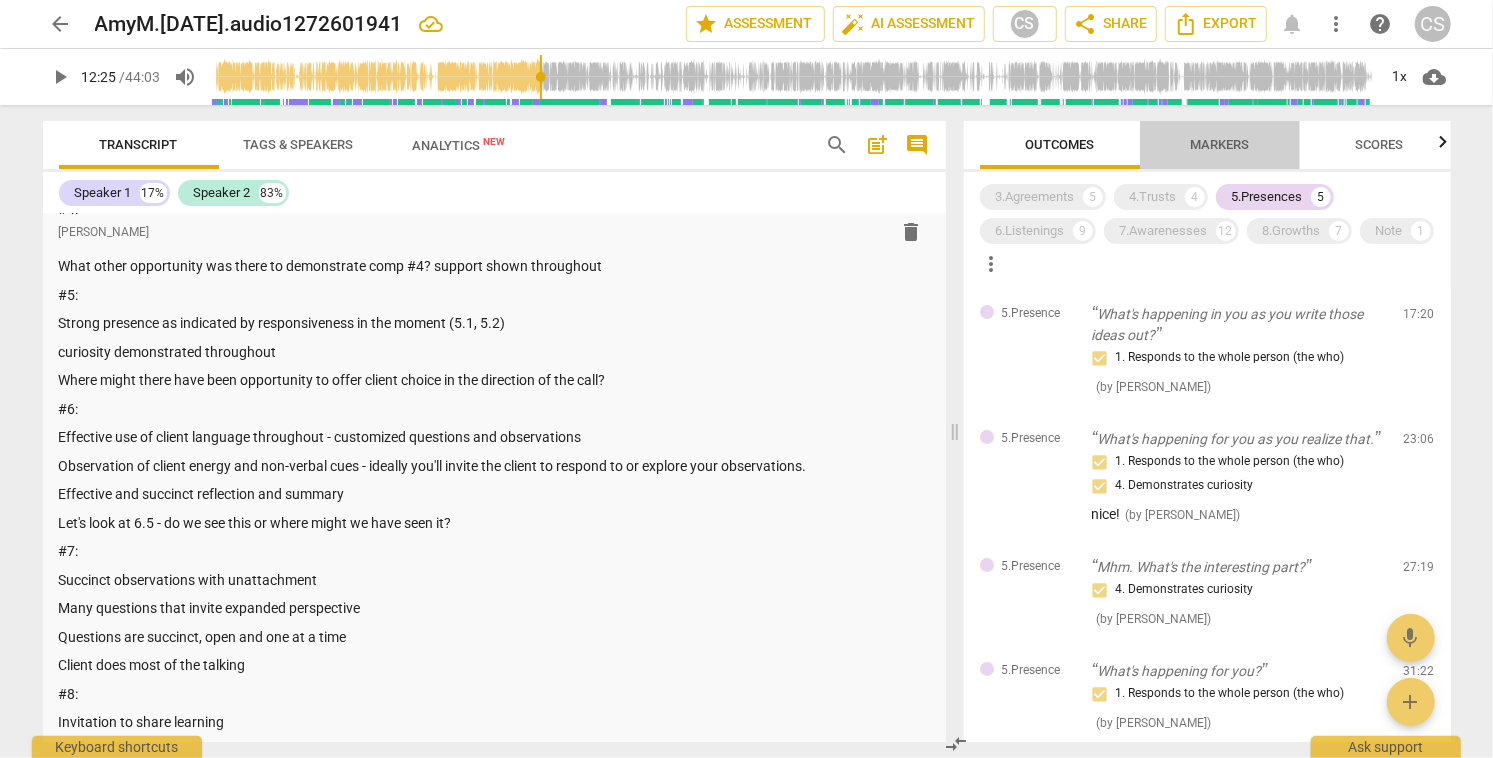 click on "Markers" at bounding box center (1219, 144) 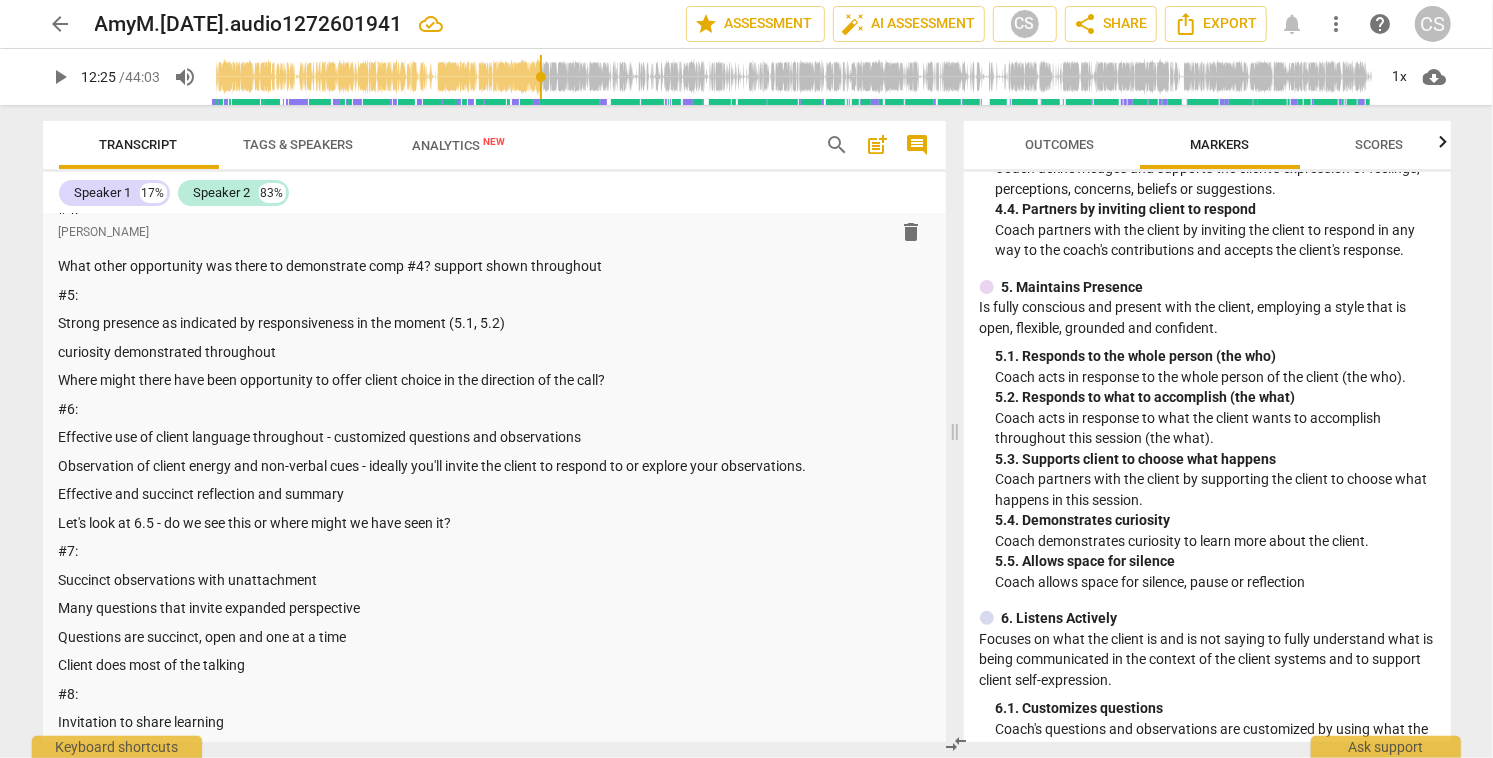 scroll, scrollTop: 990, scrollLeft: 0, axis: vertical 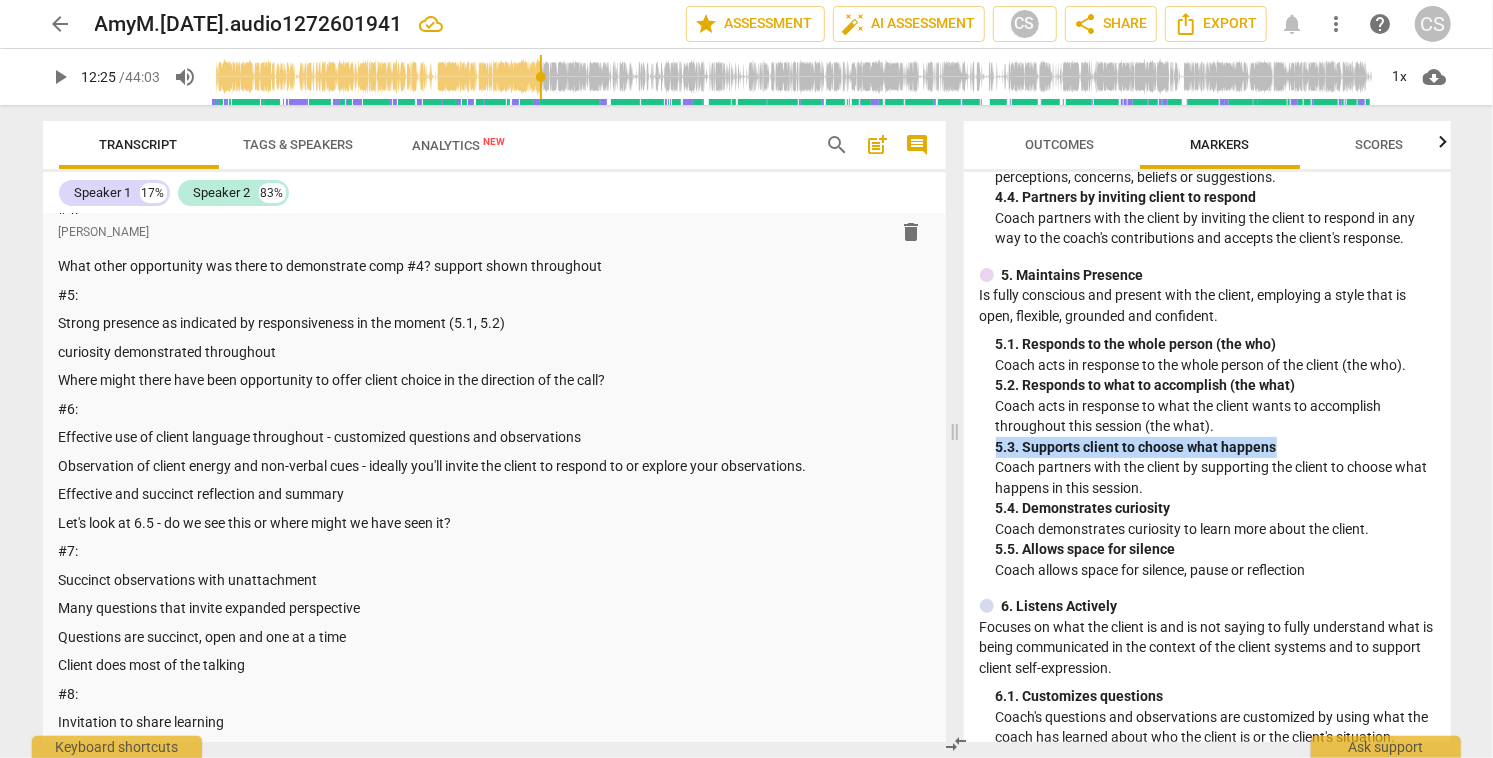 drag, startPoint x: 992, startPoint y: 447, endPoint x: 1298, endPoint y: 447, distance: 306 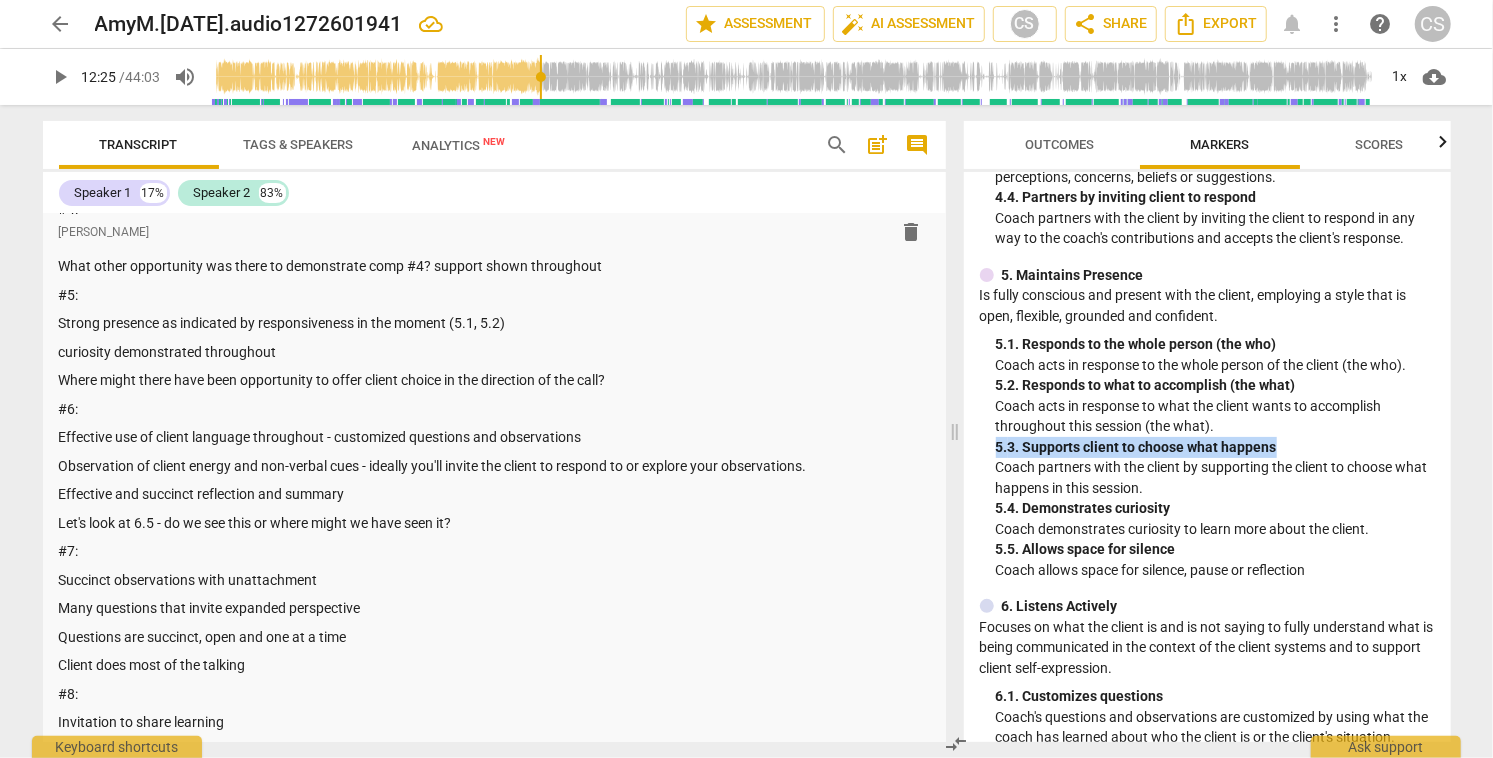 click on "Outcomes" at bounding box center [1059, 144] 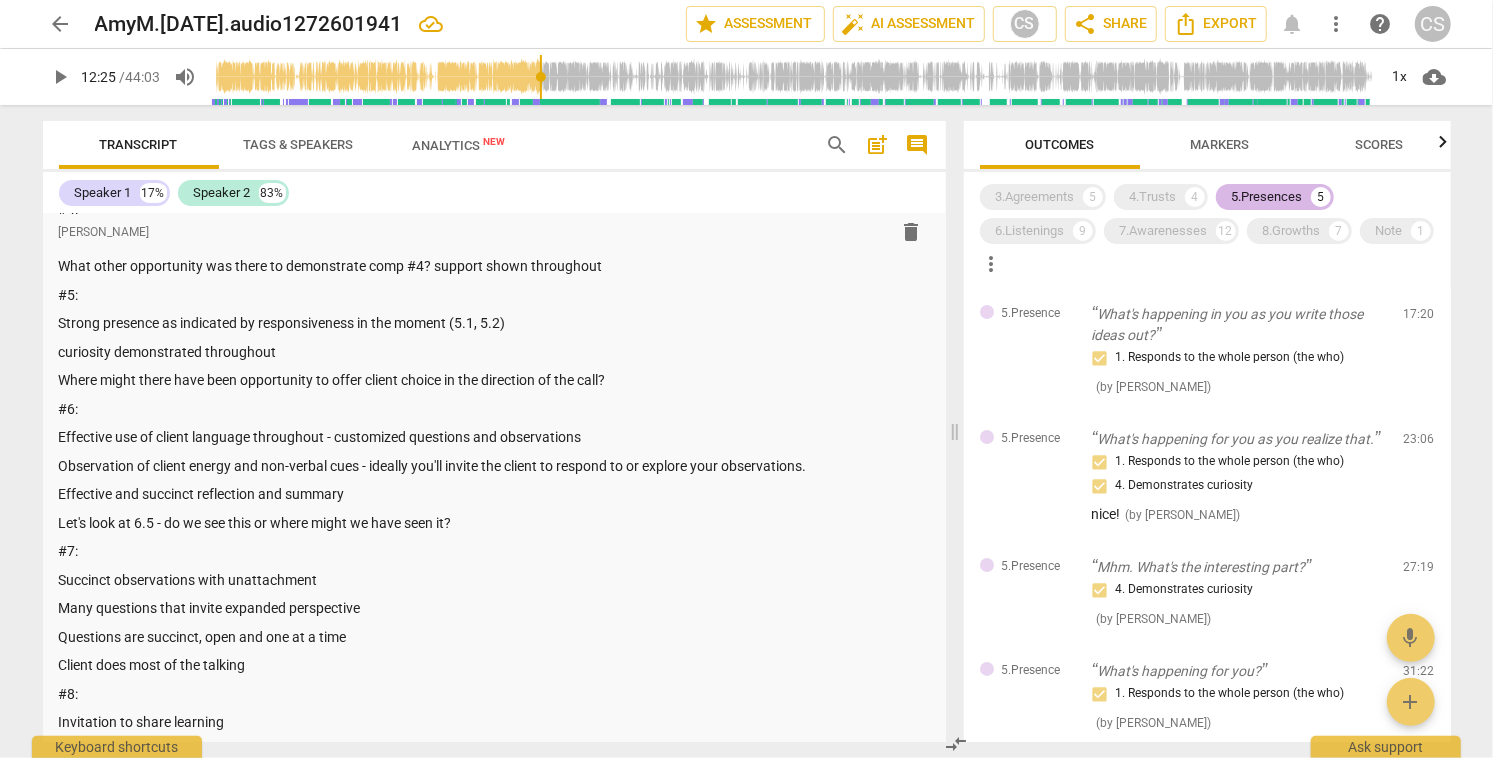 click on "5.Presences" at bounding box center [1267, 197] 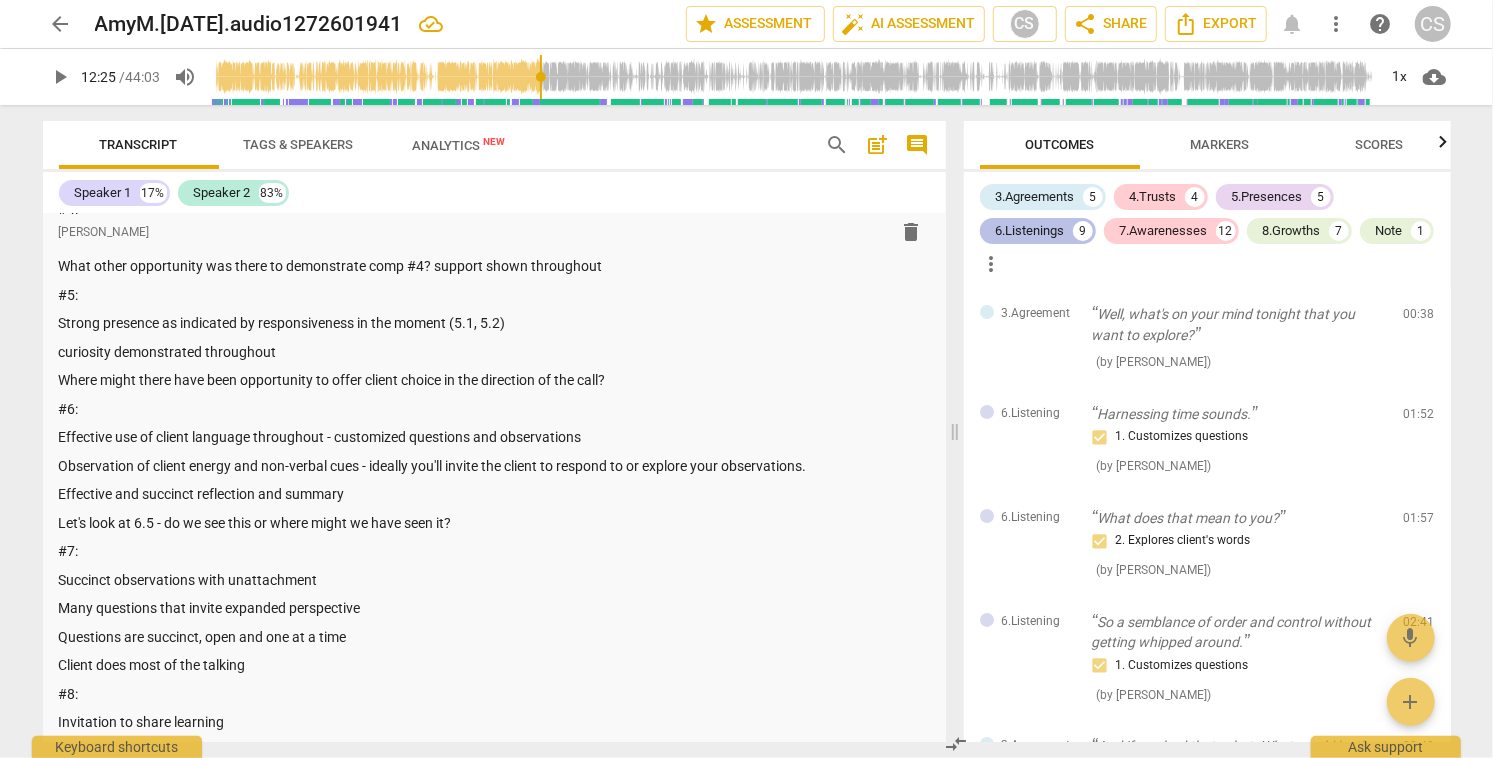 click on "6.Listenings" at bounding box center (1030, 231) 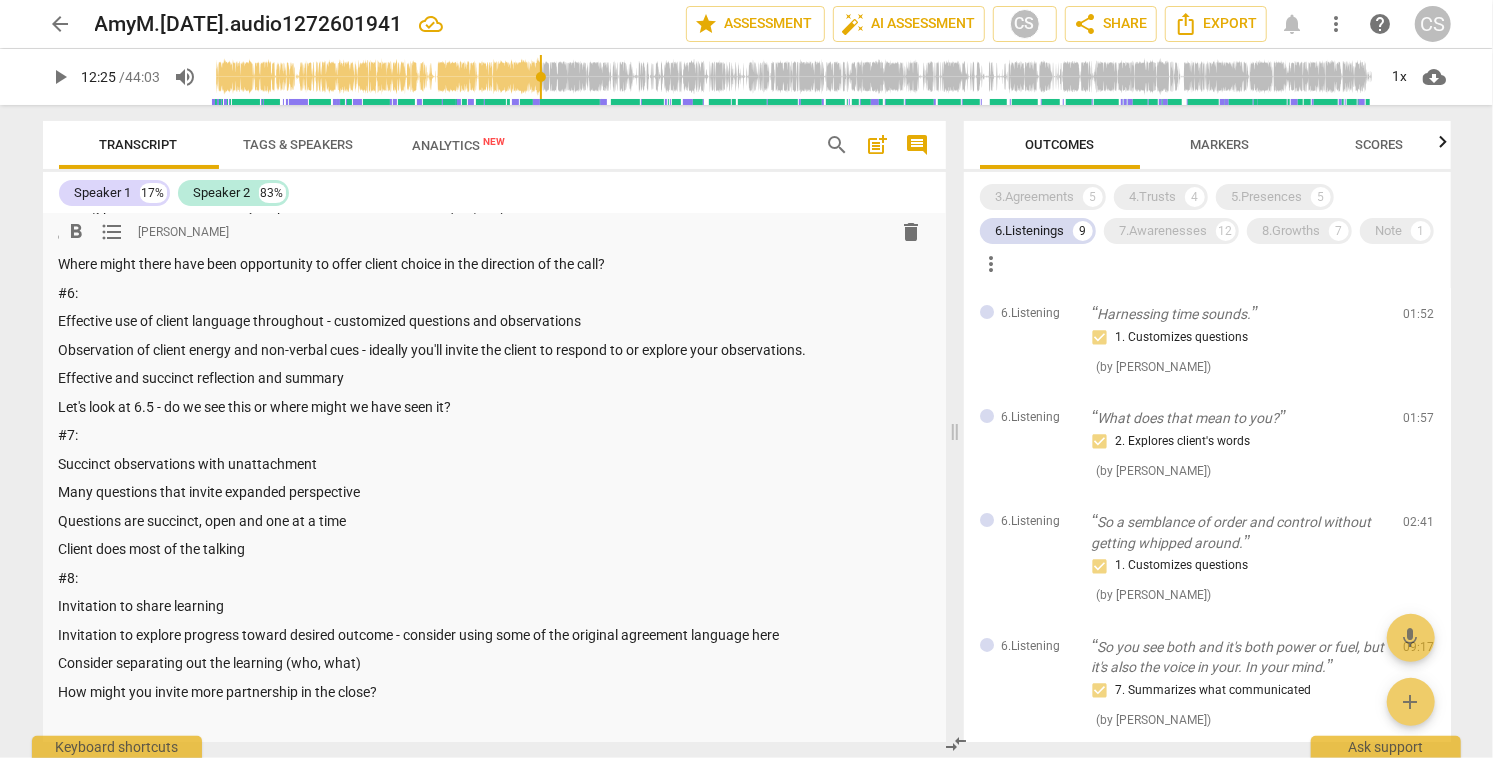scroll, scrollTop: 302, scrollLeft: 0, axis: vertical 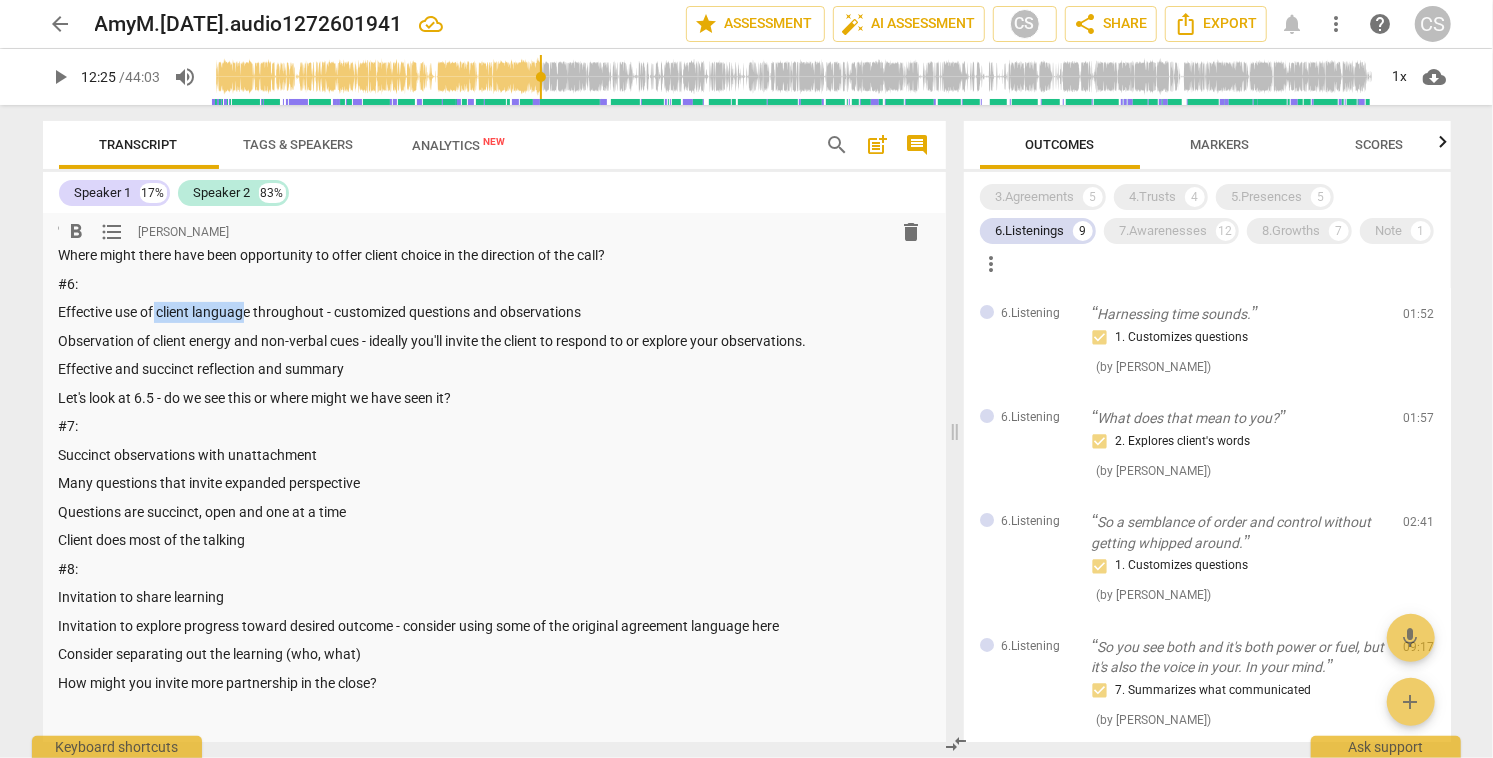 drag, startPoint x: 156, startPoint y: 311, endPoint x: 245, endPoint y: 318, distance: 89.27486 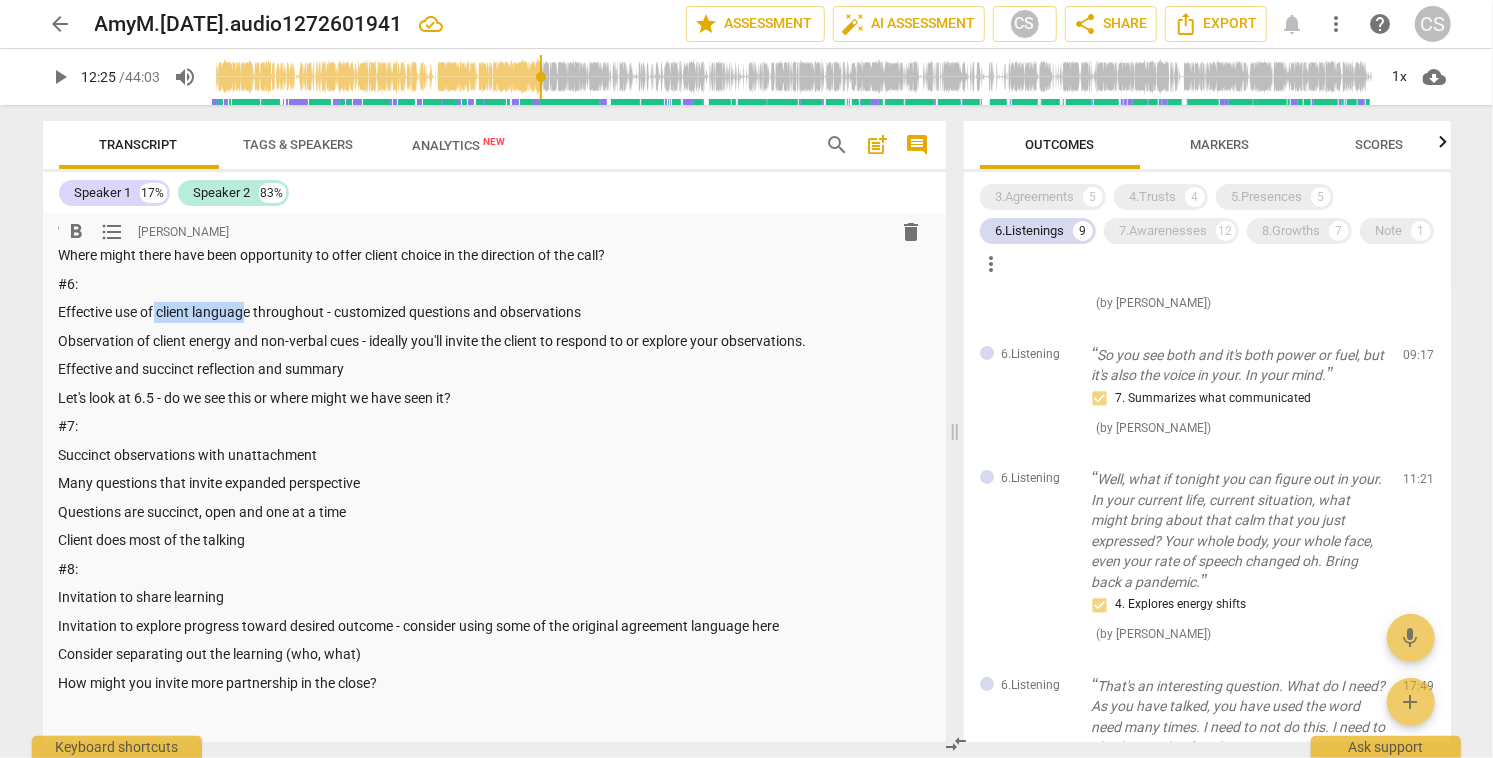 scroll, scrollTop: 291, scrollLeft: 0, axis: vertical 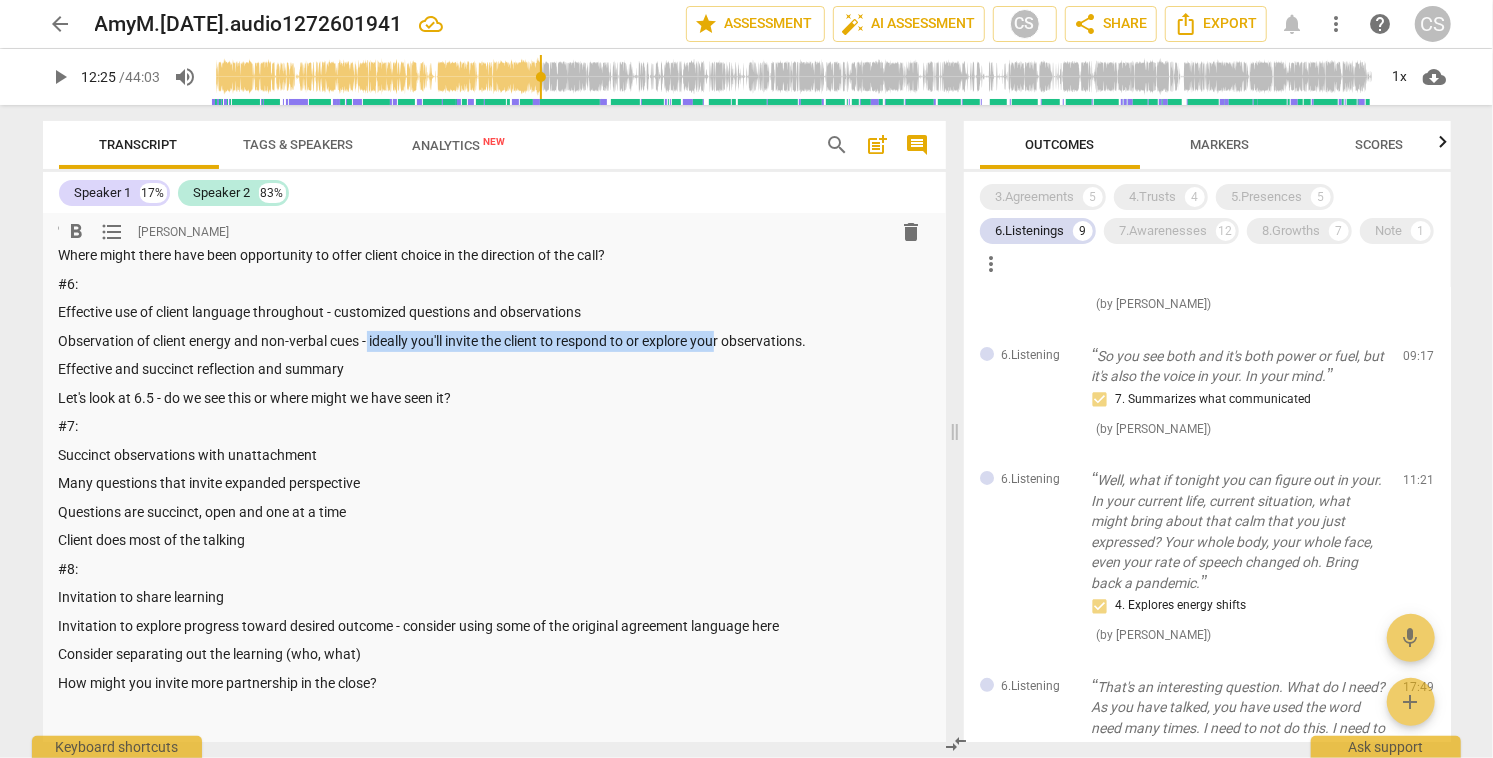 drag, startPoint x: 369, startPoint y: 342, endPoint x: 722, endPoint y: 347, distance: 353.0354 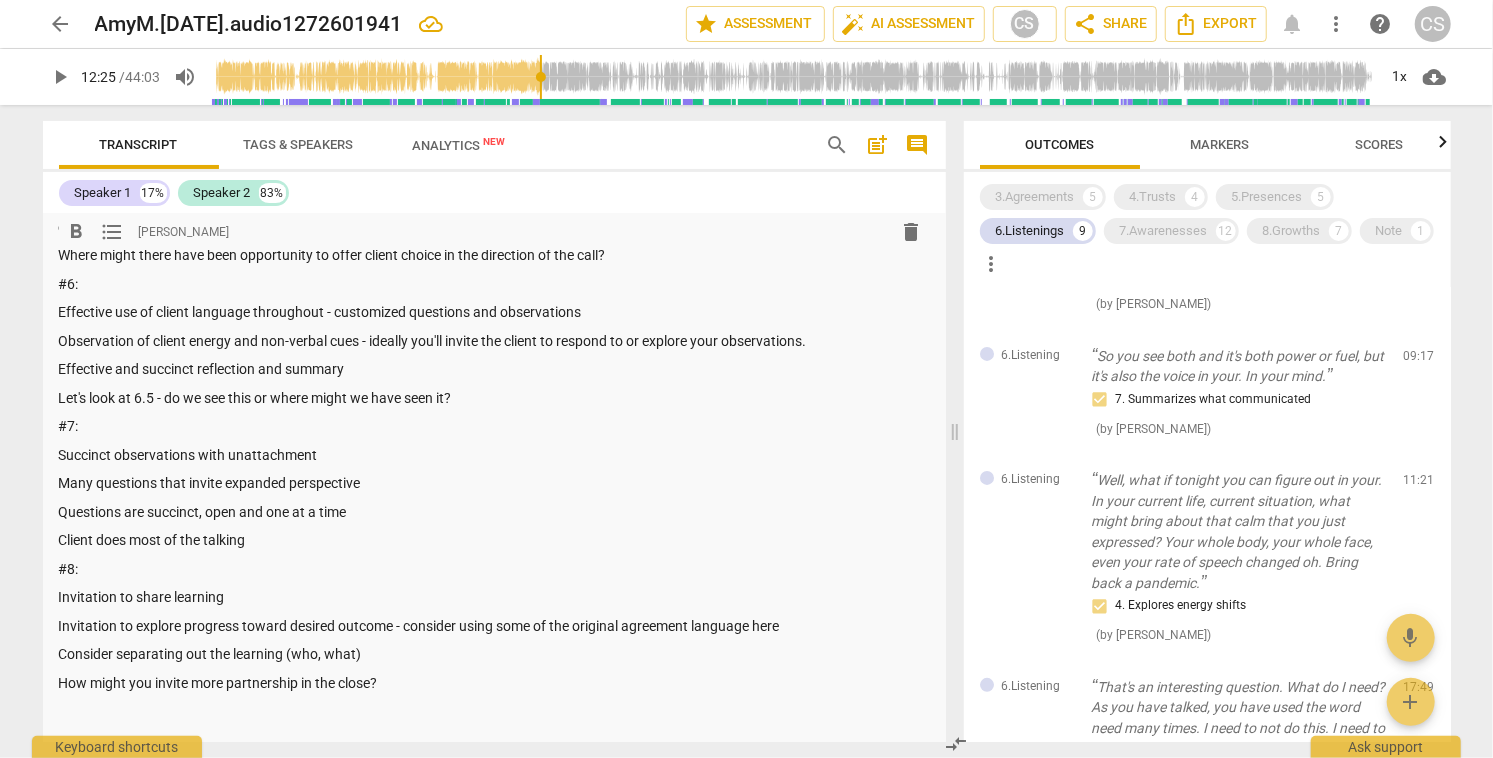 drag, startPoint x: 57, startPoint y: 373, endPoint x: 257, endPoint y: 356, distance: 200.7212 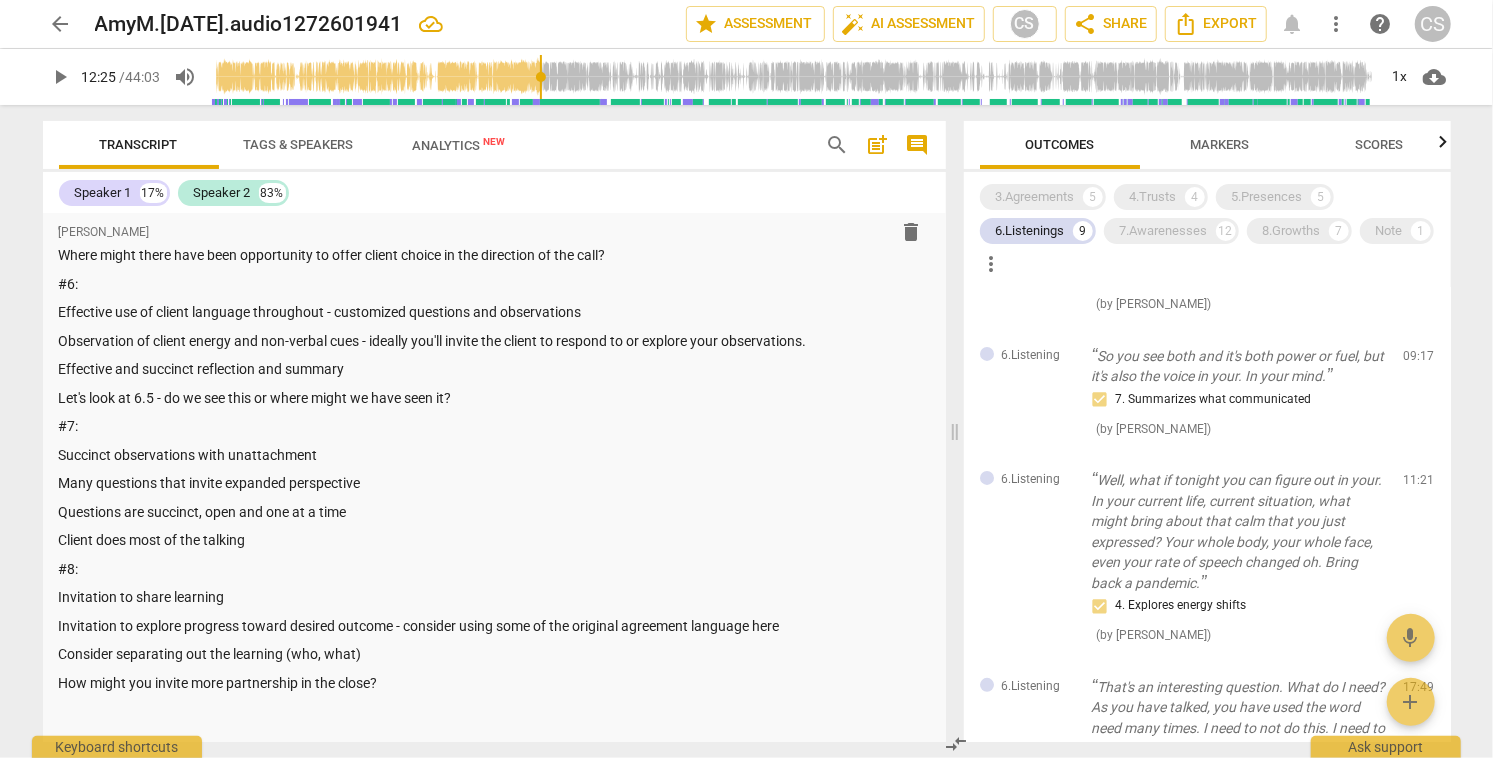 click on "Markers" at bounding box center (1219, 144) 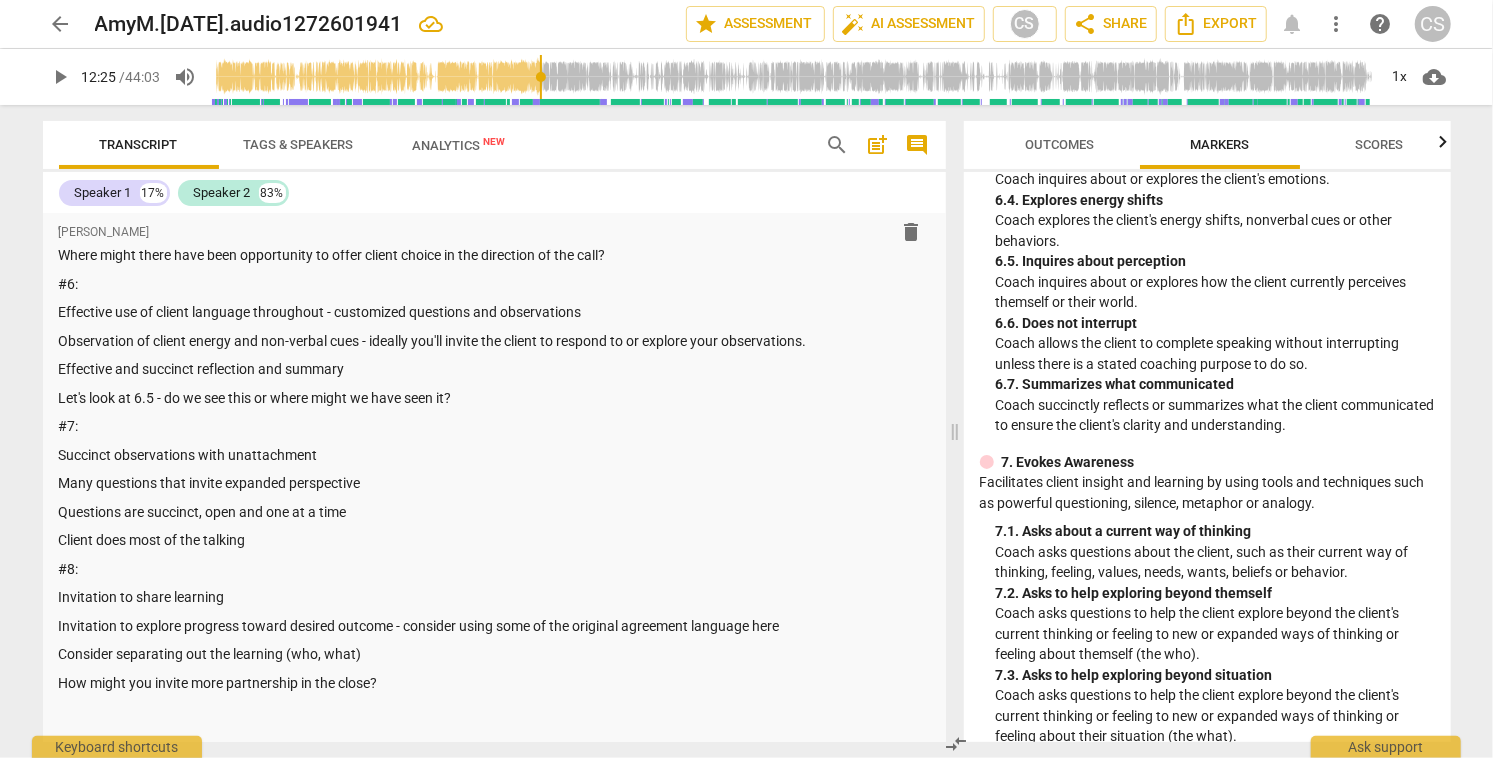 scroll, scrollTop: 1632, scrollLeft: 0, axis: vertical 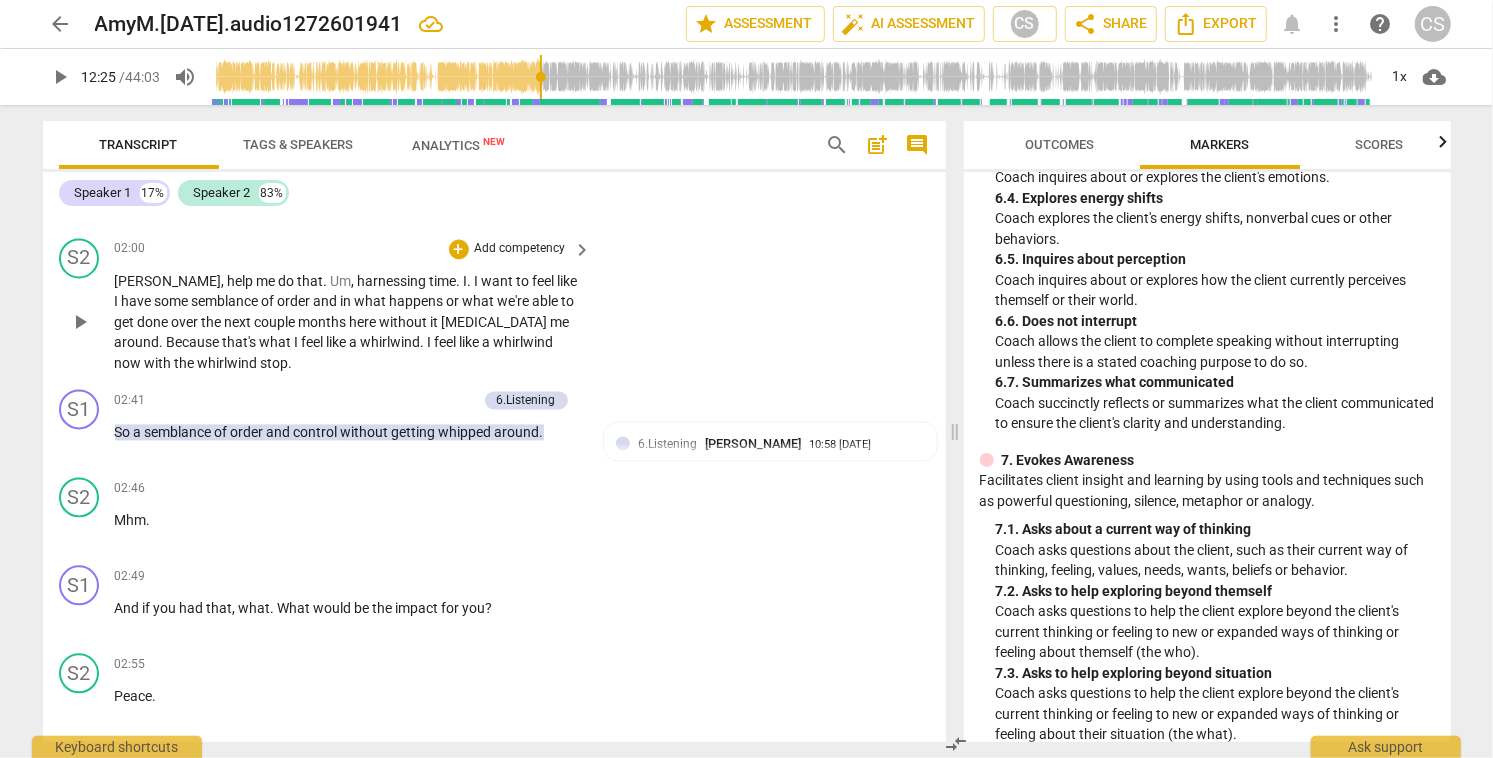 click on "feel" at bounding box center [447, 342] 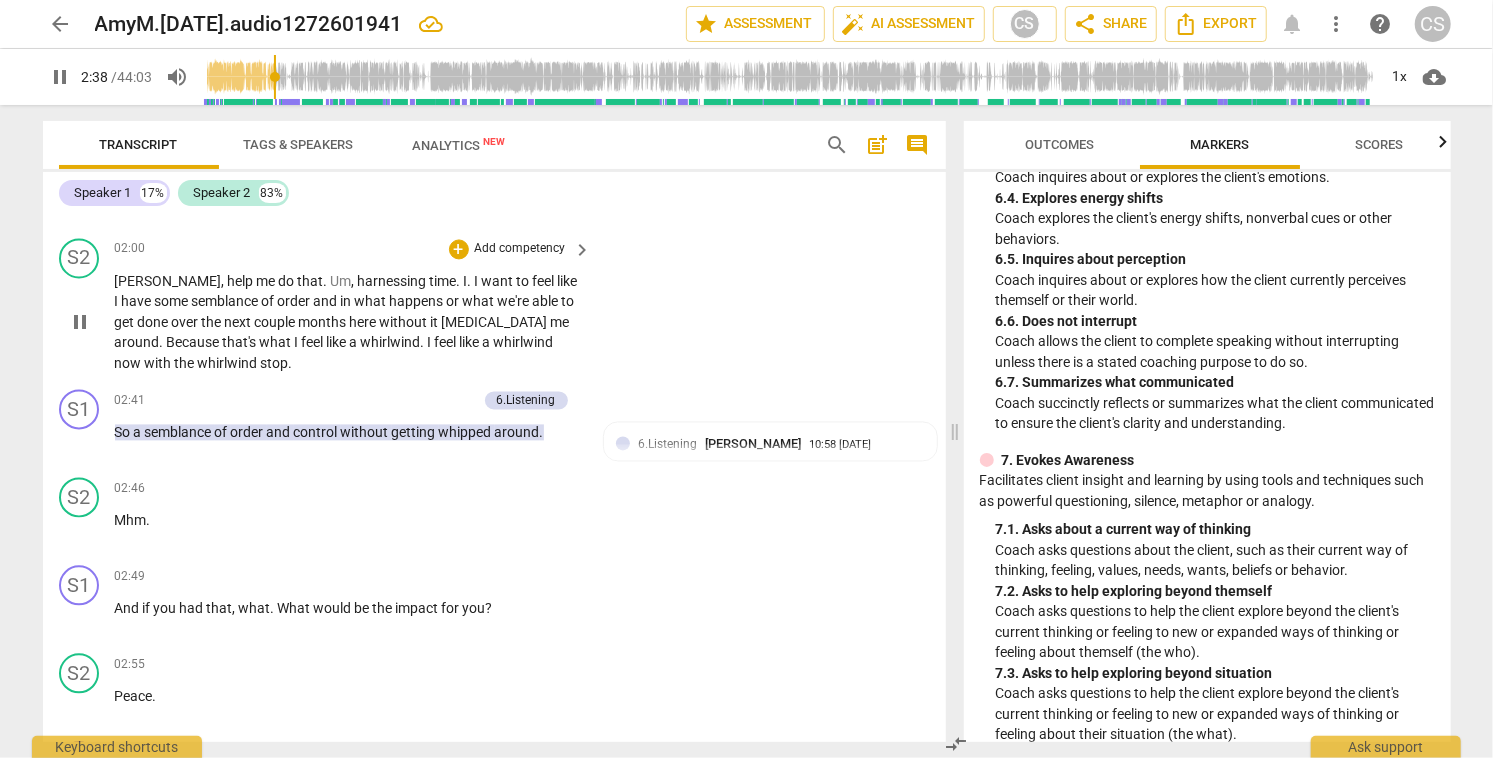 click on "pause" at bounding box center (80, 322) 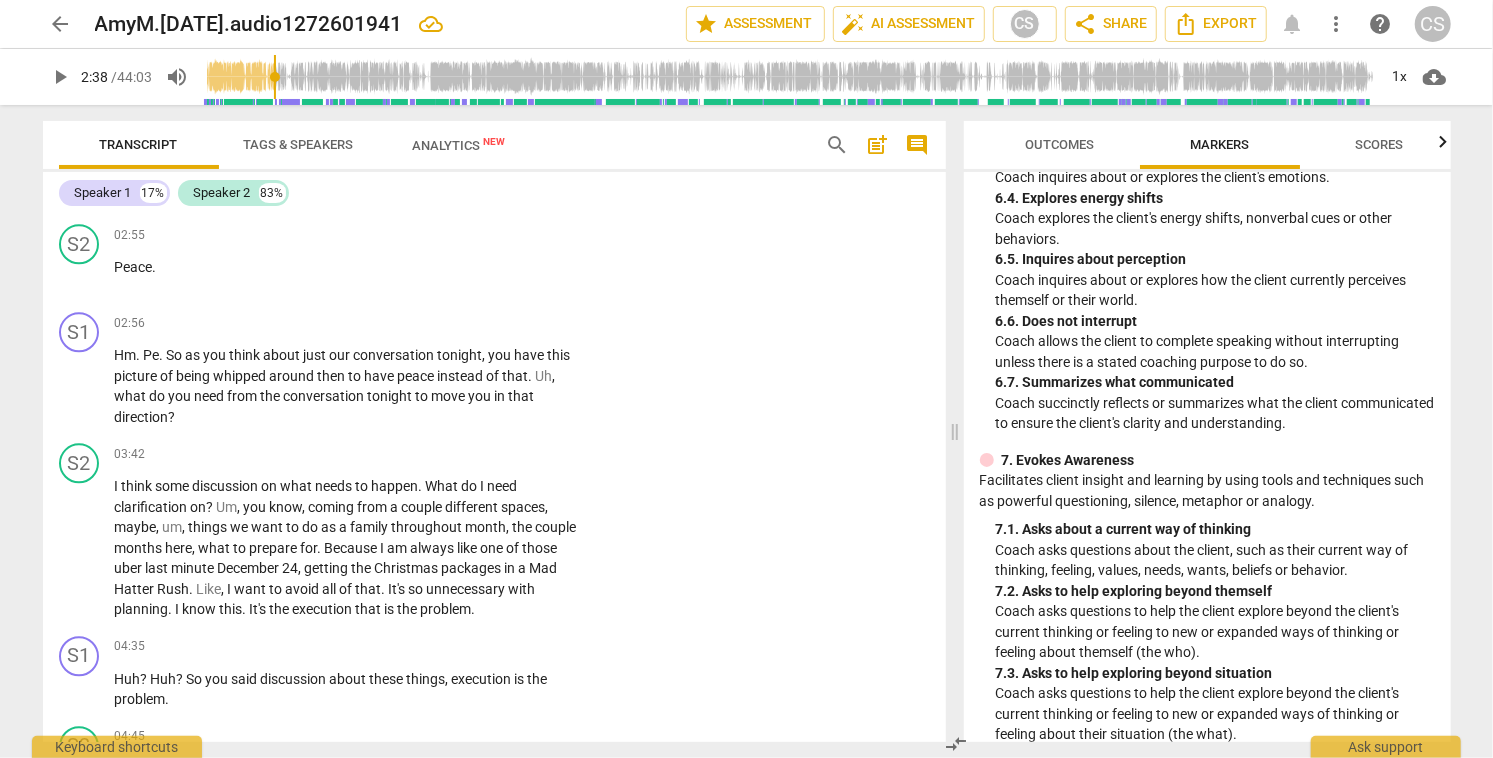 scroll, scrollTop: 2930, scrollLeft: 0, axis: vertical 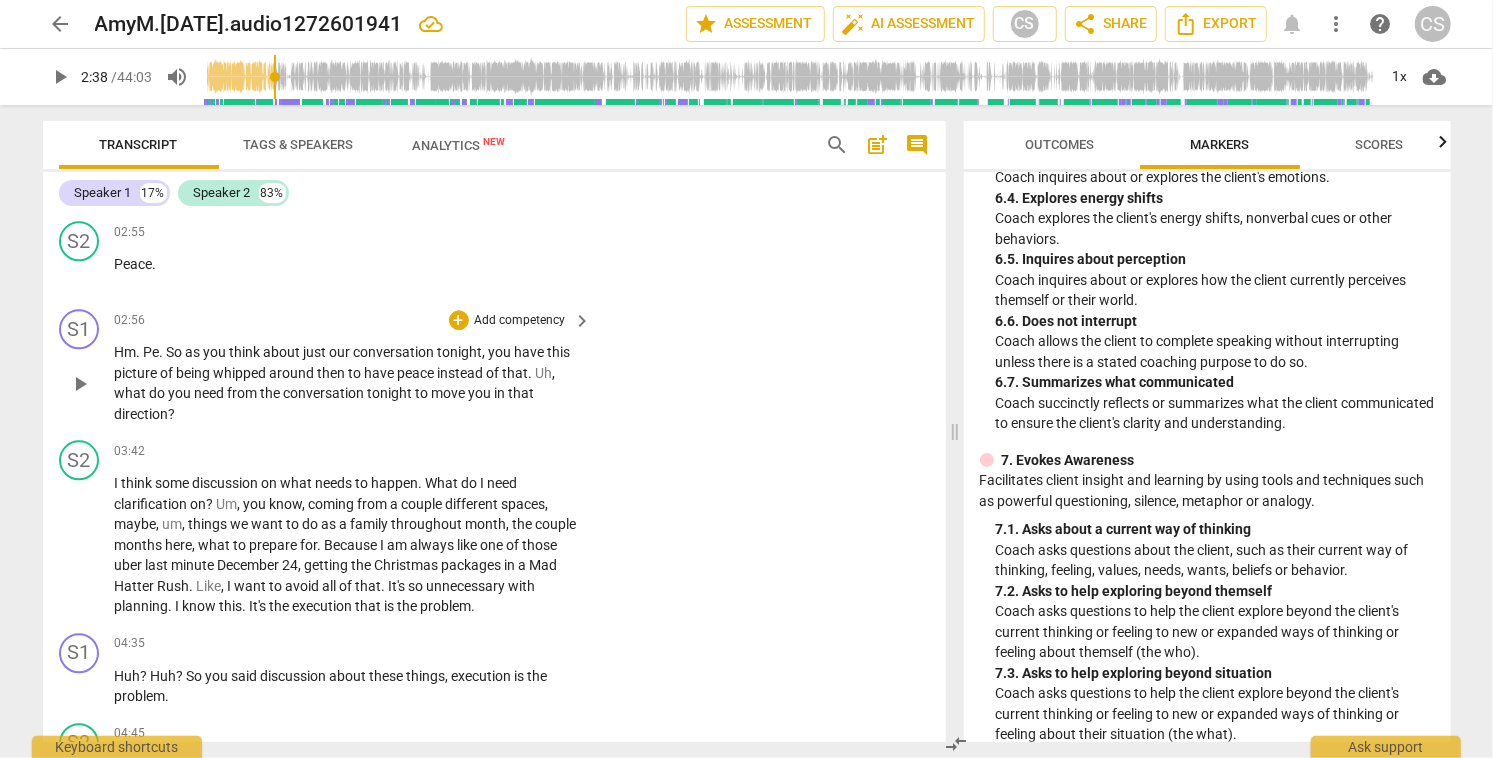 click on "play_arrow" at bounding box center [80, 384] 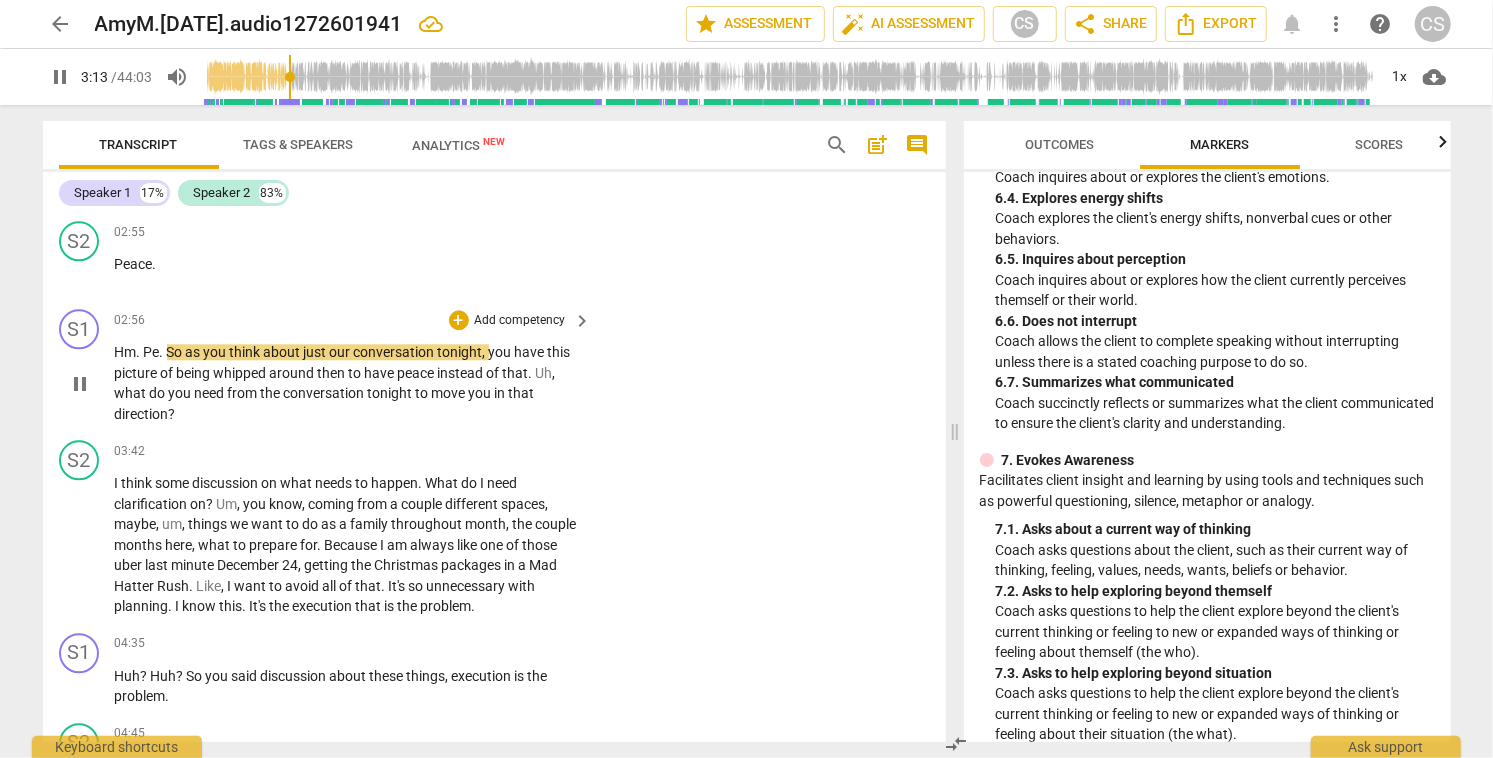 click on "pause" at bounding box center (80, 384) 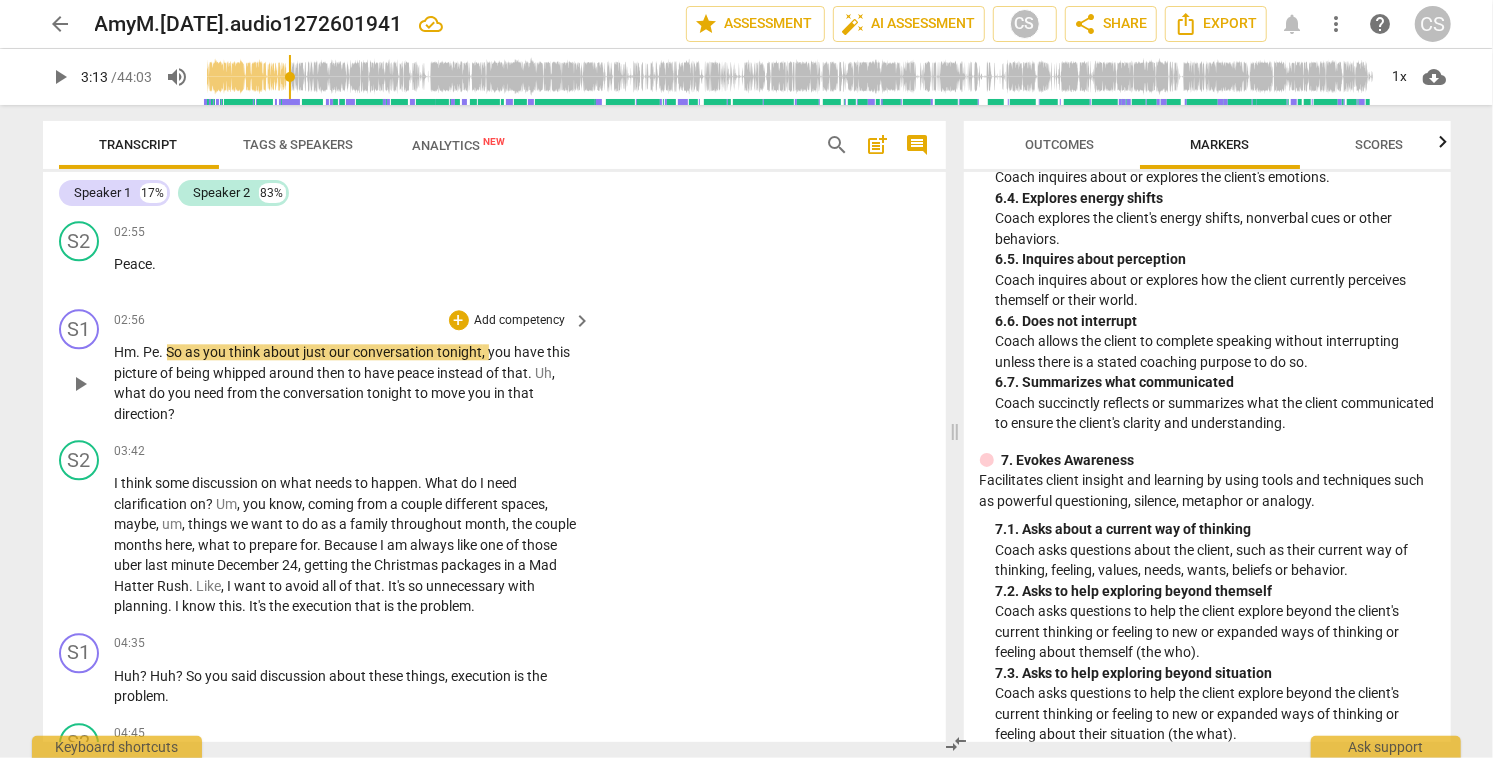 click on "Hm" at bounding box center [126, 352] 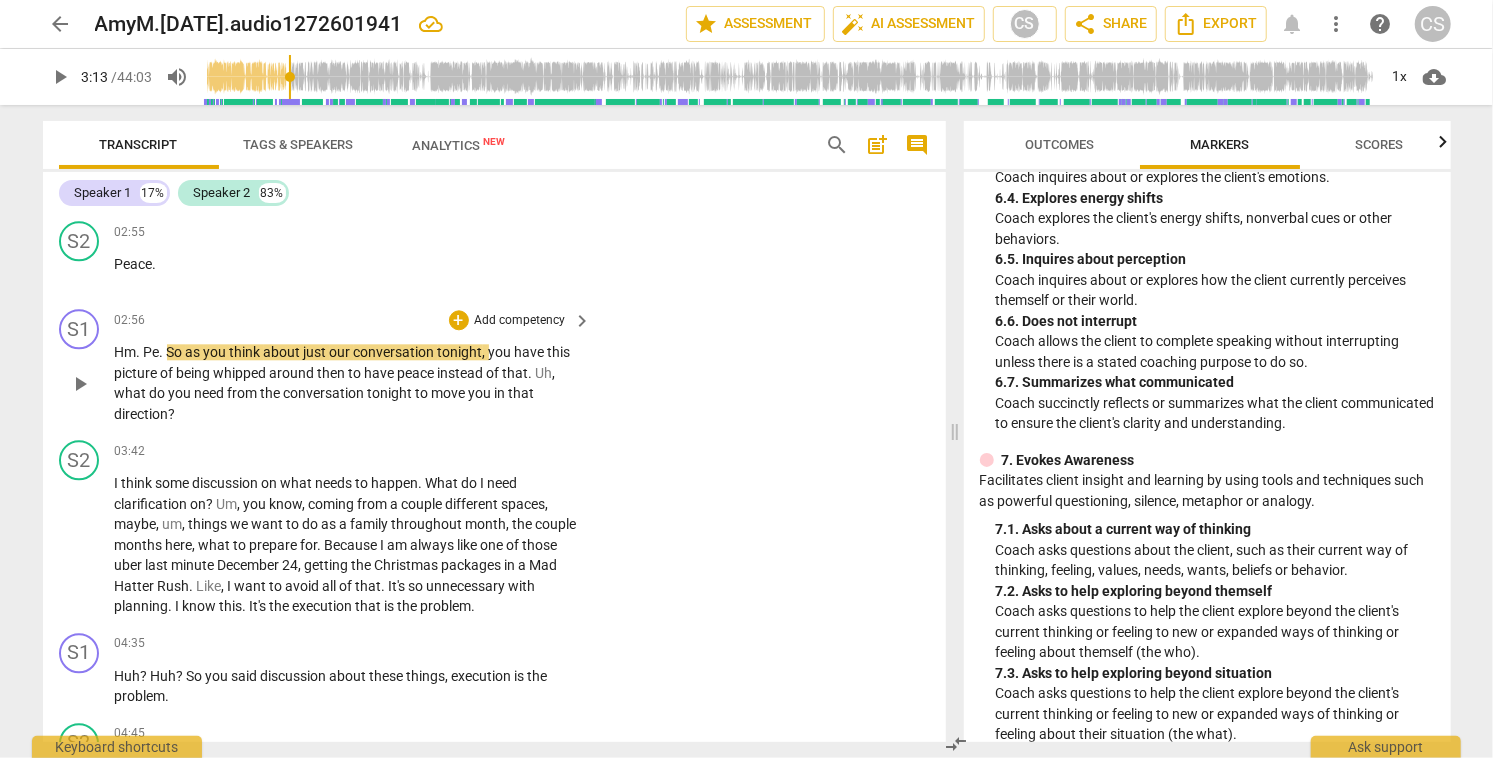 click on "Hm" at bounding box center [126, 352] 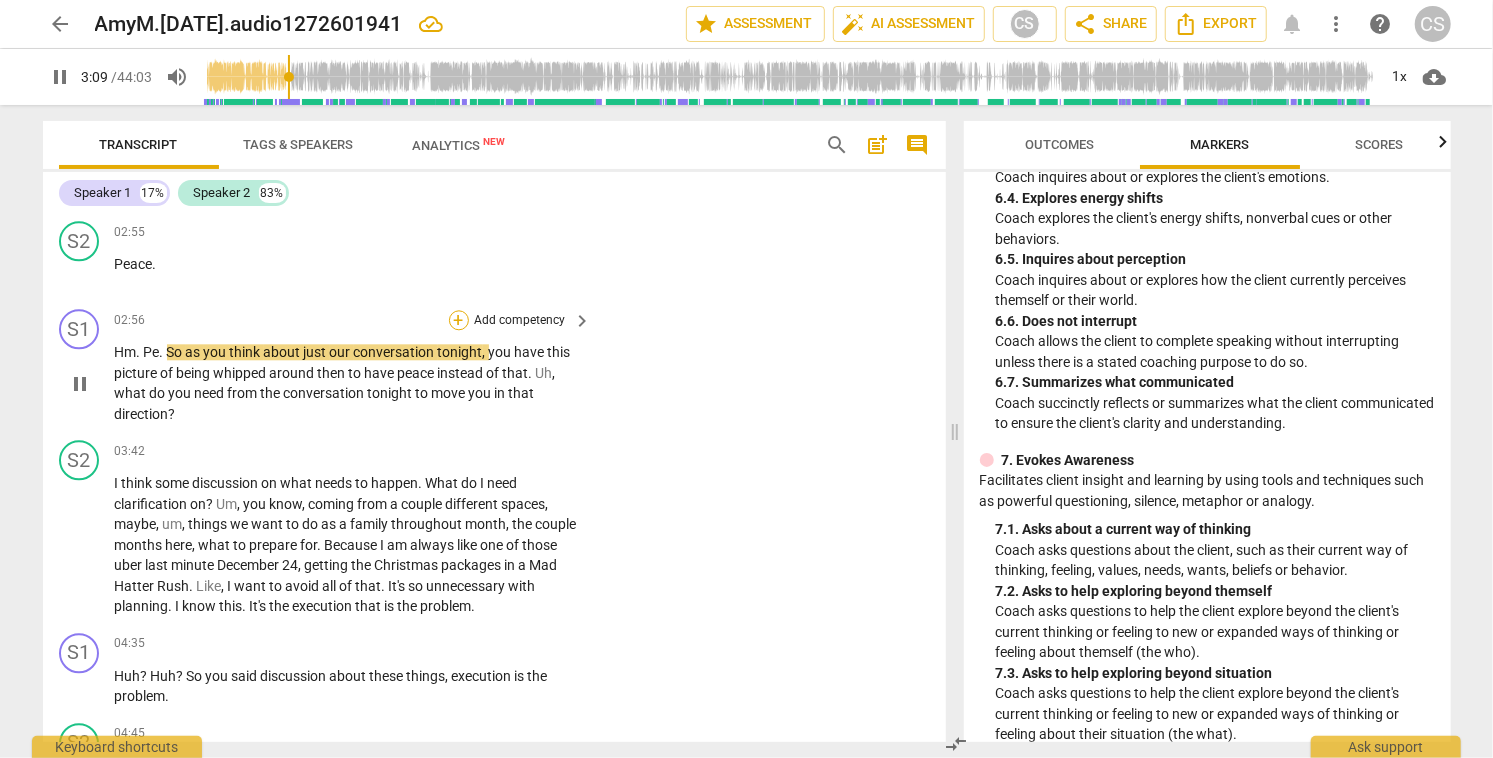 click on "+" at bounding box center [459, 320] 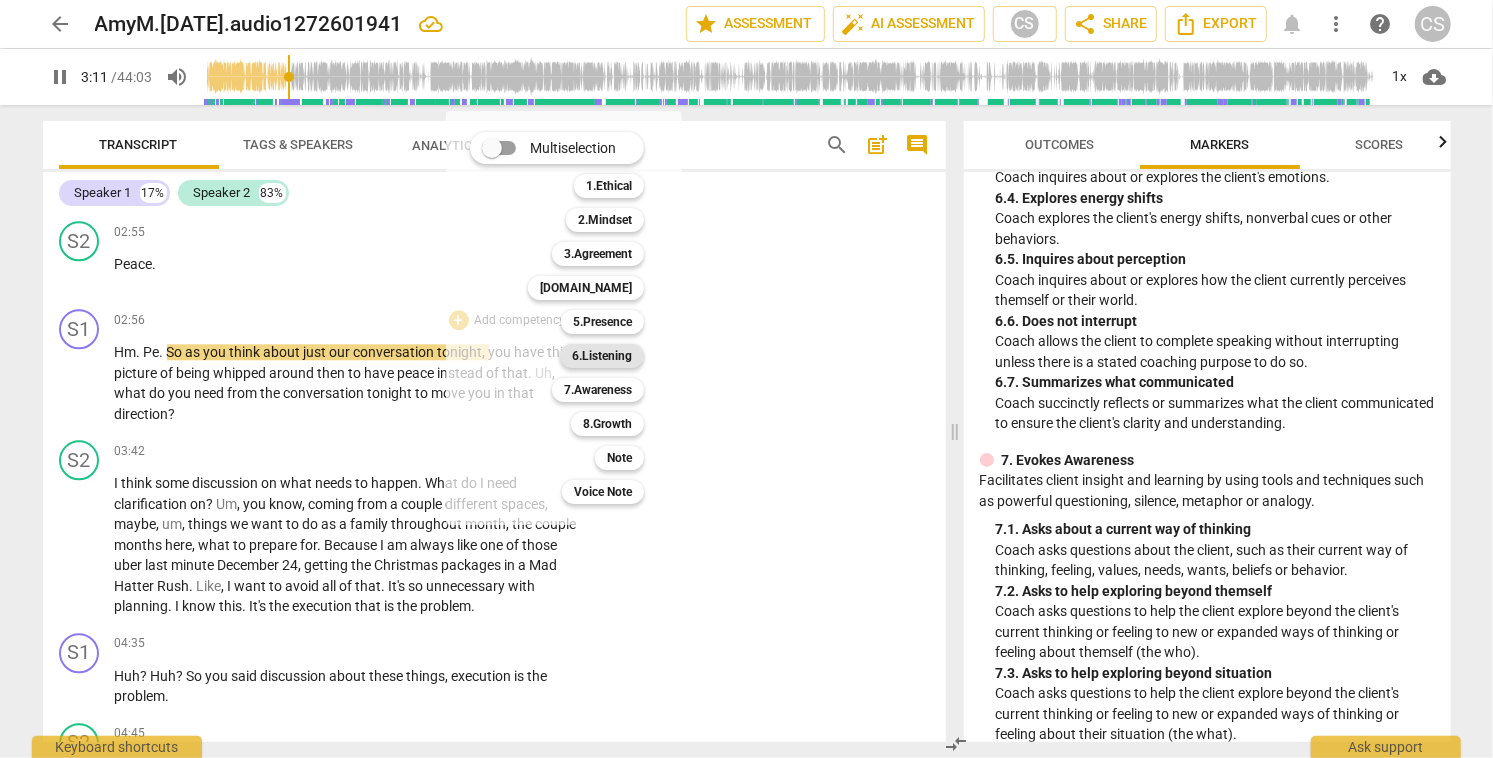 click on "6.Listening" at bounding box center (602, 356) 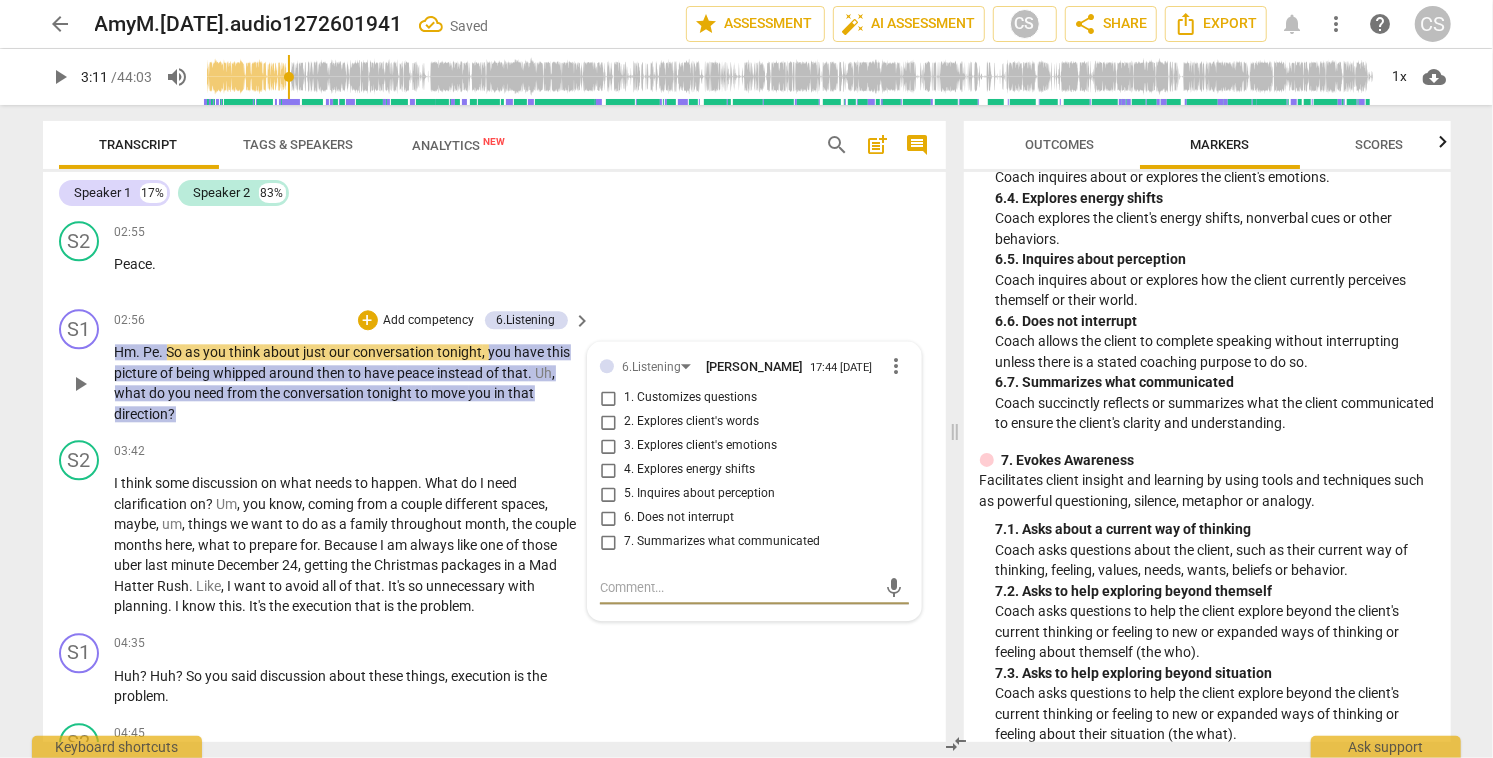 click on "more_vert" at bounding box center [897, 366] 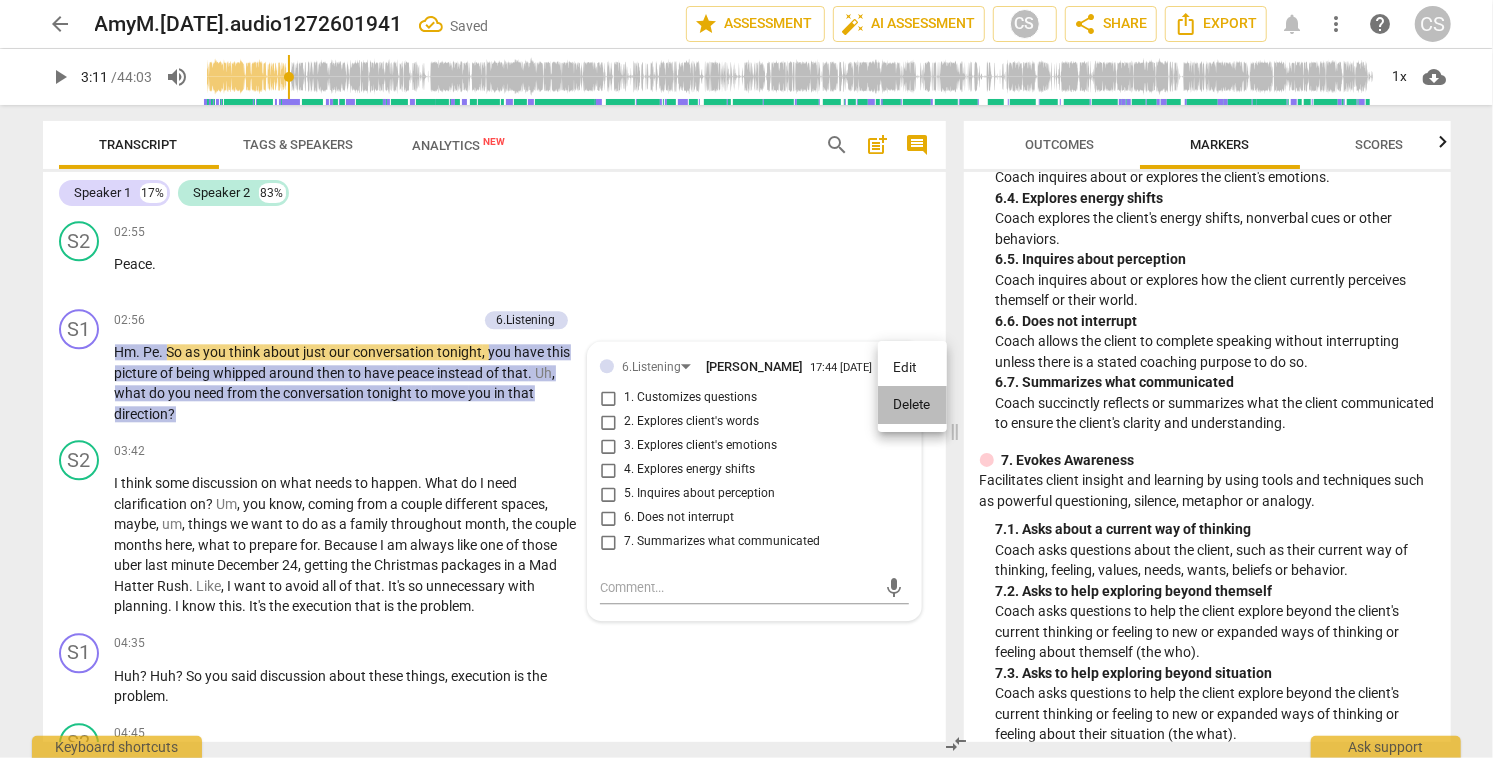 click on "Delete" at bounding box center [912, 405] 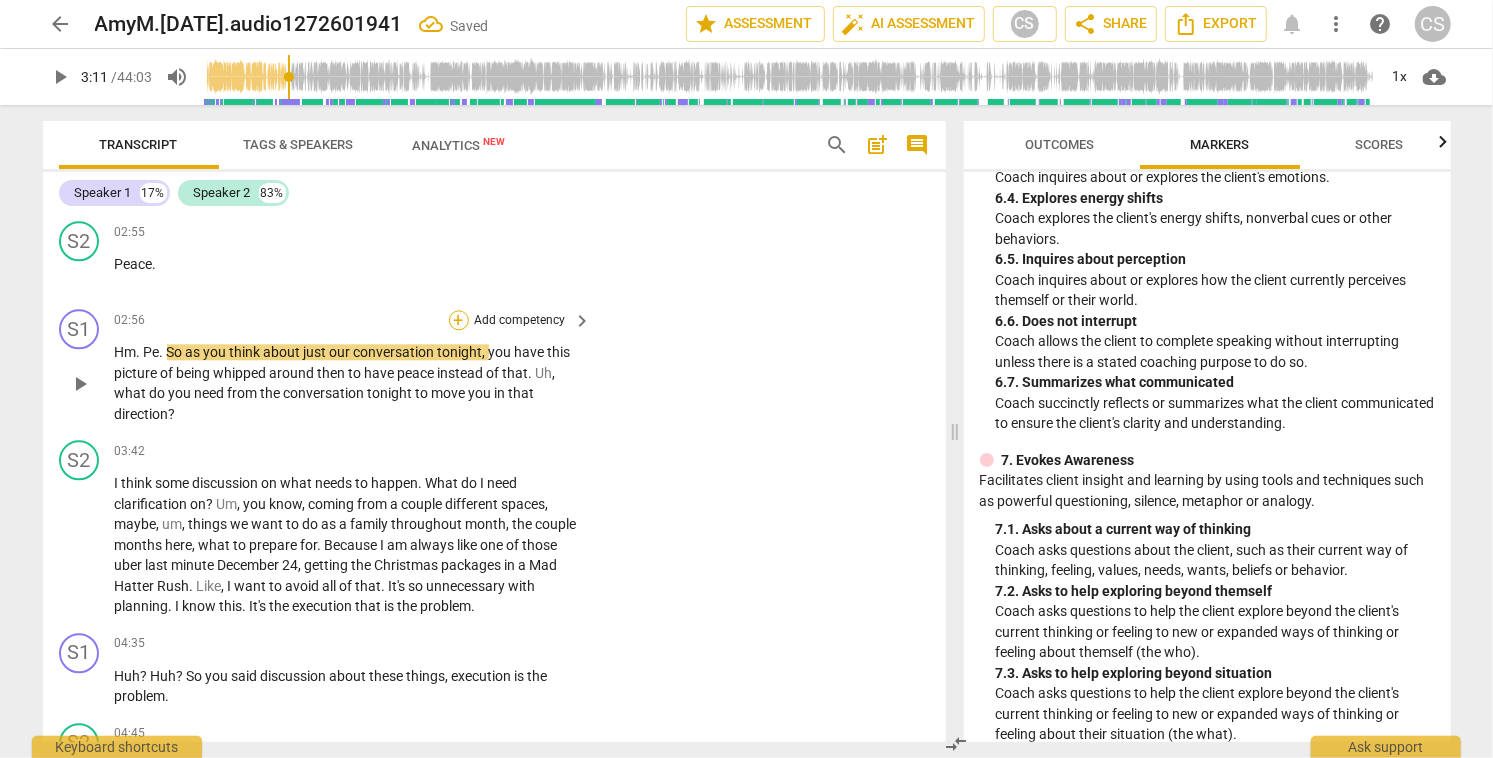 click on "+" at bounding box center (459, 320) 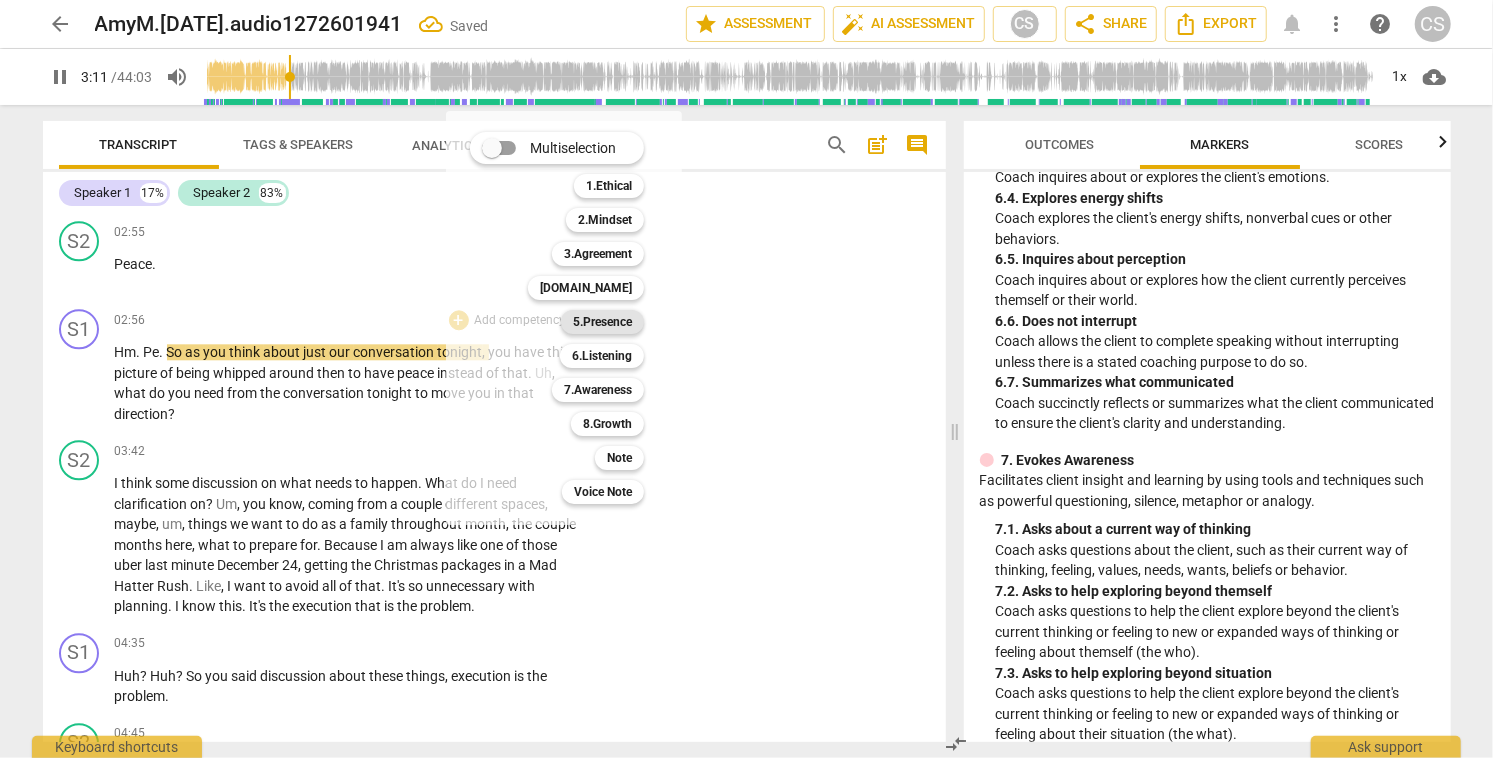 click on "5.Presence" at bounding box center (602, 322) 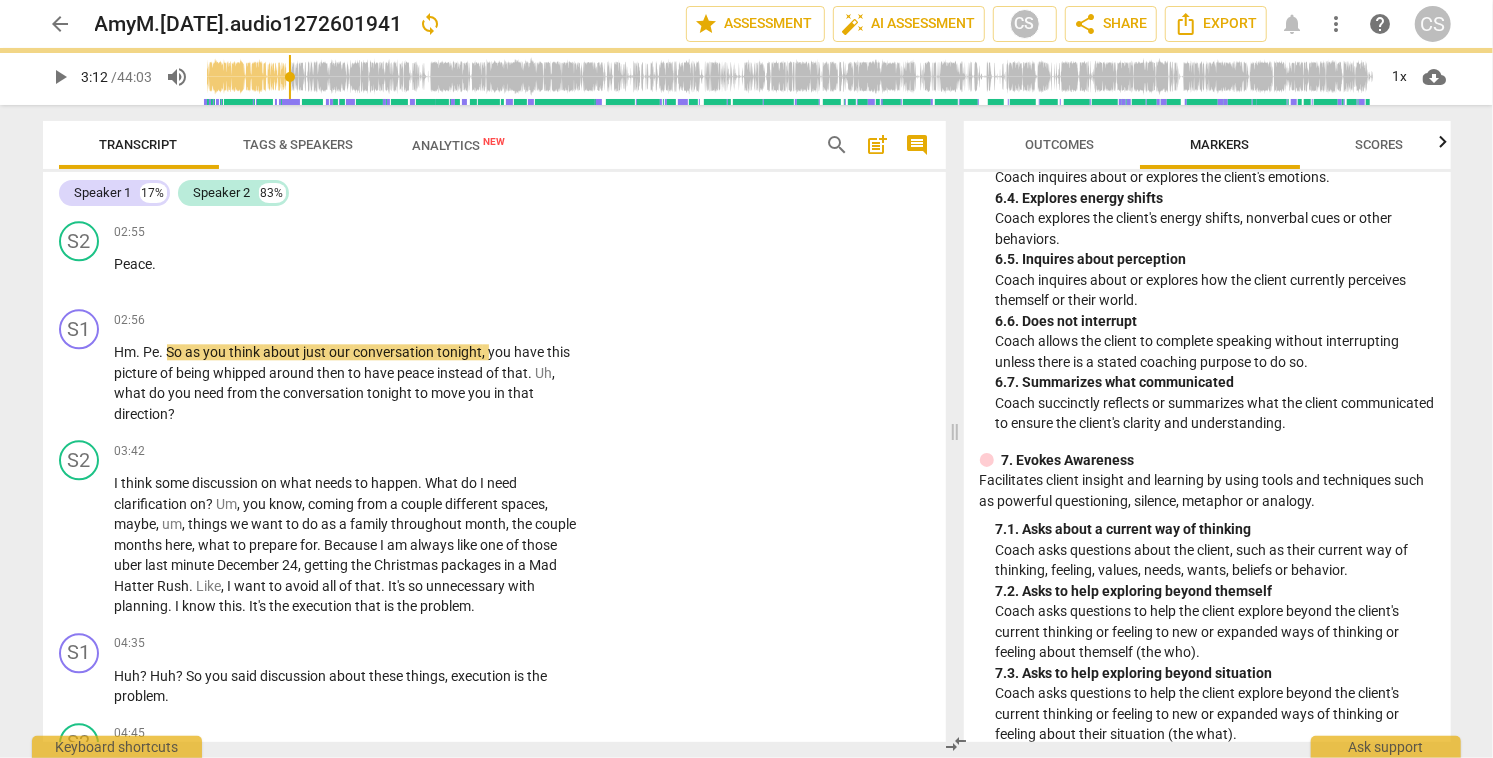 type on "192" 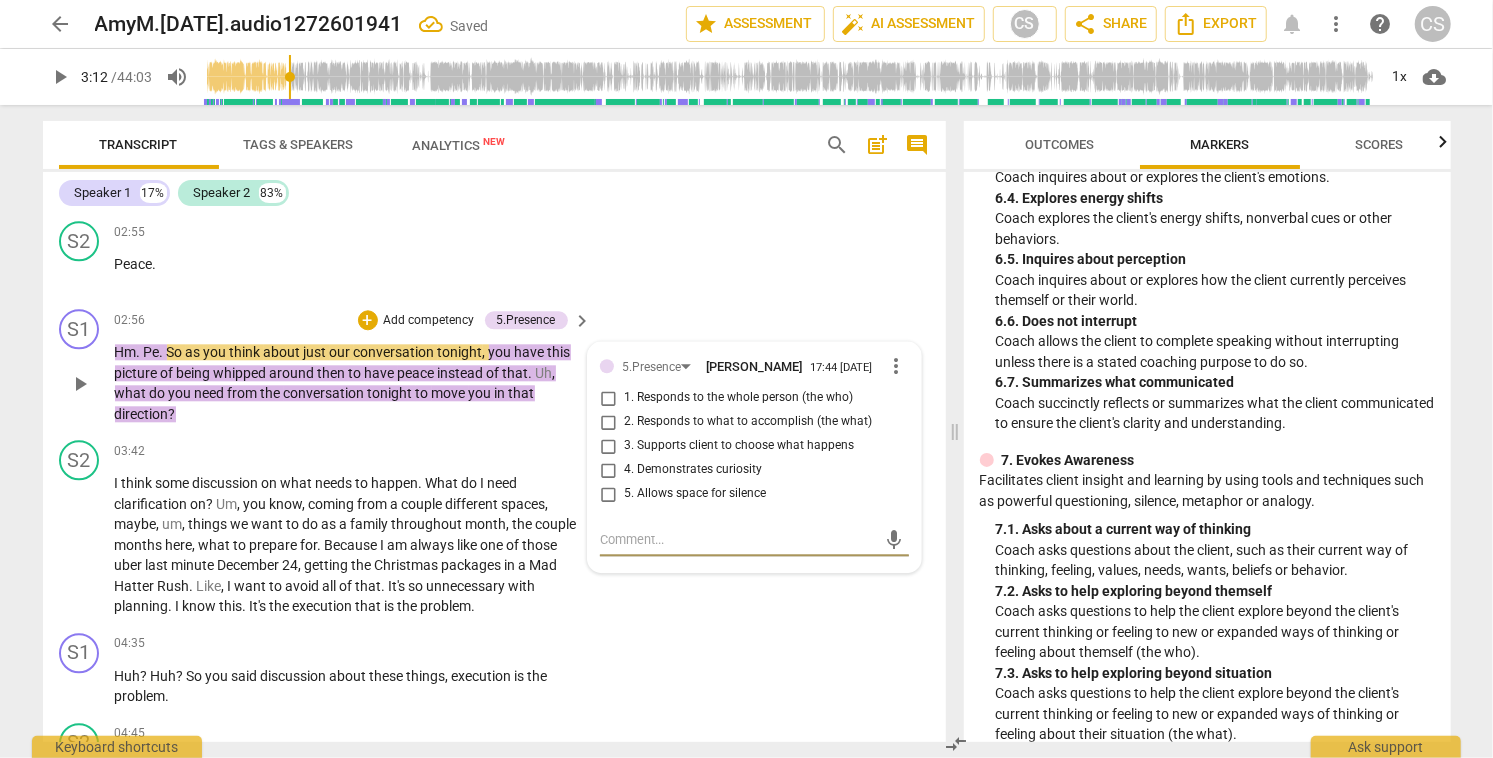click on "5. Allows space for silence" at bounding box center (608, 494) 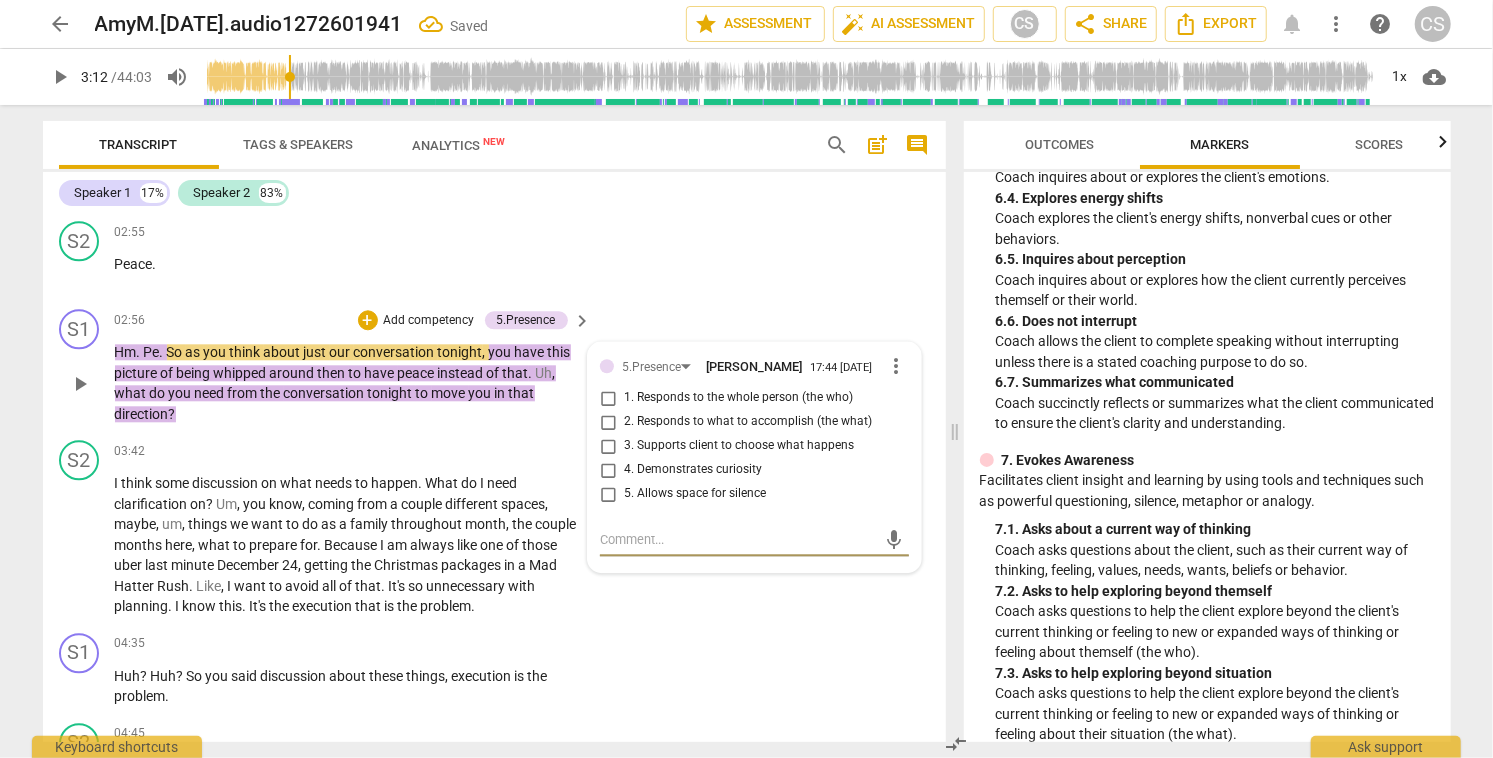 checkbox on "true" 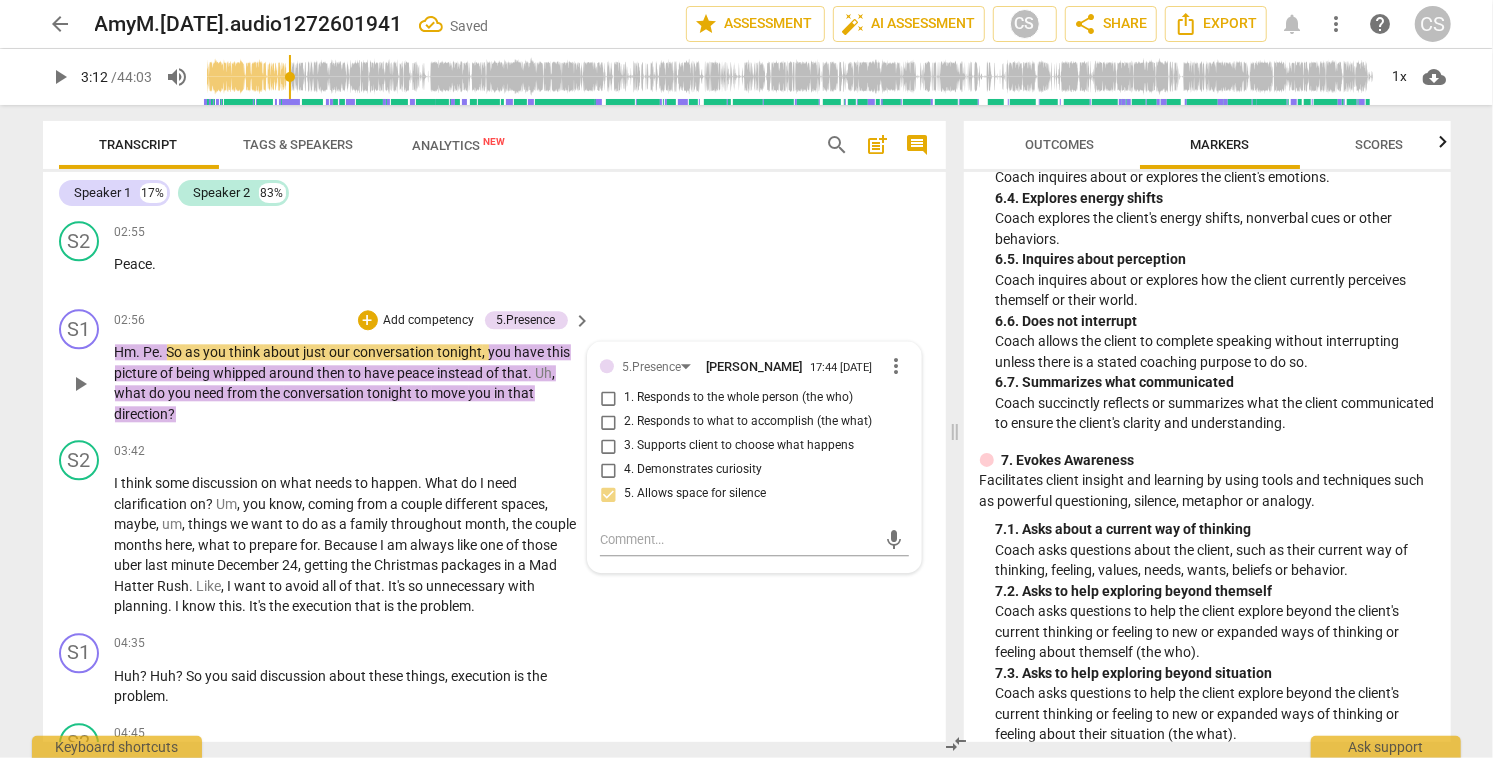 click on "play_arrow" at bounding box center [80, 384] 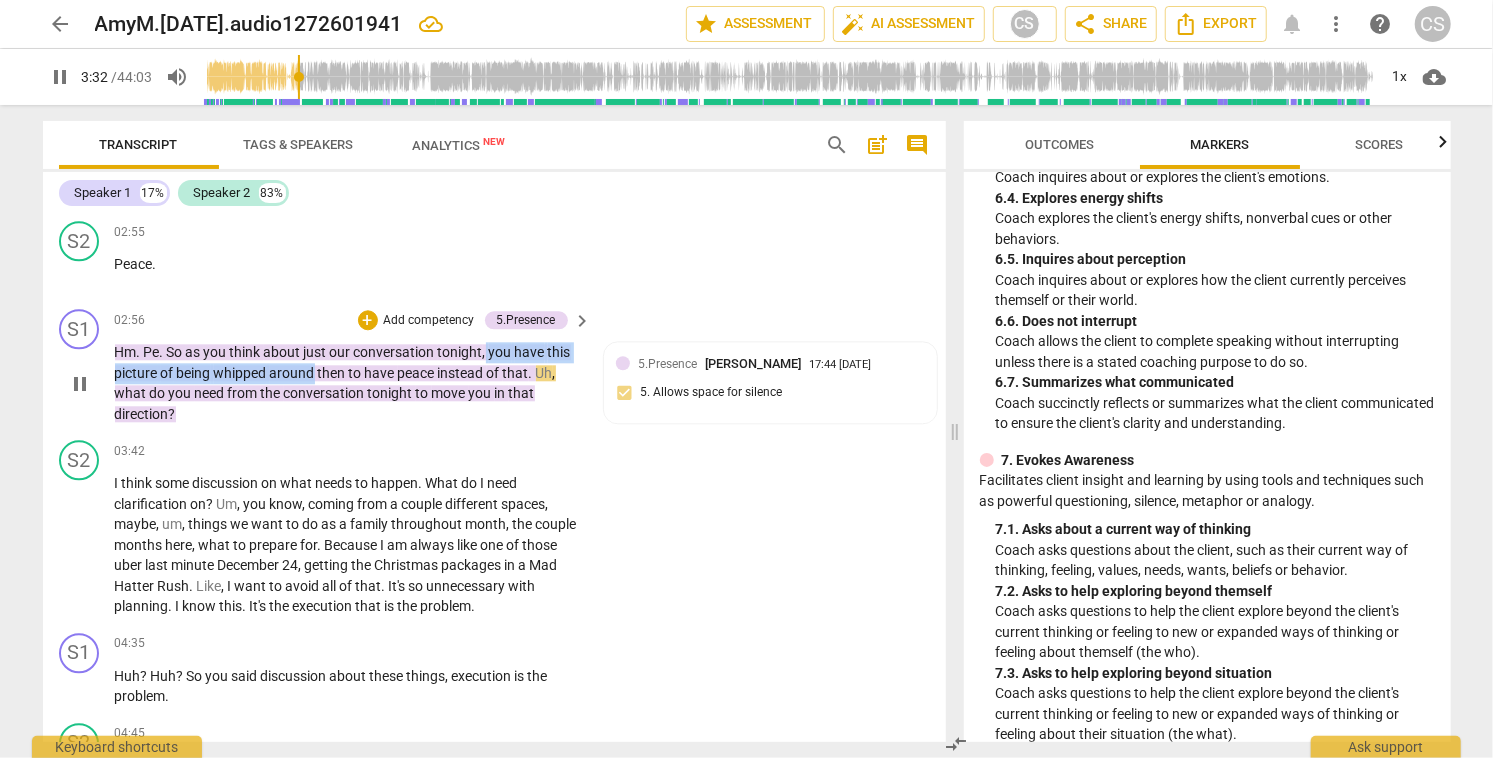 drag, startPoint x: 486, startPoint y: 349, endPoint x: 315, endPoint y: 371, distance: 172.4094 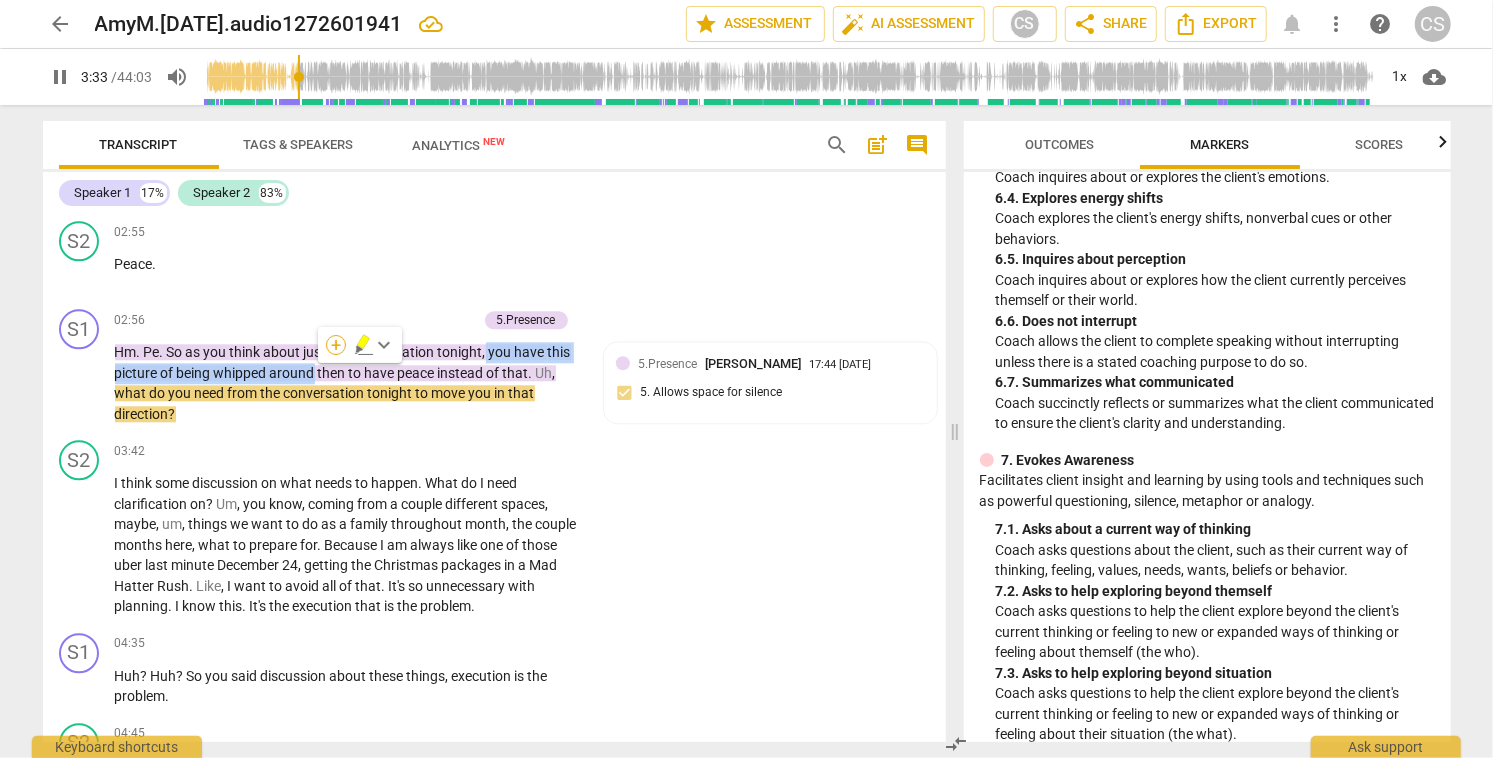 click on "+" at bounding box center (336, 345) 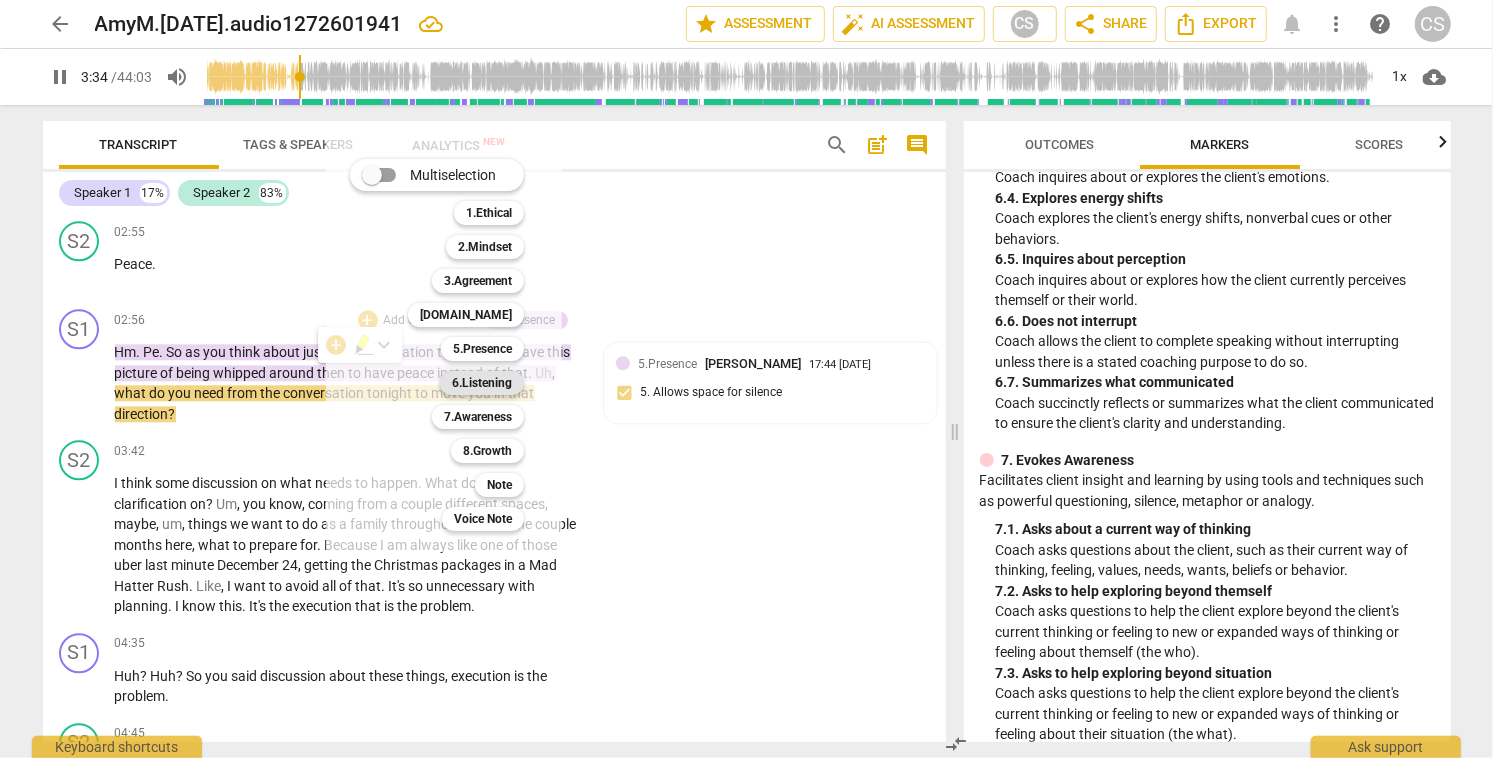 click on "6.Listening" at bounding box center [482, 383] 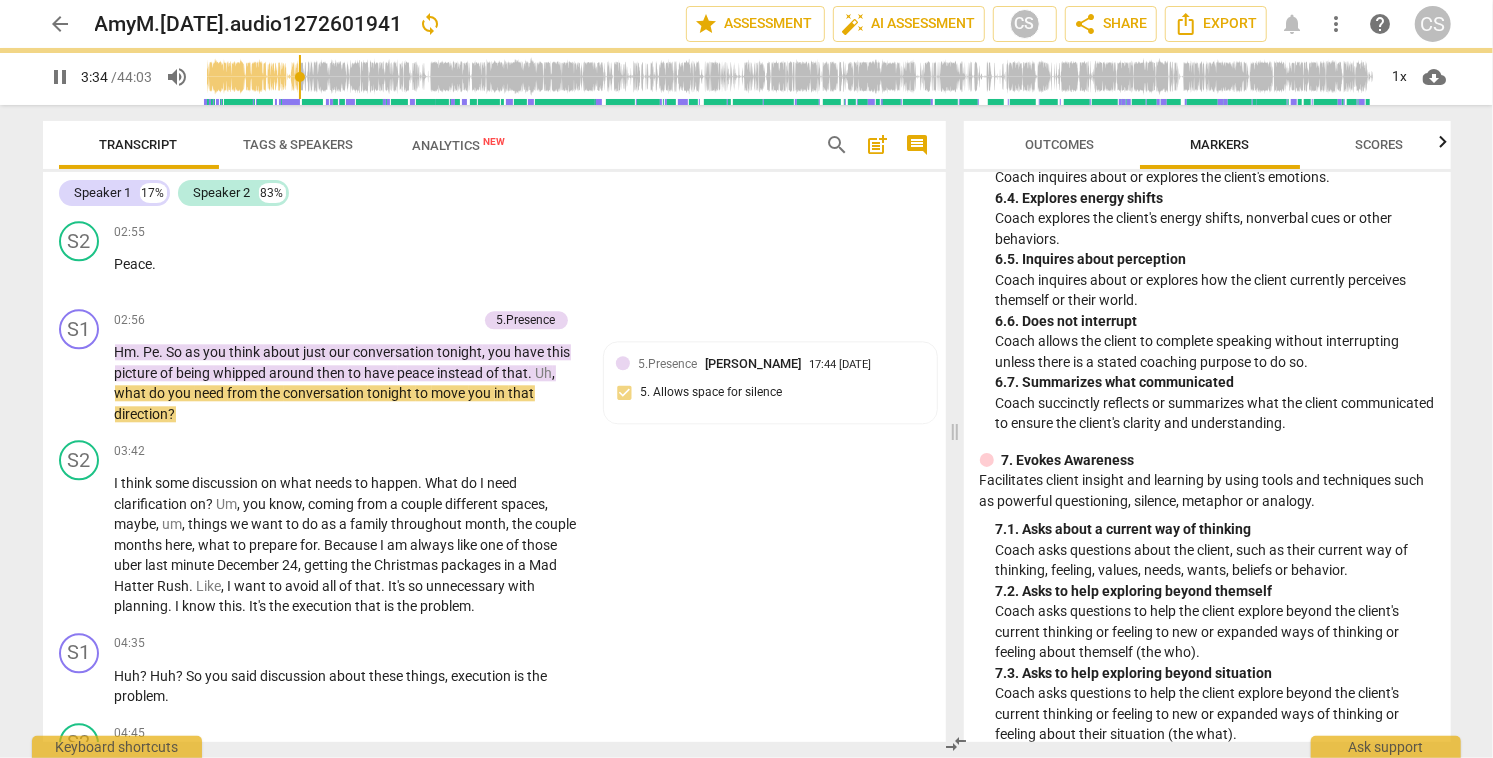 type on "215" 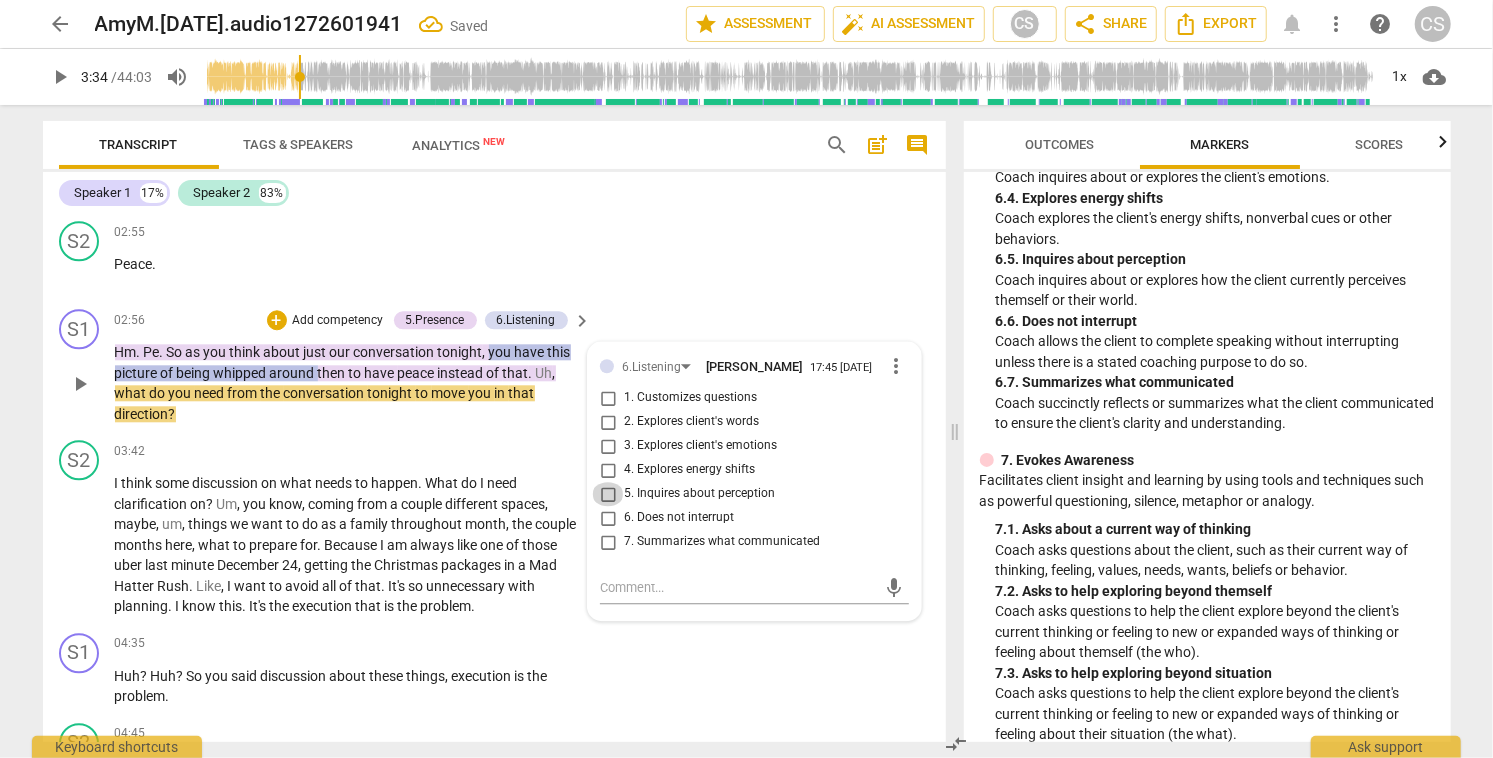 click on "5. Inquires about perception" at bounding box center (608, 494) 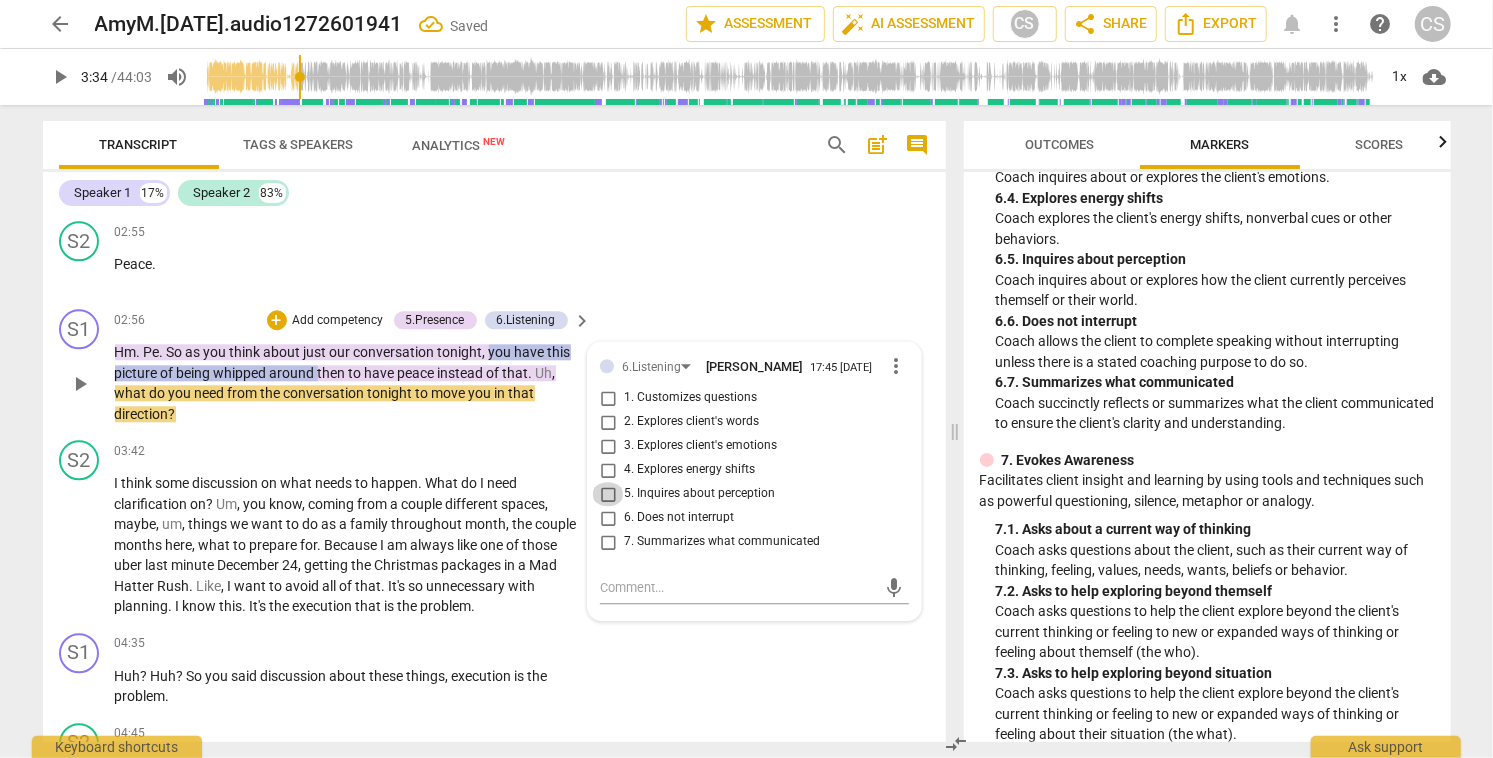 checkbox on "true" 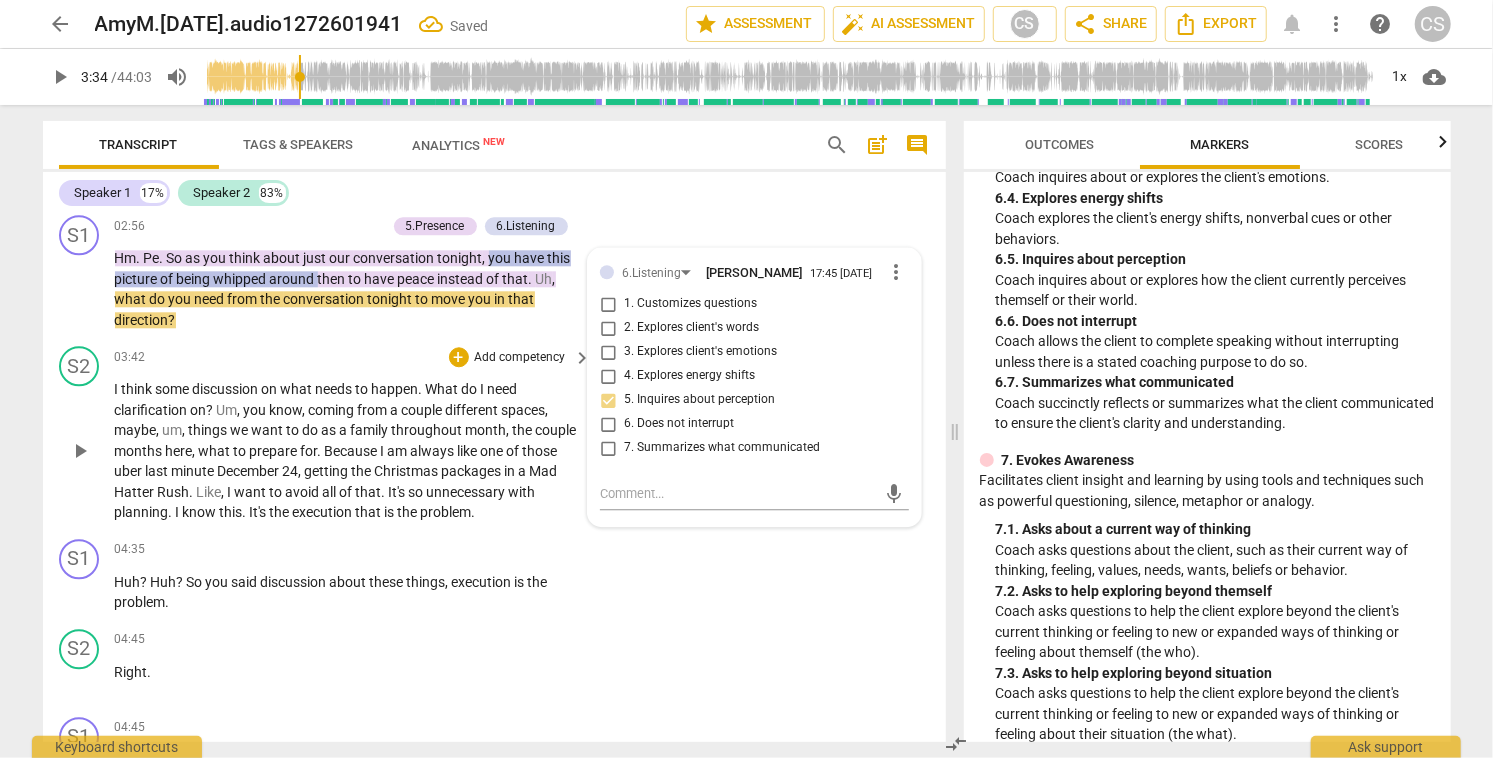 scroll, scrollTop: 3030, scrollLeft: 0, axis: vertical 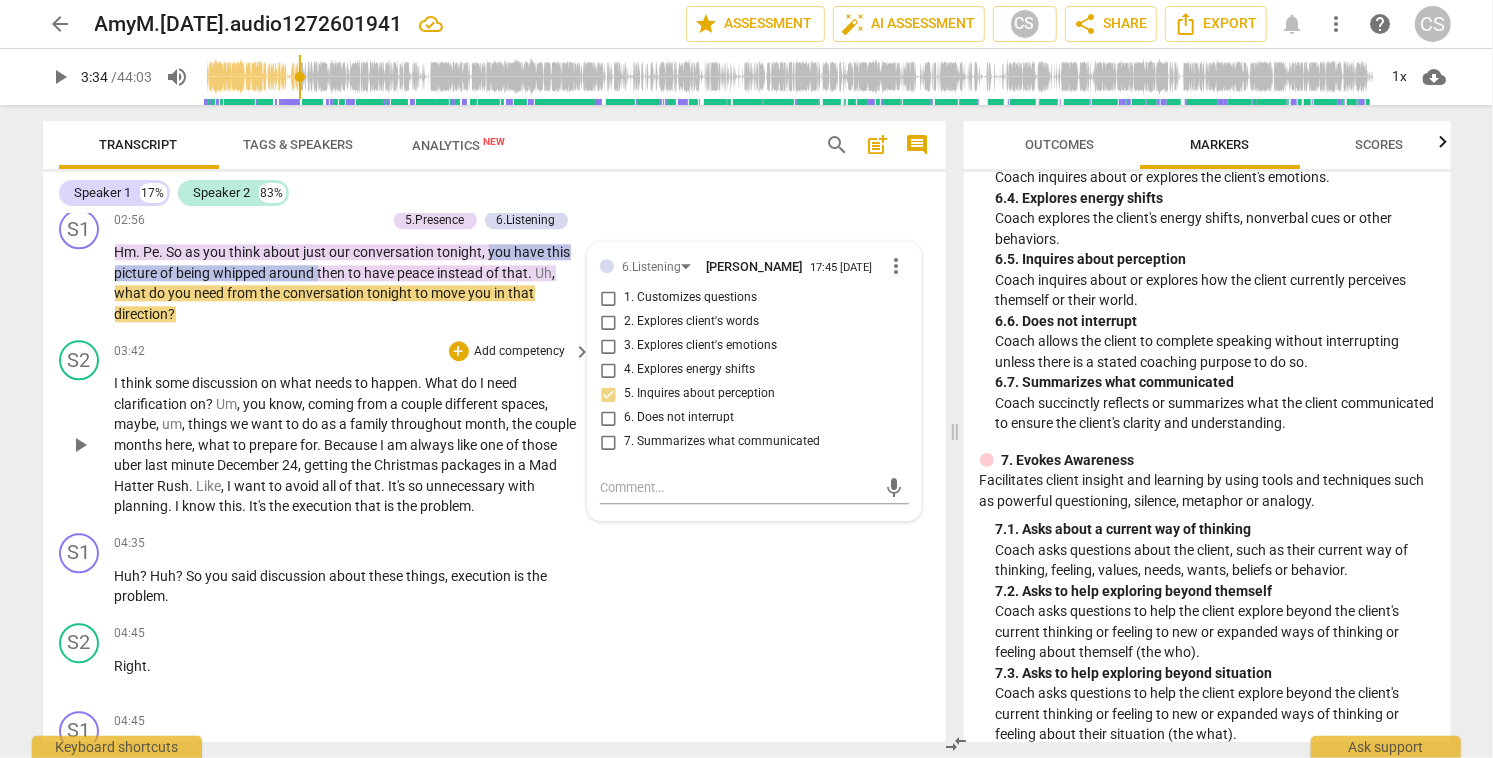 click on "Because" at bounding box center (353, 445) 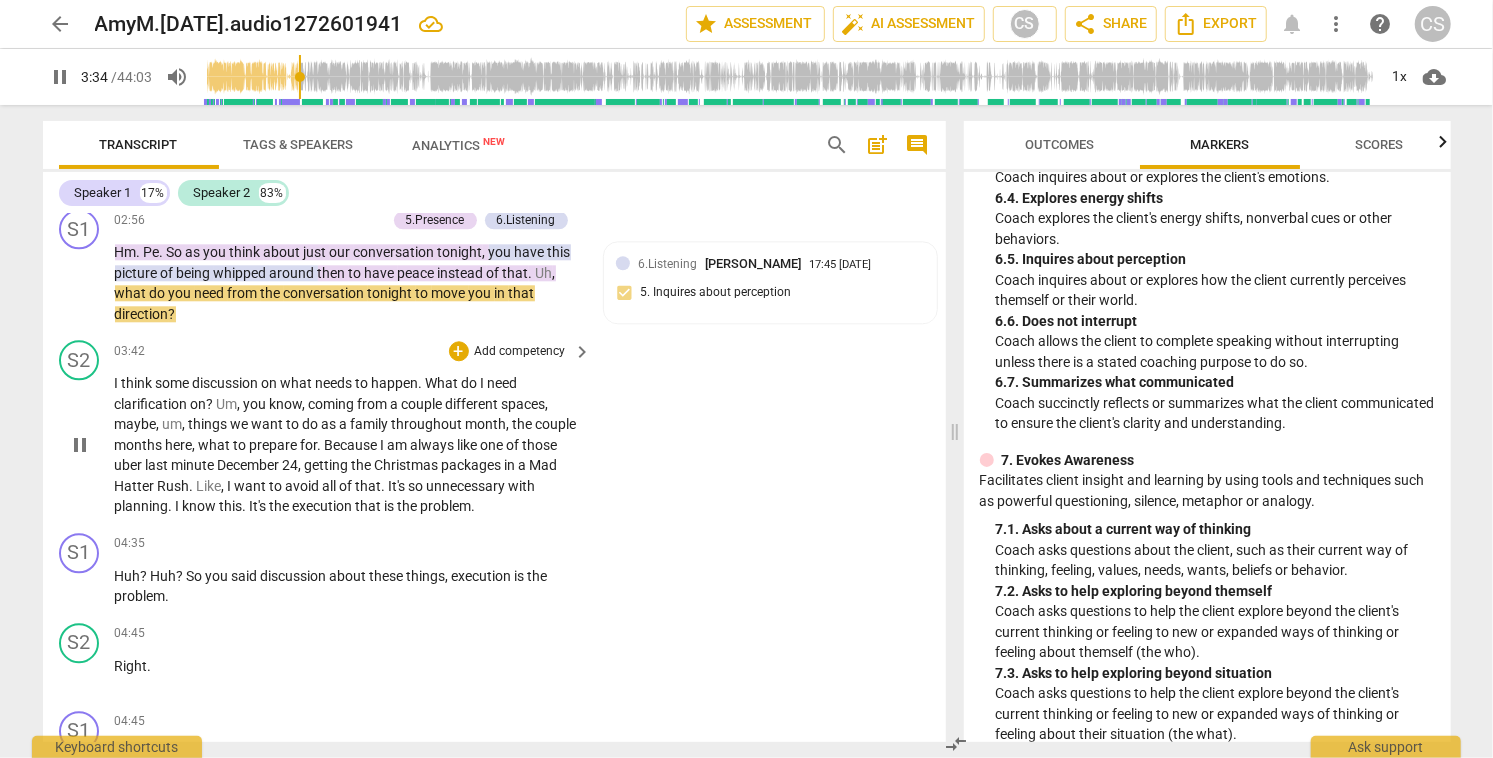 click on "Because" at bounding box center (353, 445) 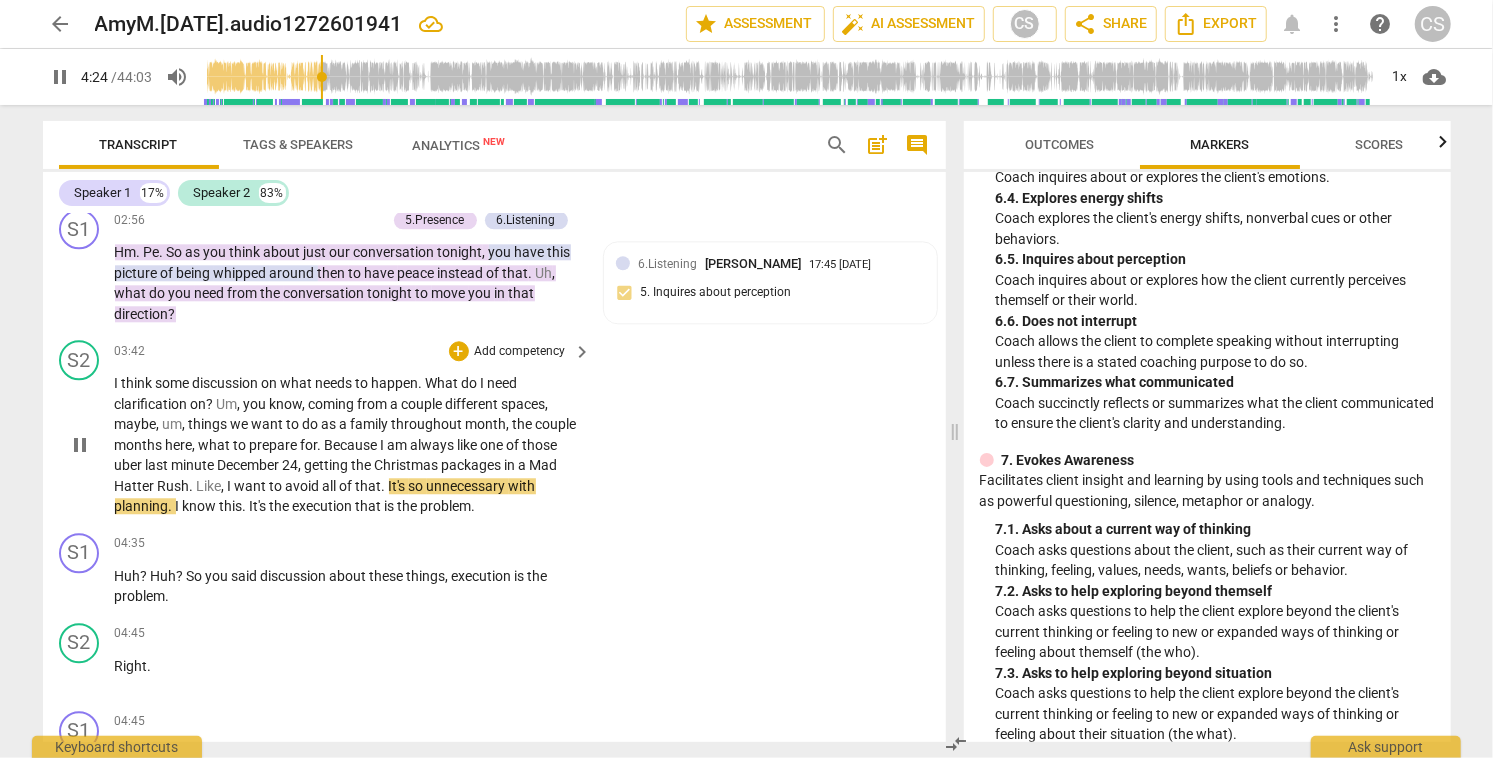 click on "pause" at bounding box center (80, 445) 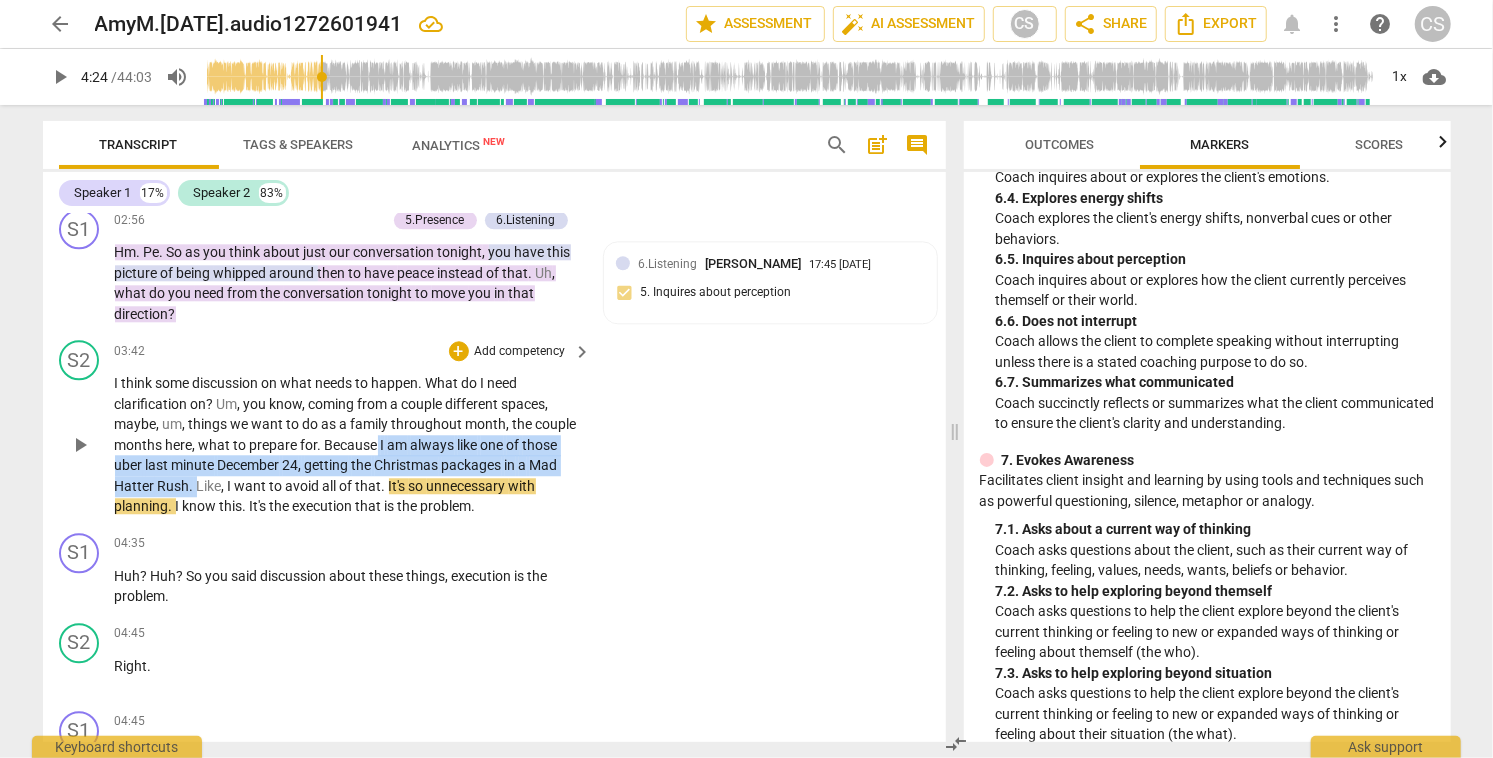 drag, startPoint x: 377, startPoint y: 440, endPoint x: 195, endPoint y: 481, distance: 186.56099 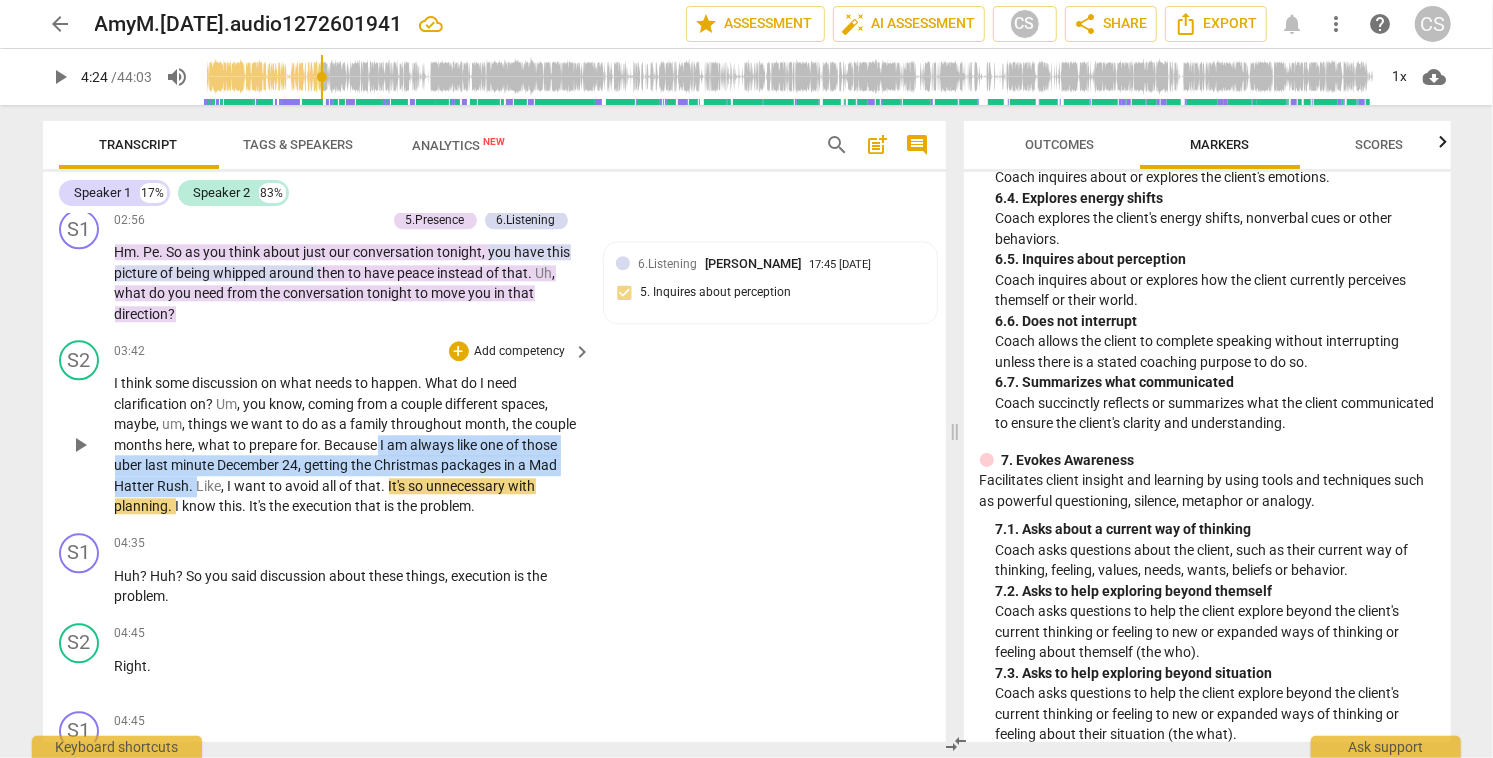 click on "I   think   some   discussion   on   what   needs   to   happen .   What   do   I   need   clarification   on ?   Um ,   you   know ,   coming   from   a   couple   different   spaces ,   maybe ,   um ,   things   we   want   to   do   as   a   family   throughout   month ,   the   couple   months   here ,   what   to   prepare   for .   Because   I   am   always   like   one   of   those   uber   last   minute   [DATE] ,   getting   the   Christmas   packages   in   a   Mad   Hatter   Rush .   Like ,   I   want   to   avoid   all   of   that .   It's   so   unnecessary   with   planning .   I   know   this .   It's   the   execution   that   is   the   problem ." at bounding box center [348, 445] 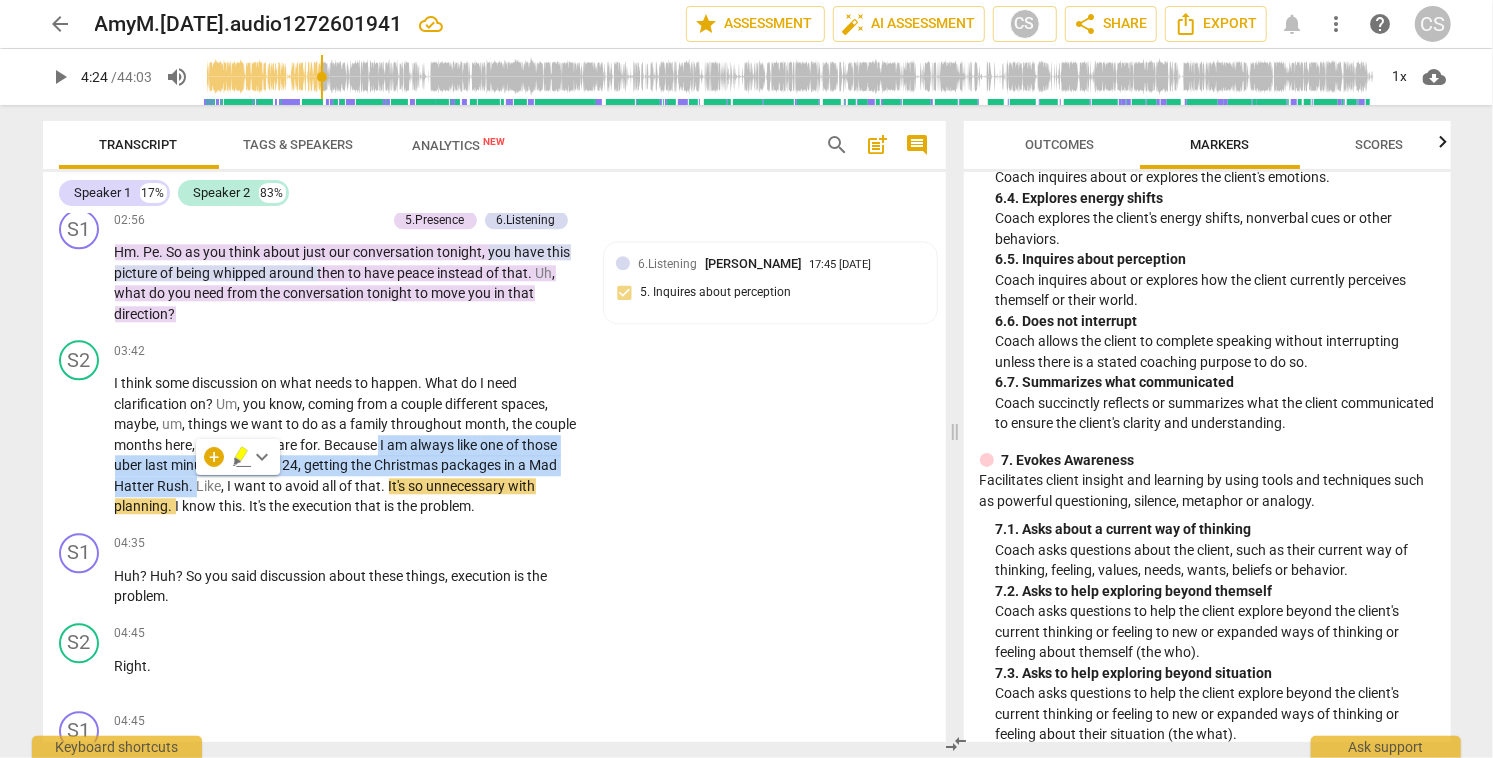 click 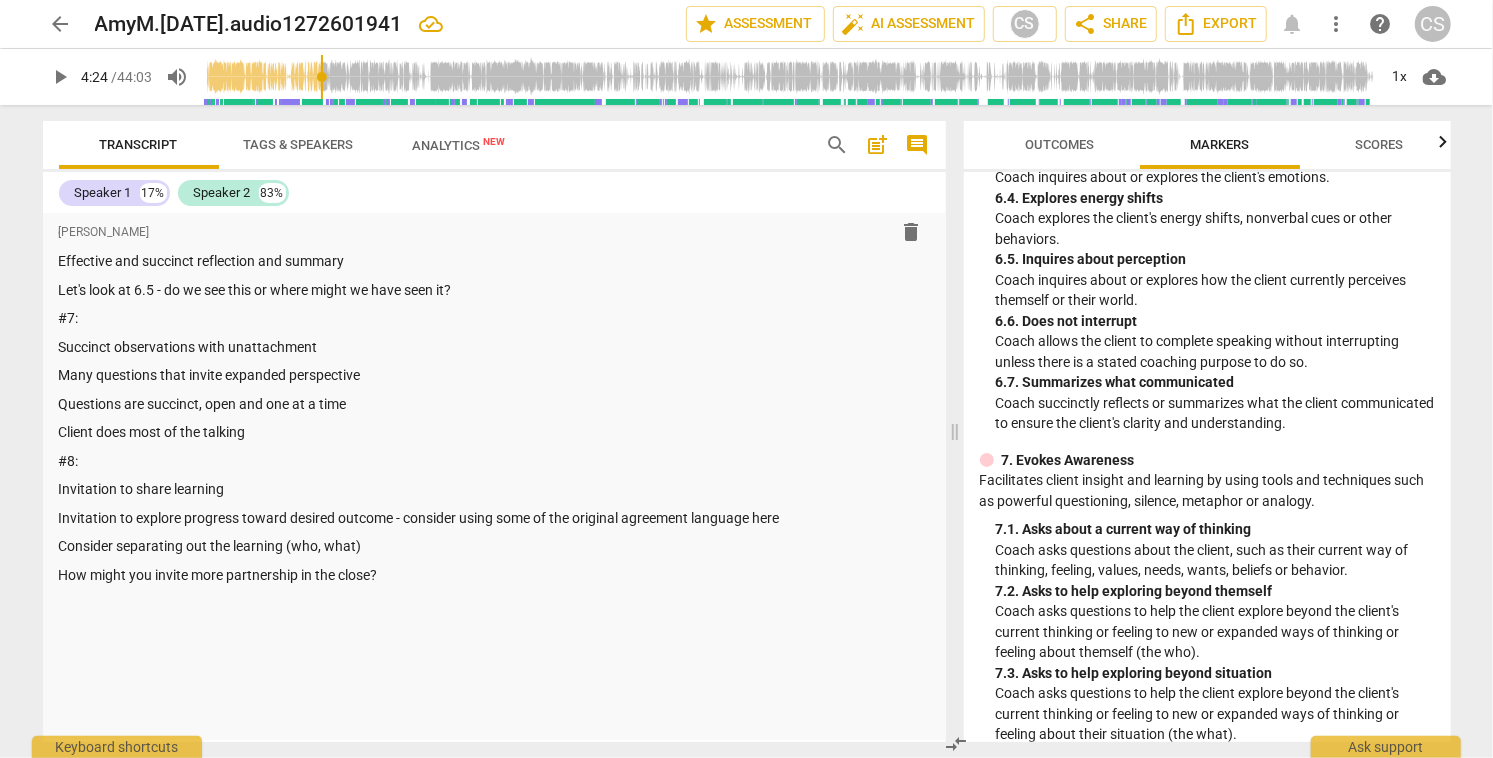 scroll, scrollTop: 412, scrollLeft: 0, axis: vertical 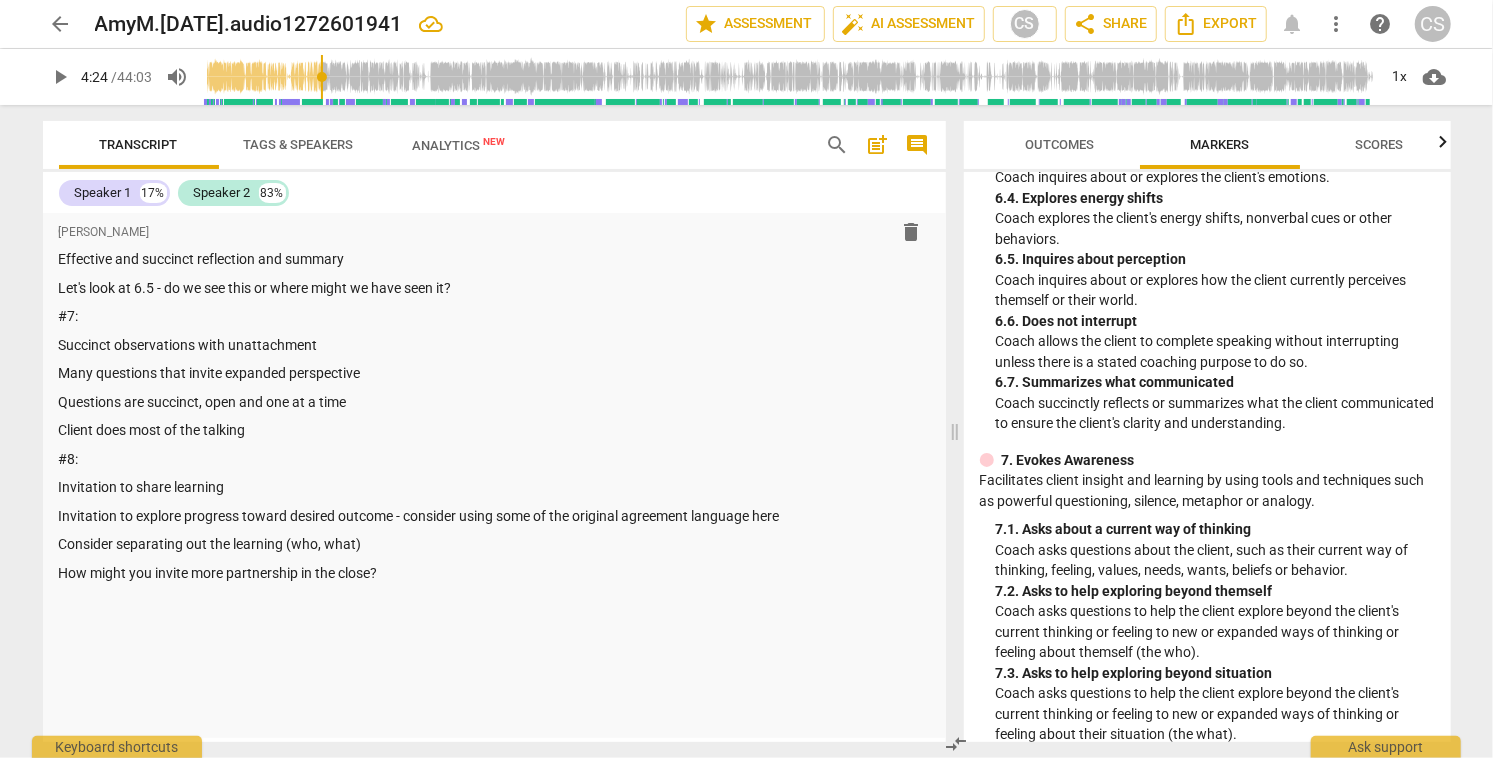 click on "Outcomes" at bounding box center (1059, 144) 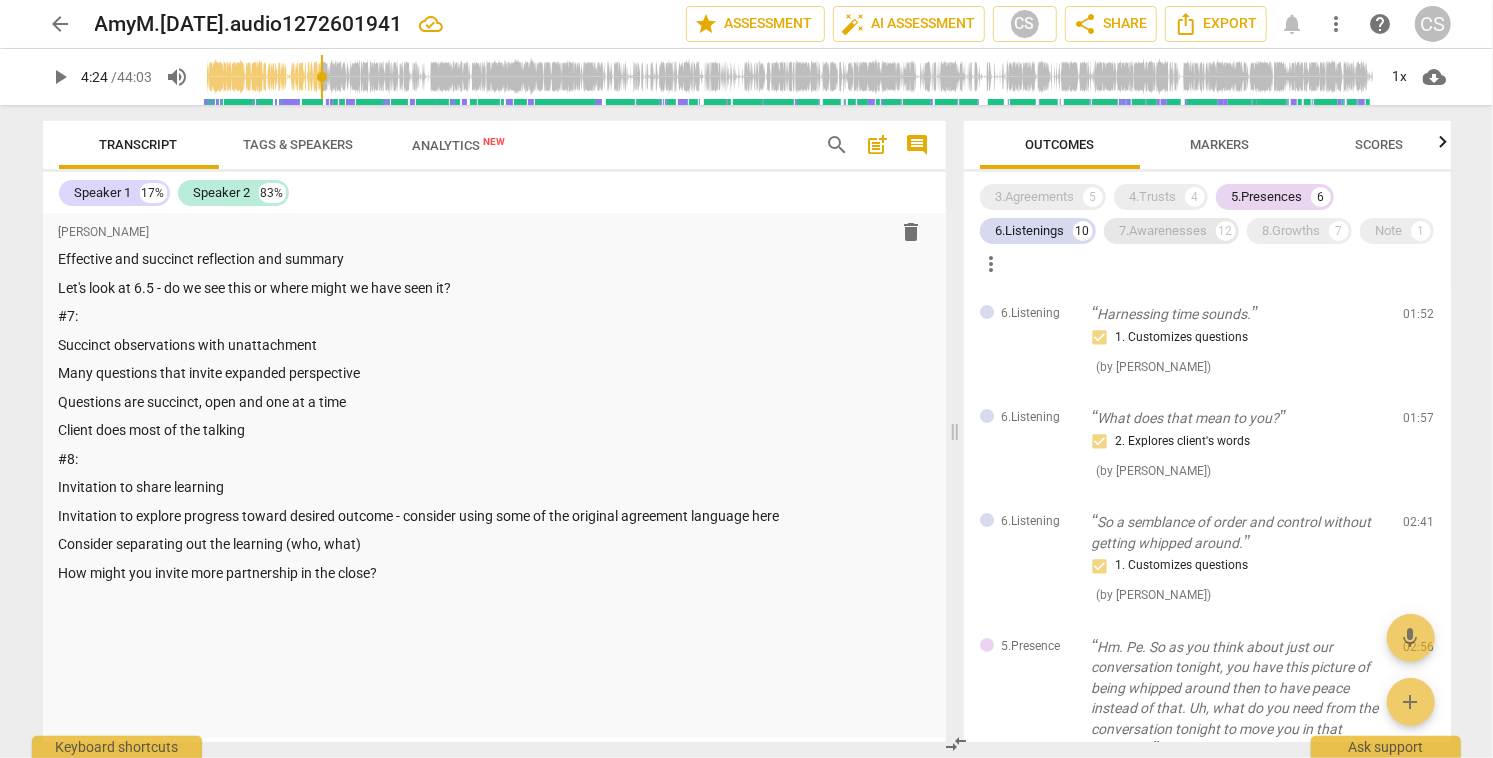click on "7.Awarenesses" at bounding box center (1164, 231) 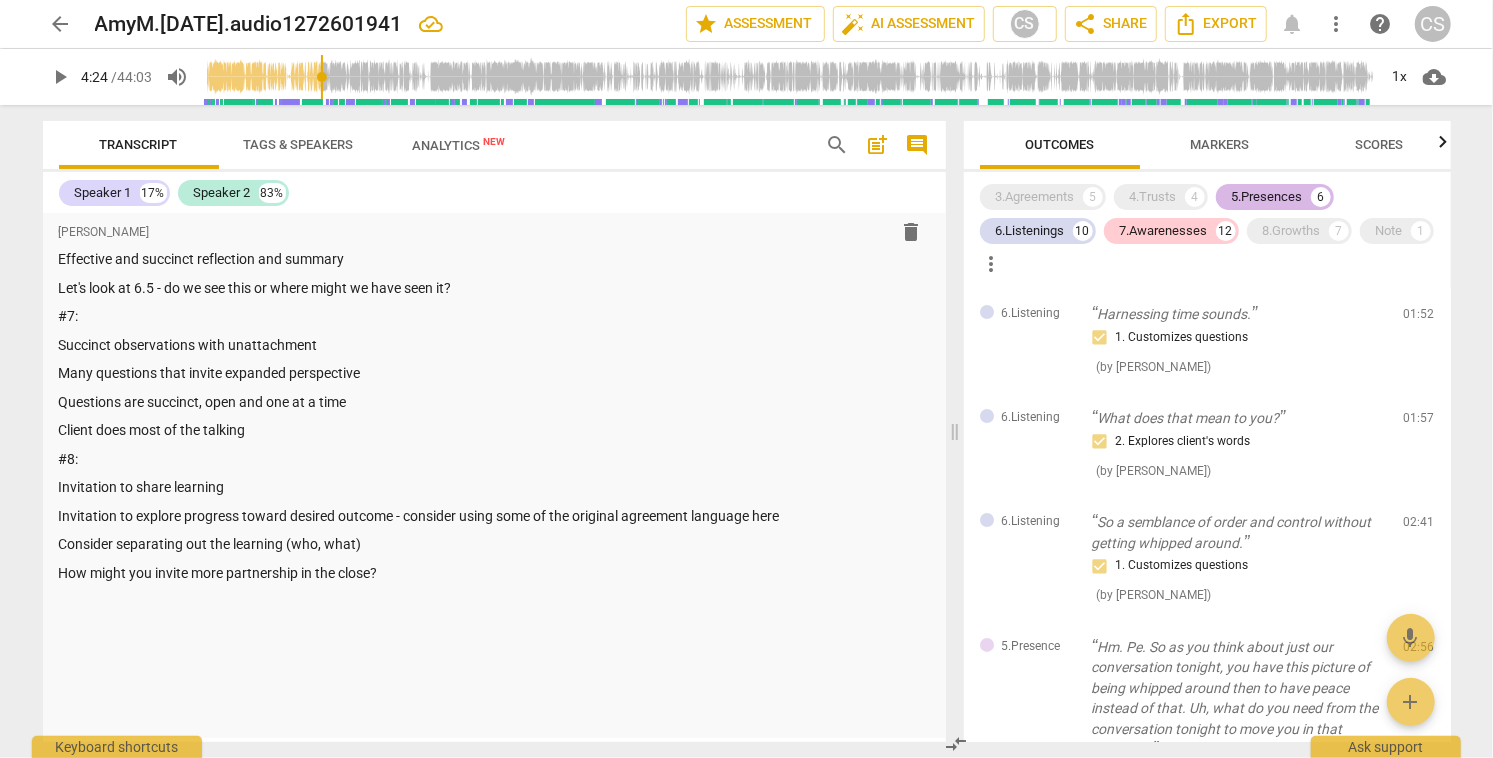 click on "5.Presences" at bounding box center (1267, 197) 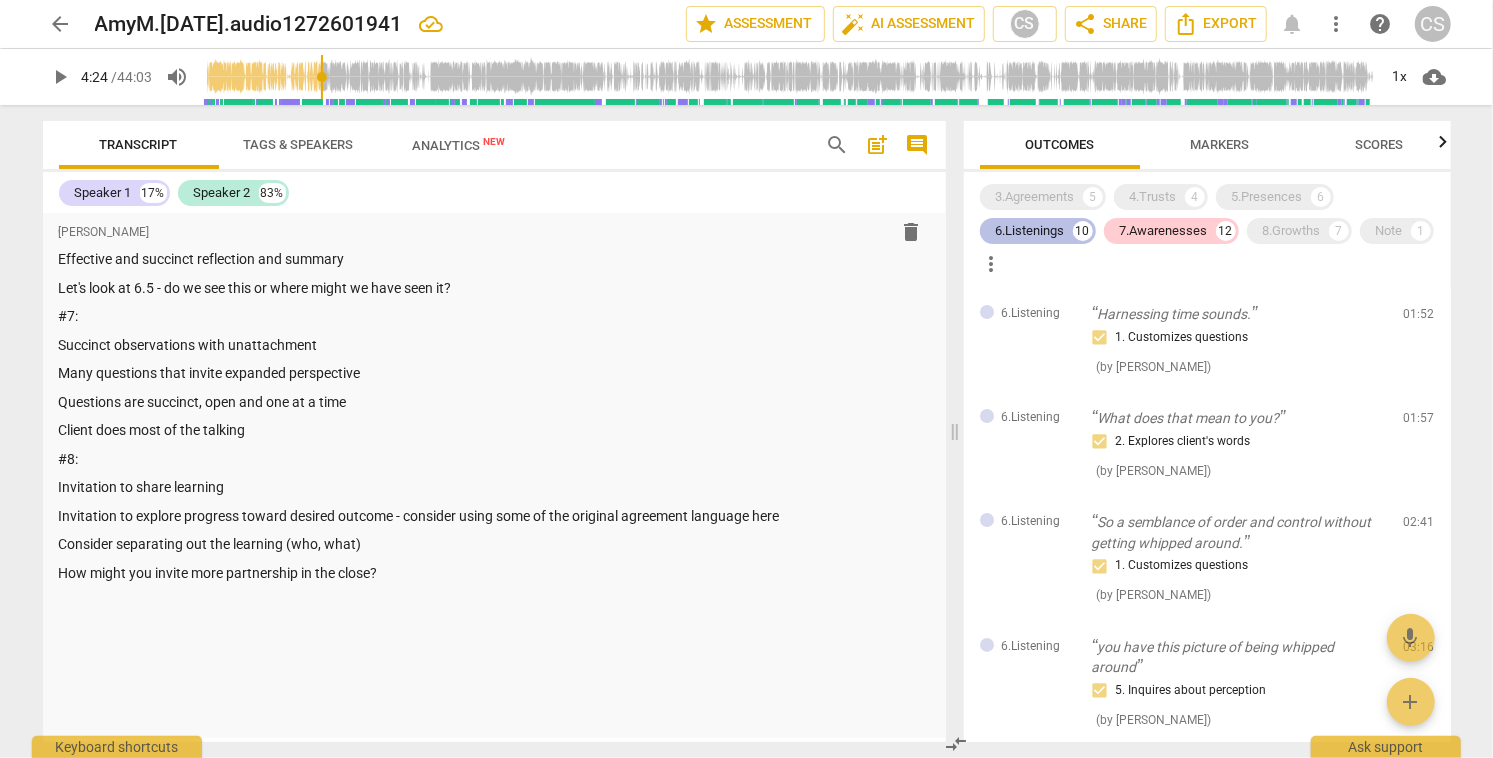 click on "6.Listenings" at bounding box center (1030, 231) 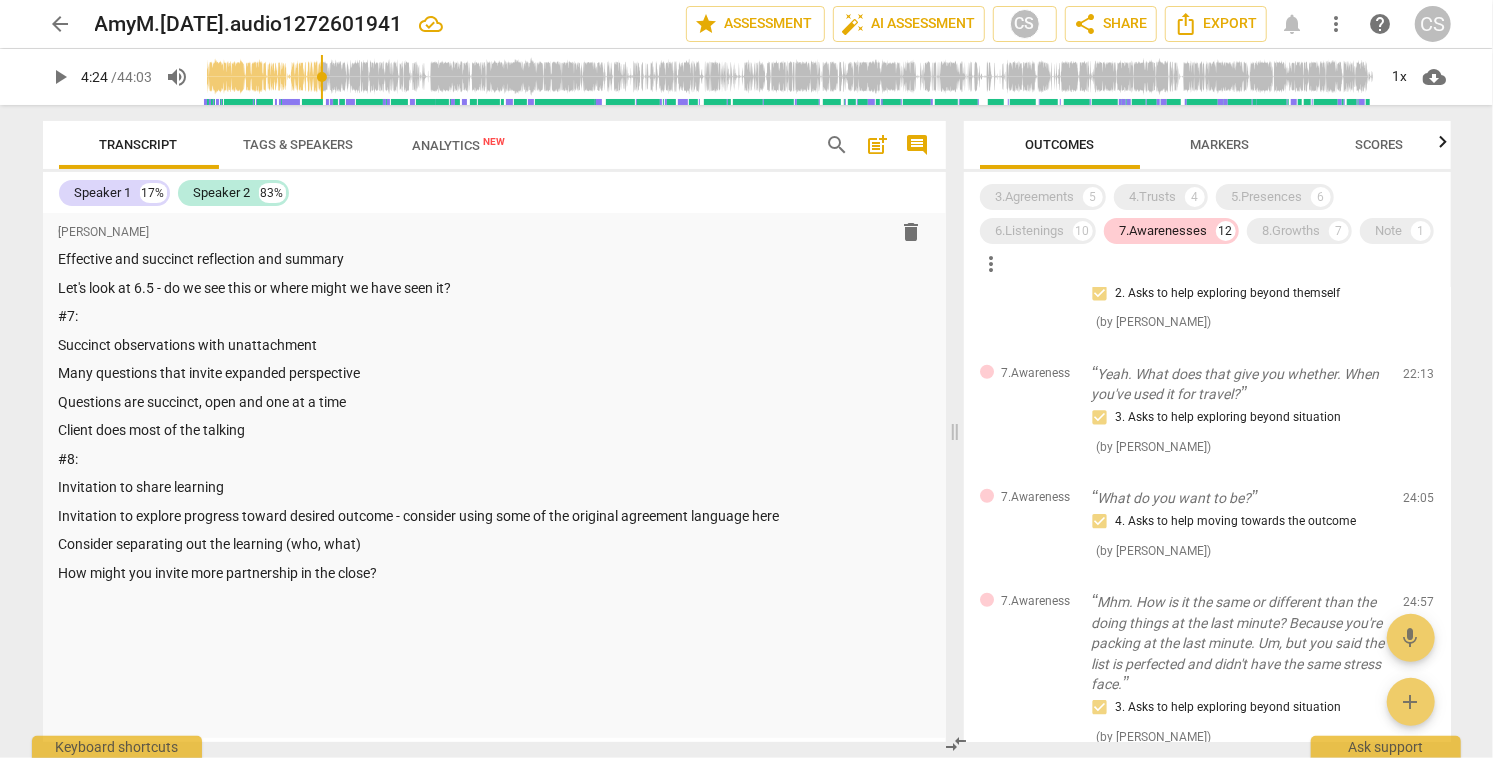 scroll, scrollTop: 897, scrollLeft: 0, axis: vertical 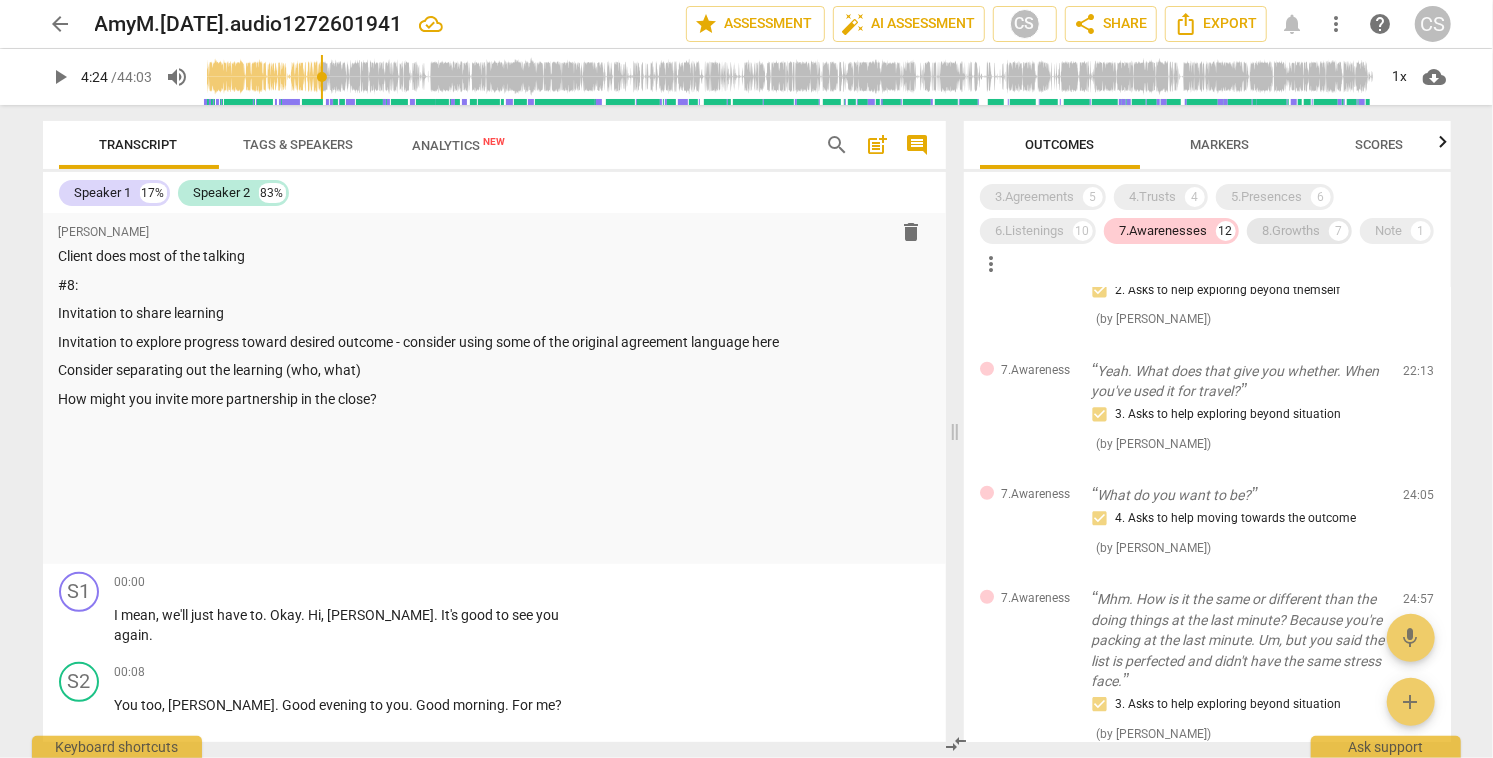 click on "8.Growths" at bounding box center (1292, 231) 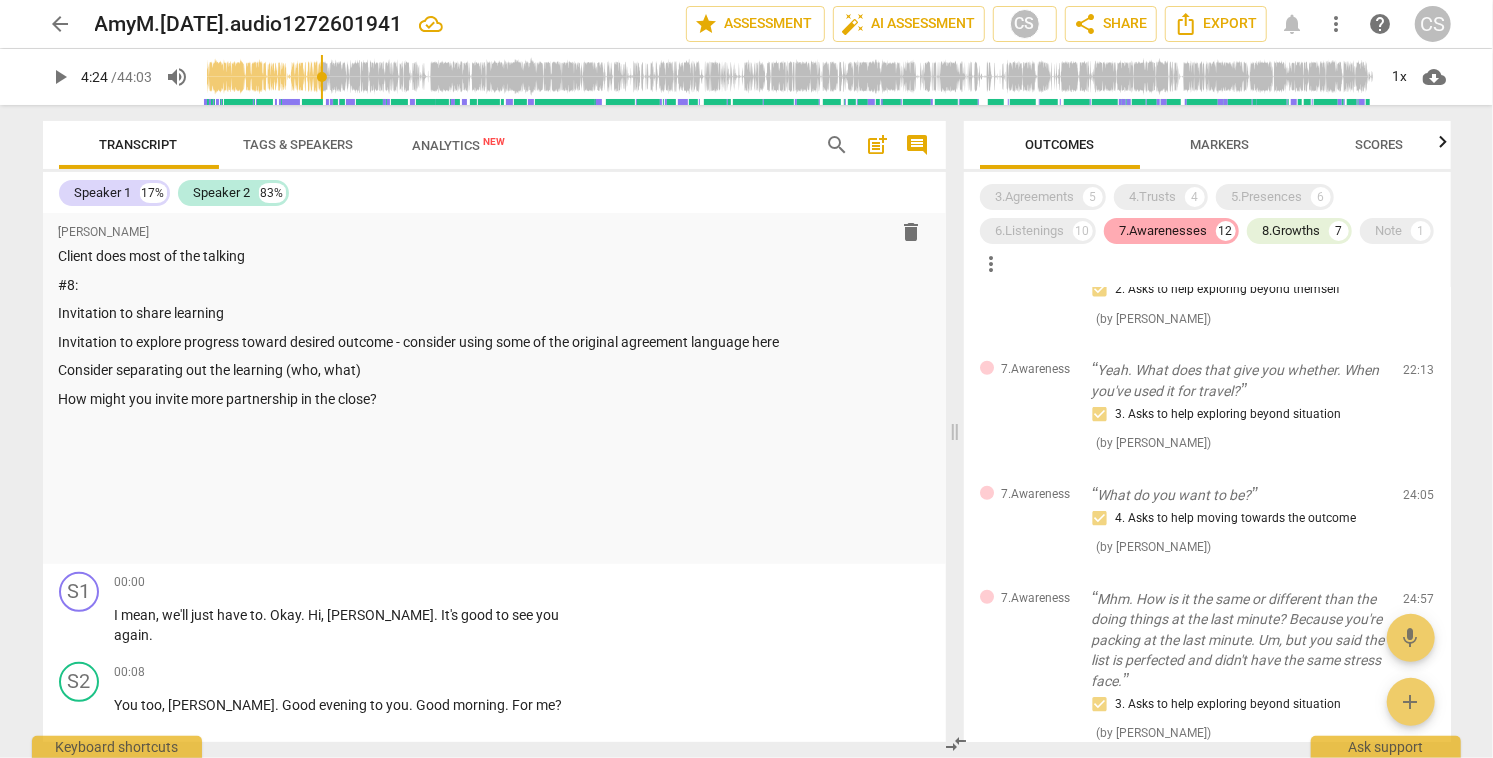 click on "7.Awarenesses" at bounding box center [1164, 231] 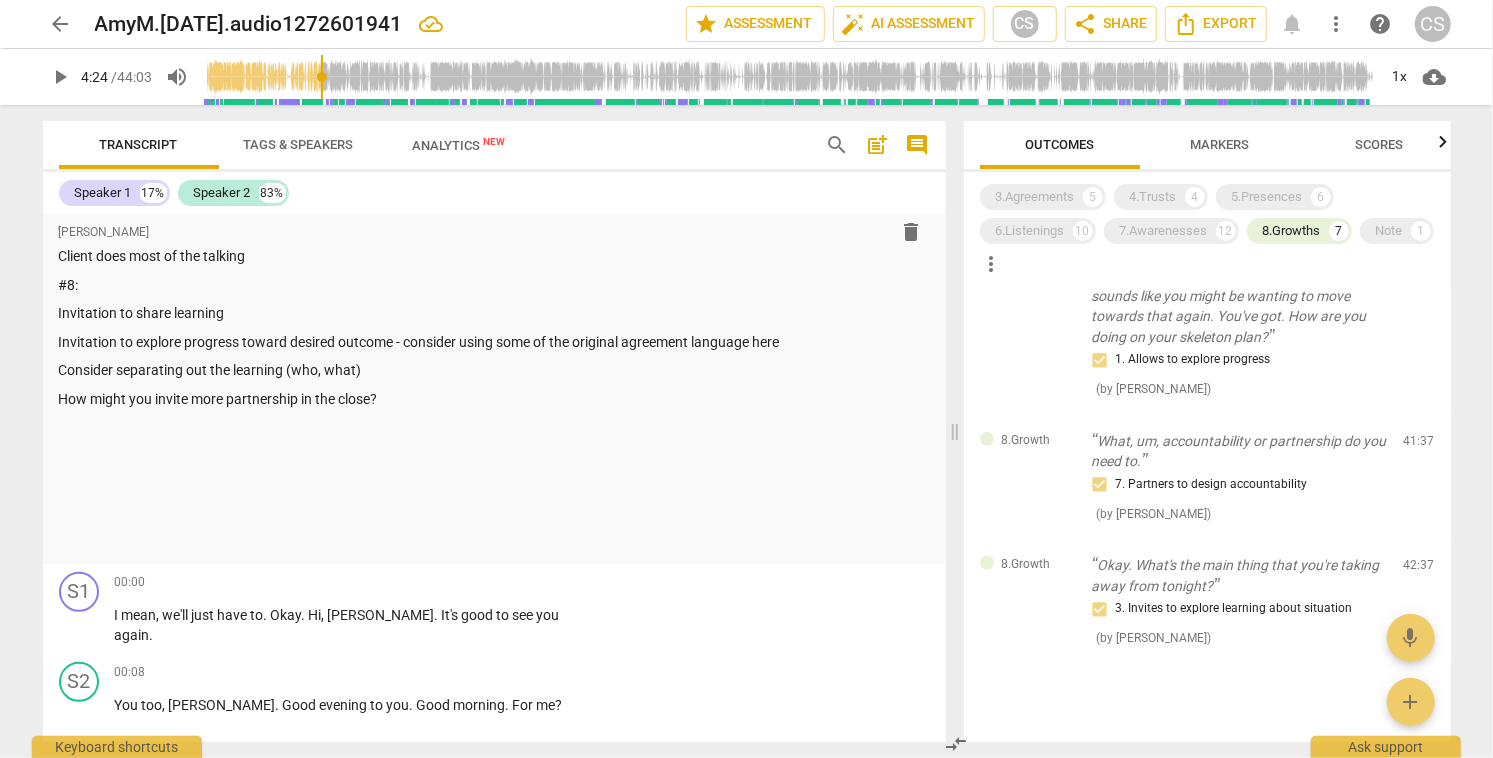 scroll, scrollTop: 640, scrollLeft: 0, axis: vertical 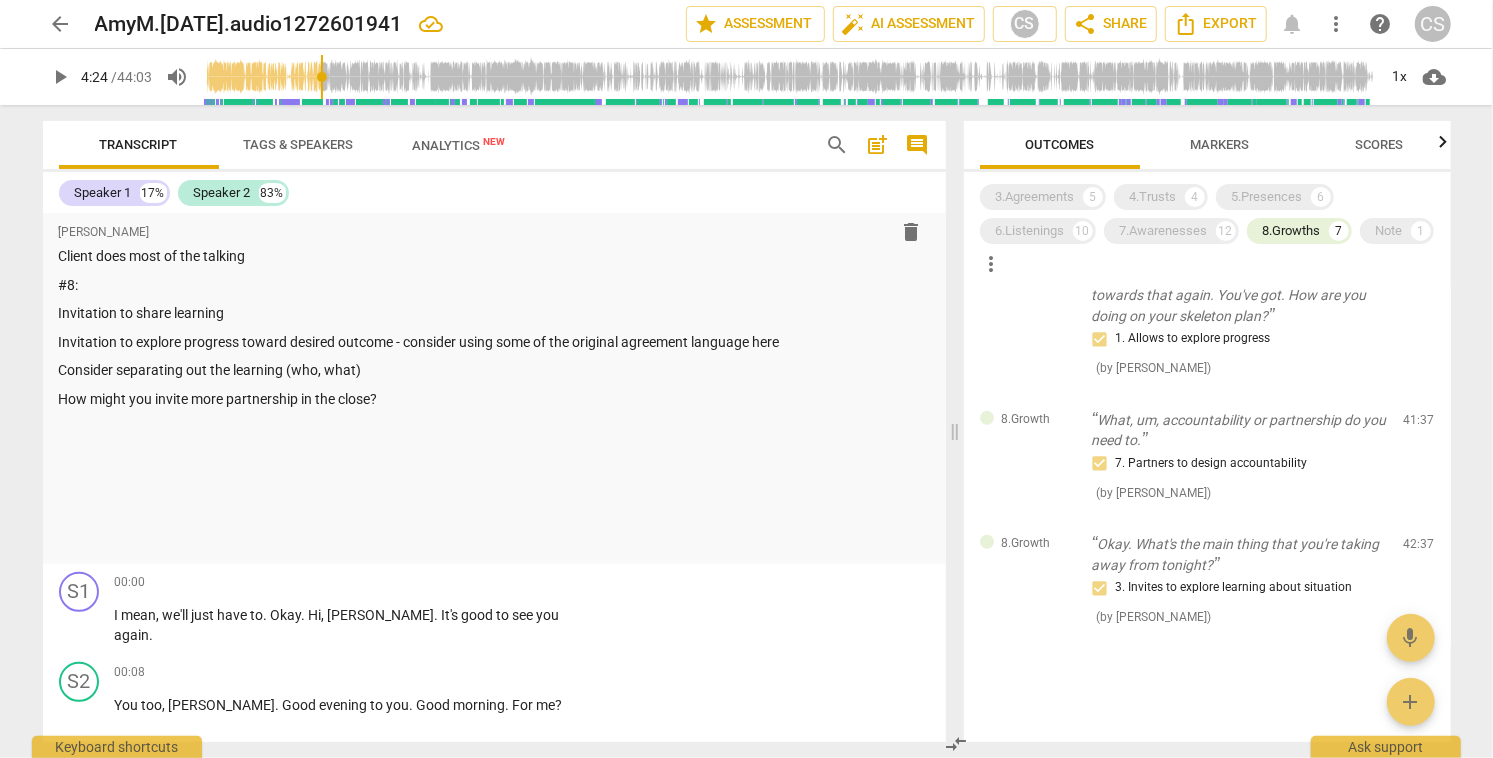 click on "Markers" at bounding box center (1219, 144) 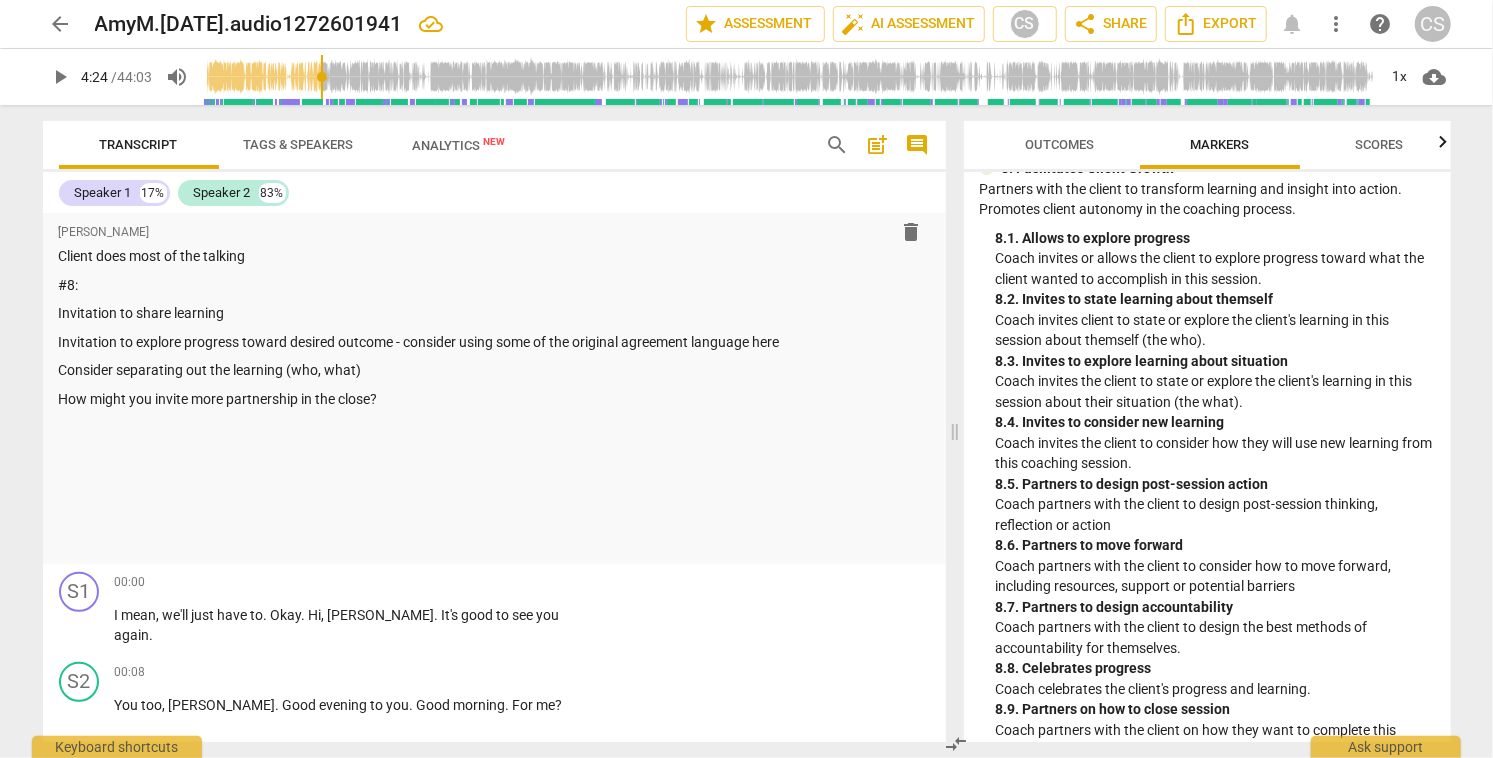 scroll, scrollTop: 2544, scrollLeft: 0, axis: vertical 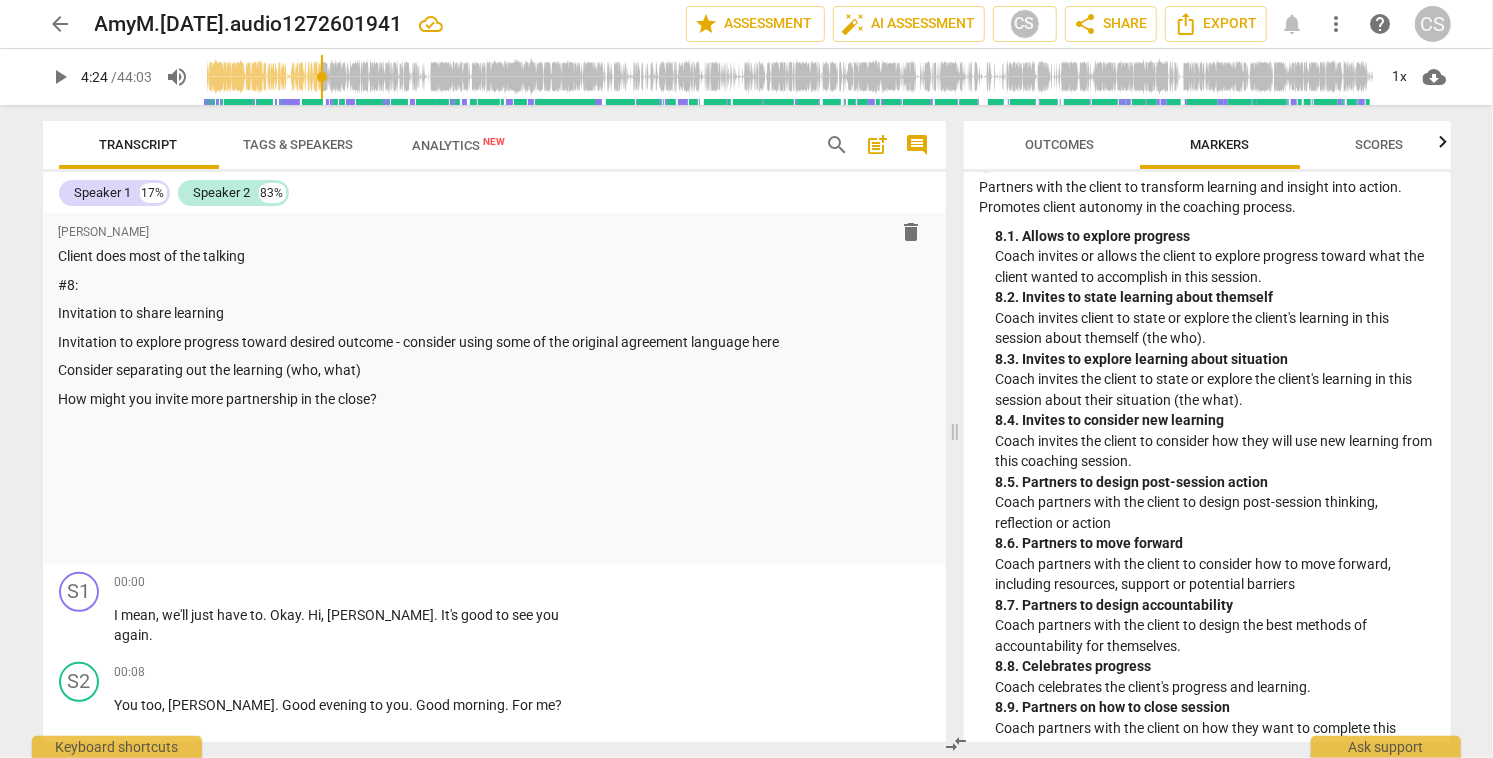 click on "Outcomes" at bounding box center [1059, 144] 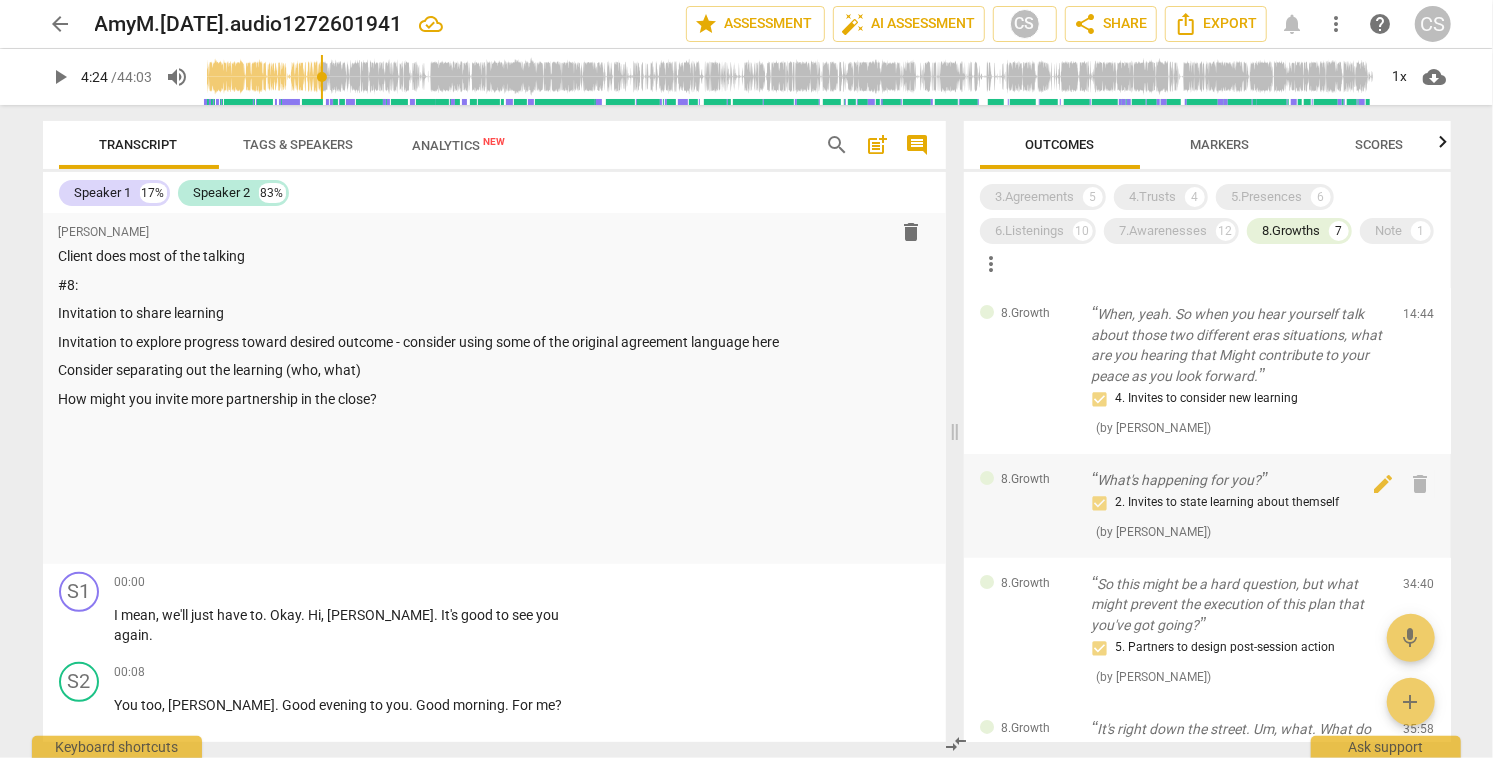 scroll, scrollTop: 640, scrollLeft: 0, axis: vertical 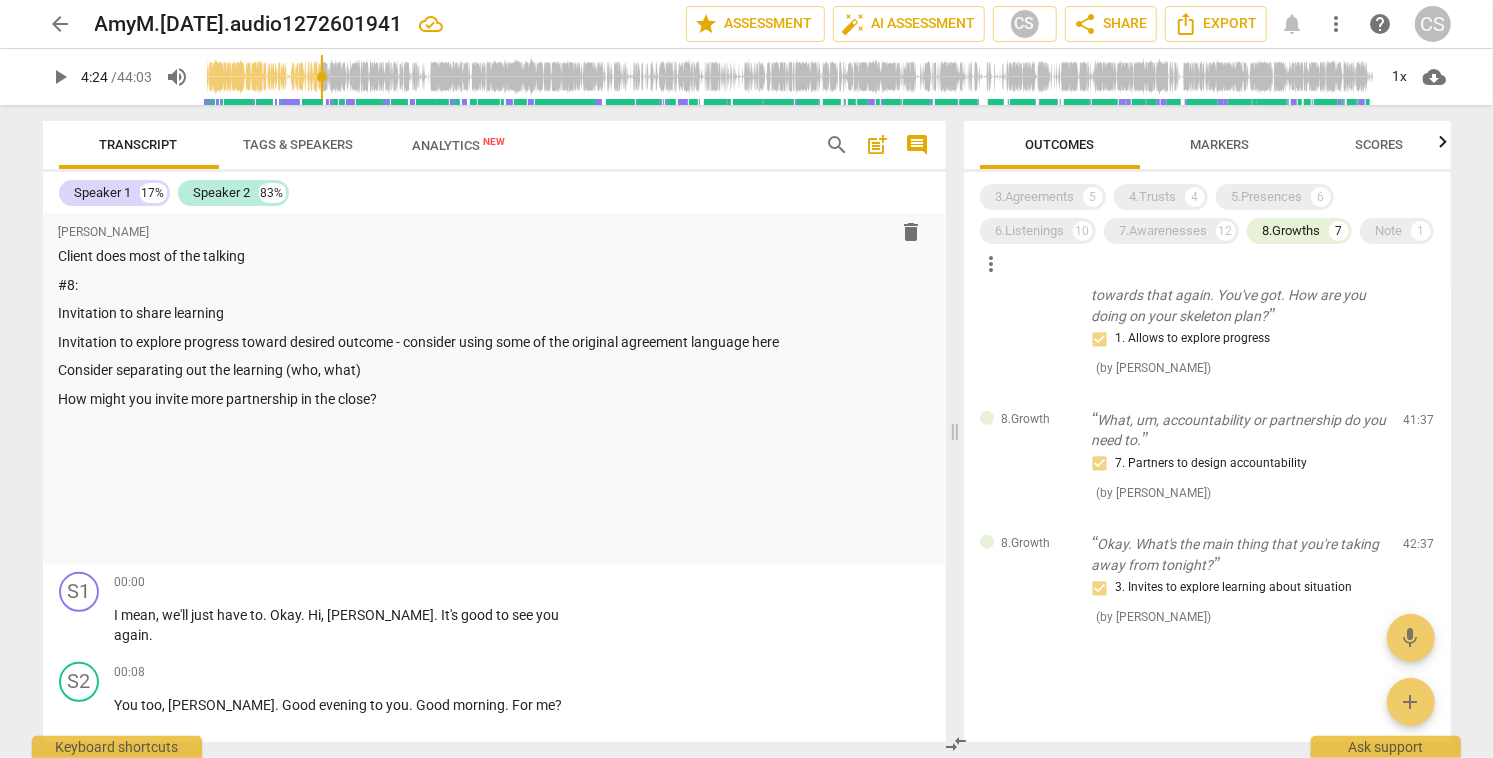 click on "Markers" at bounding box center [1219, 144] 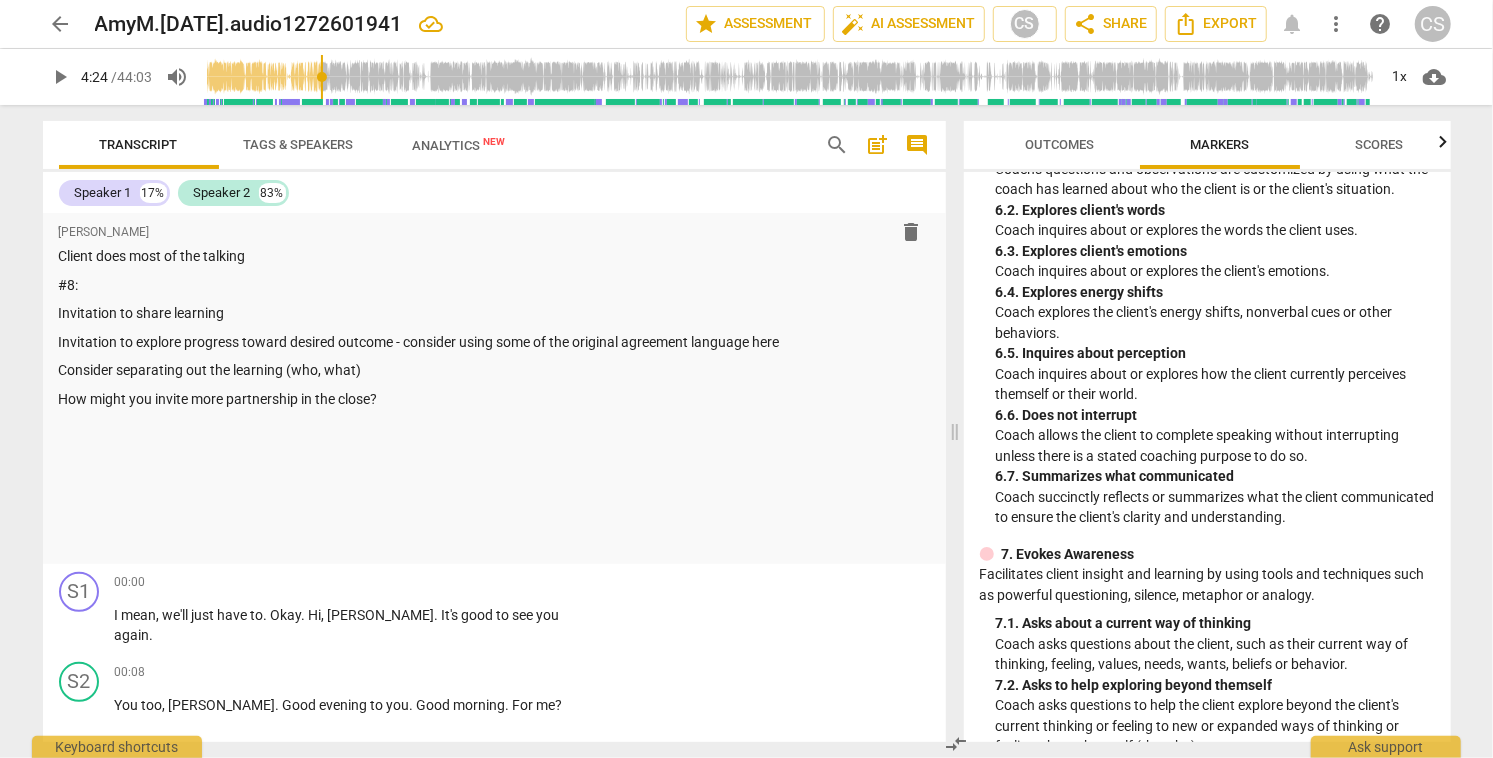scroll, scrollTop: 2576, scrollLeft: 0, axis: vertical 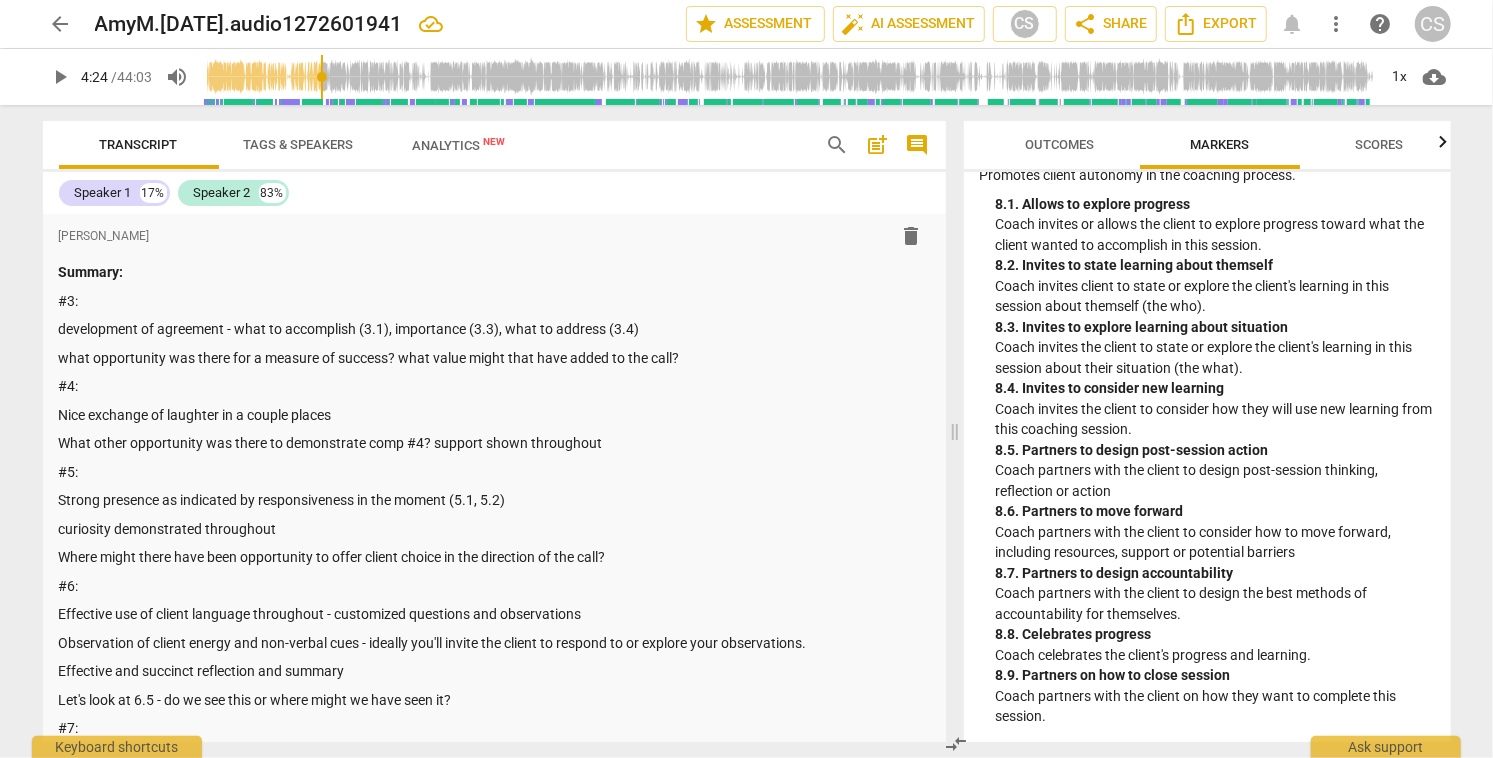 type on "265" 